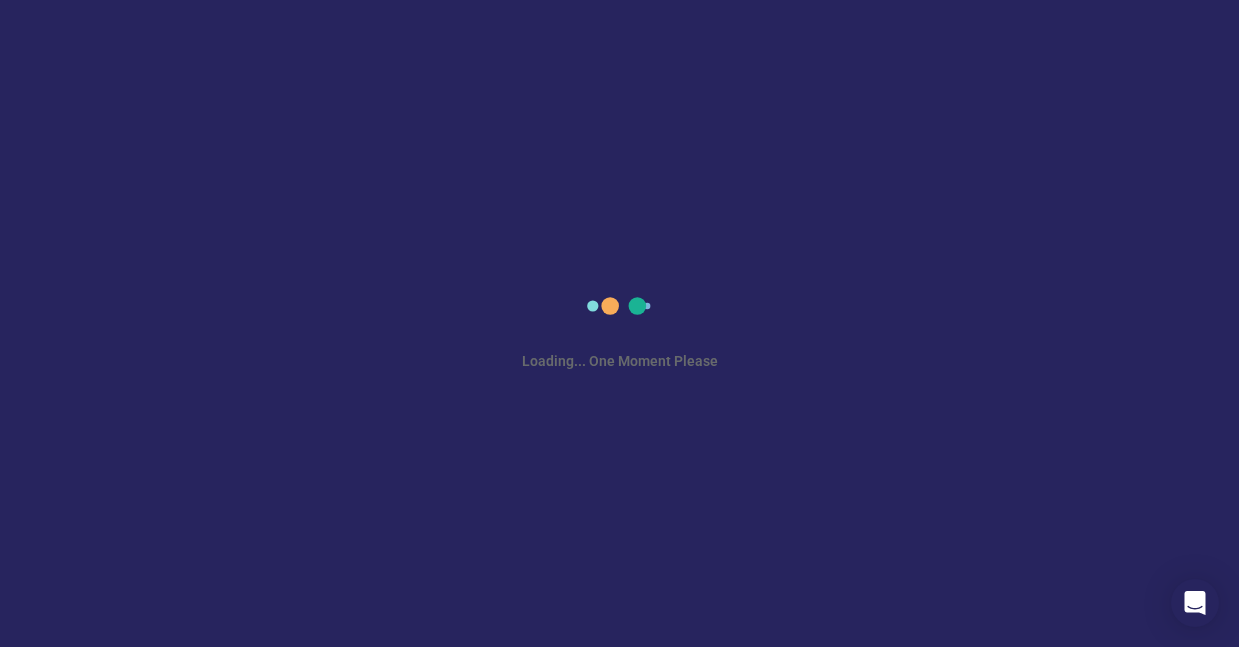 scroll, scrollTop: 0, scrollLeft: 0, axis: both 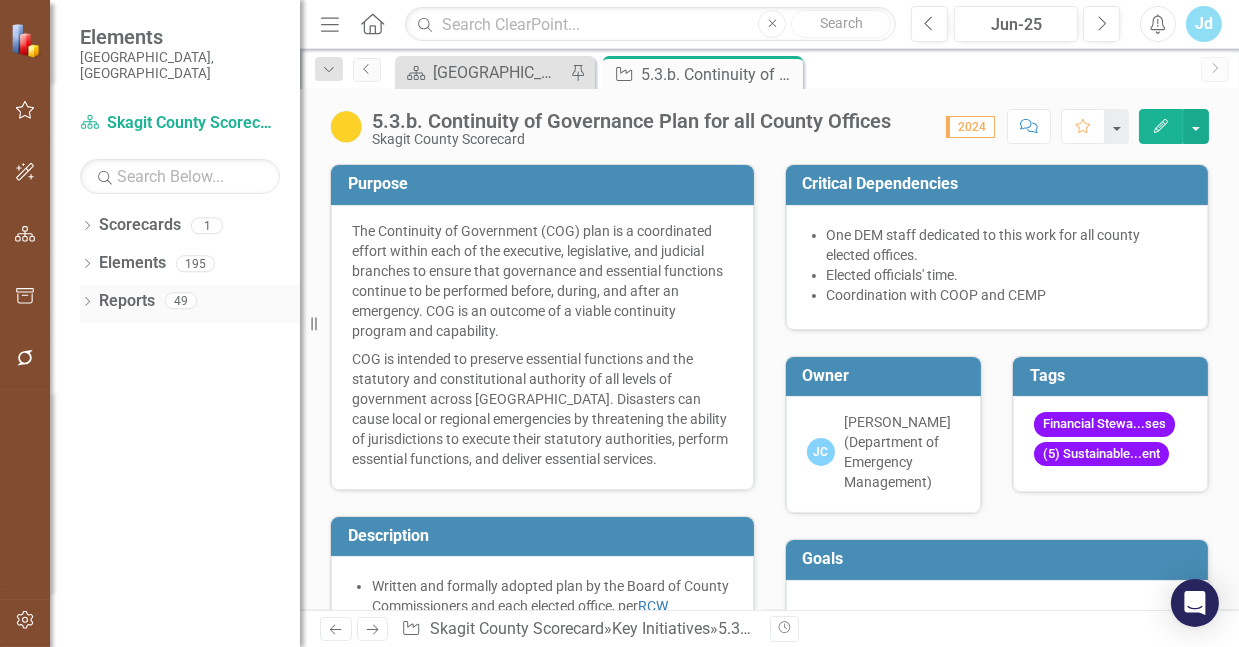 click on "Reports" at bounding box center (127, 301) 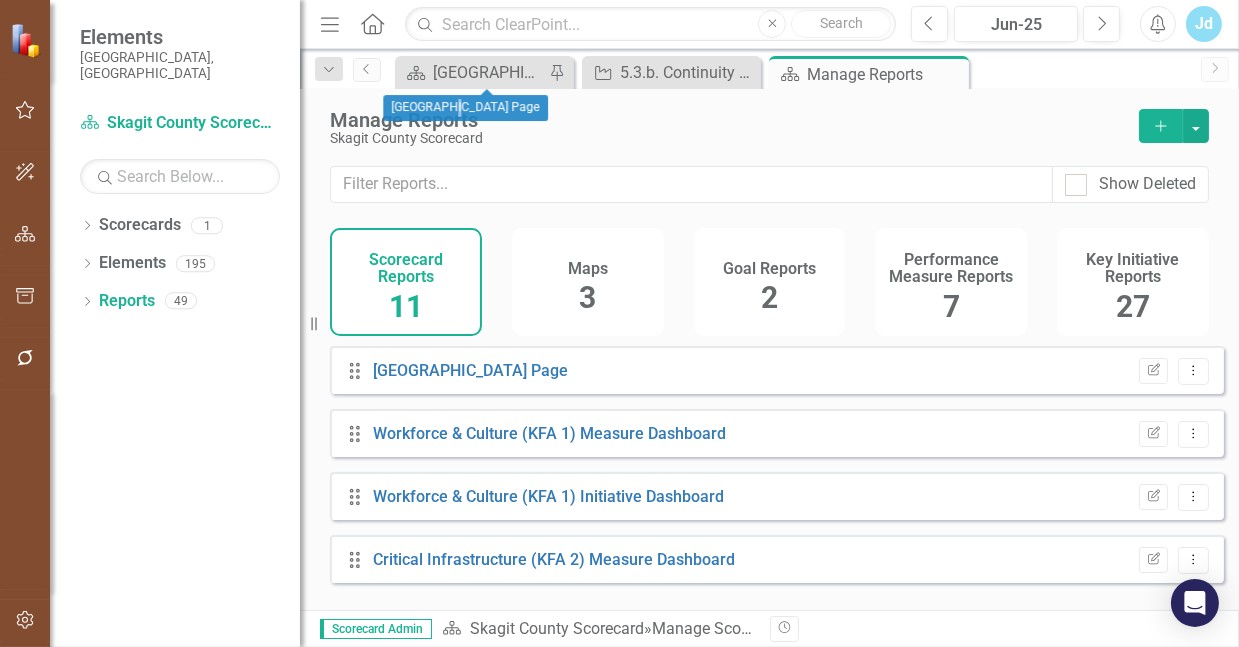click on "[GEOGRAPHIC_DATA] Page" at bounding box center (465, 108) 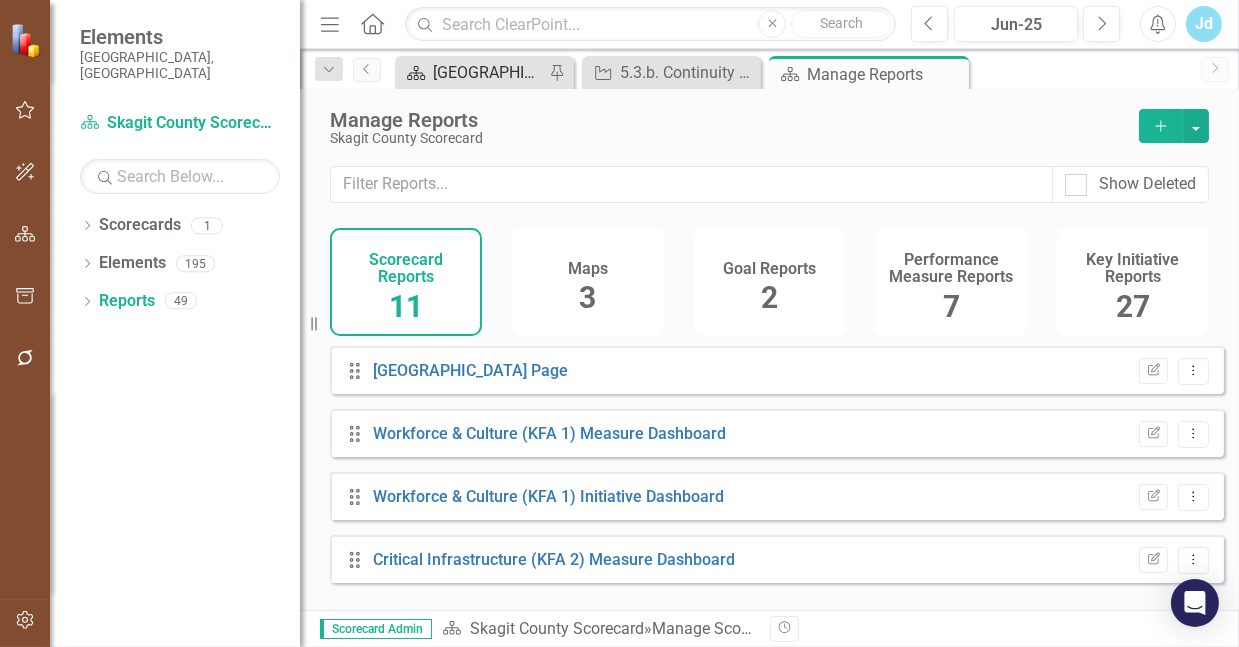 drag, startPoint x: 463, startPoint y: 94, endPoint x: 458, endPoint y: 74, distance: 20.615528 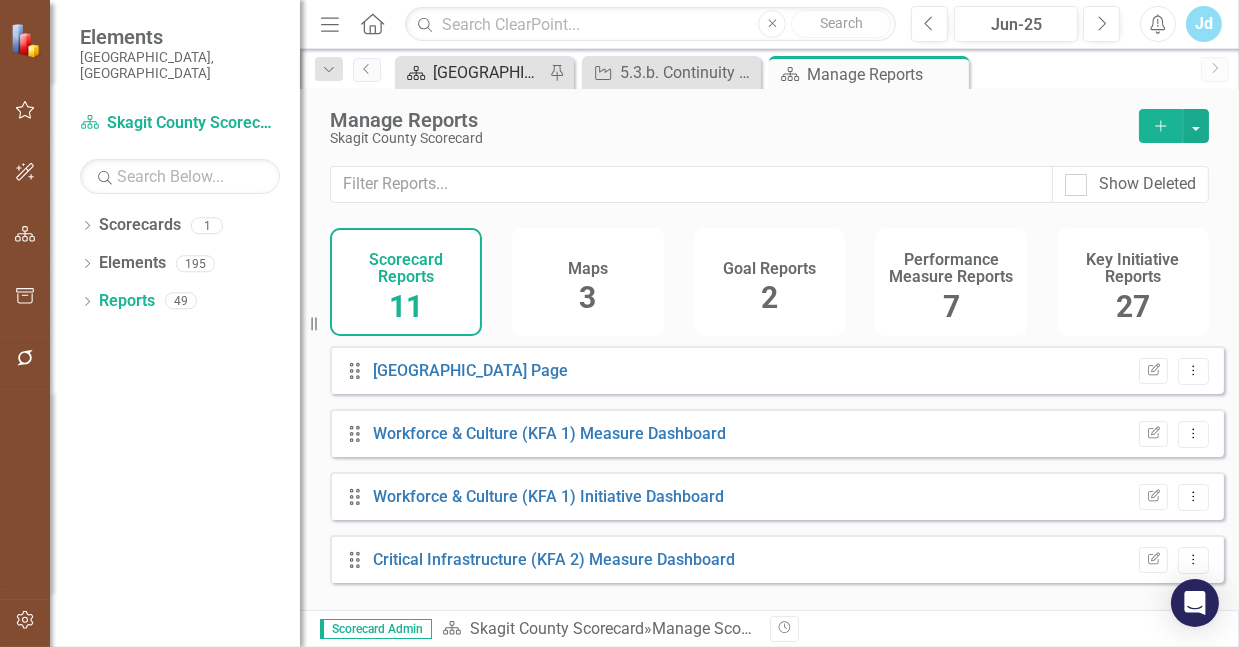 click on "[GEOGRAPHIC_DATA] Page" at bounding box center [488, 72] 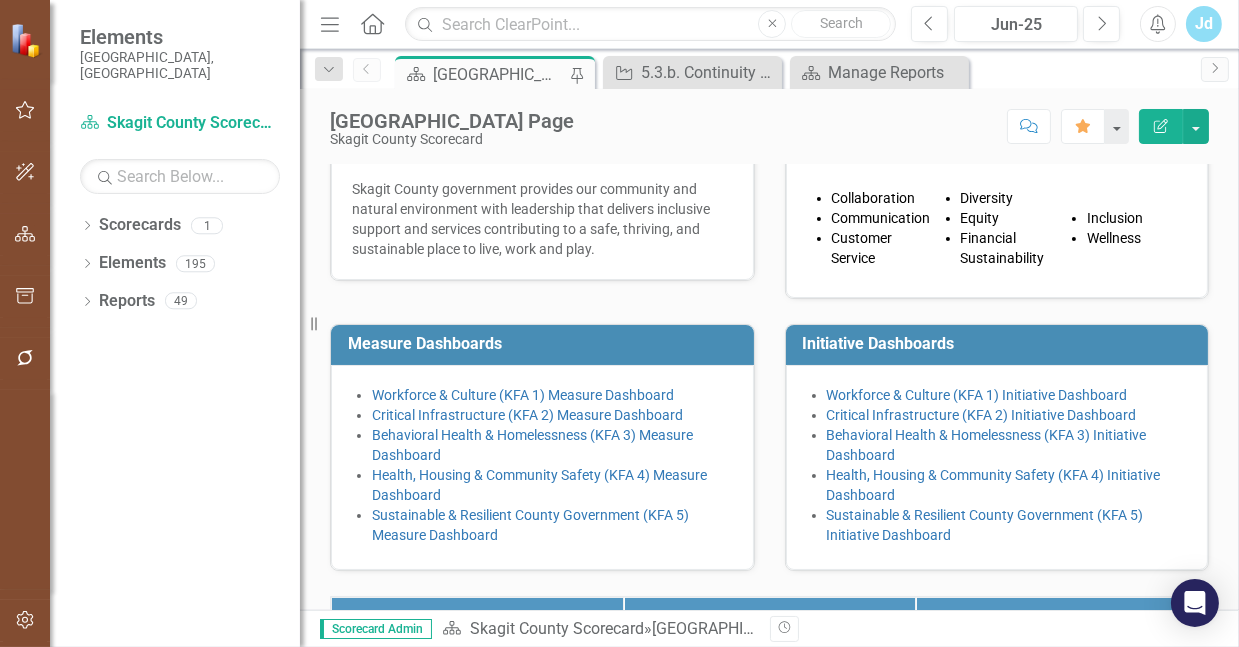 scroll, scrollTop: 0, scrollLeft: 0, axis: both 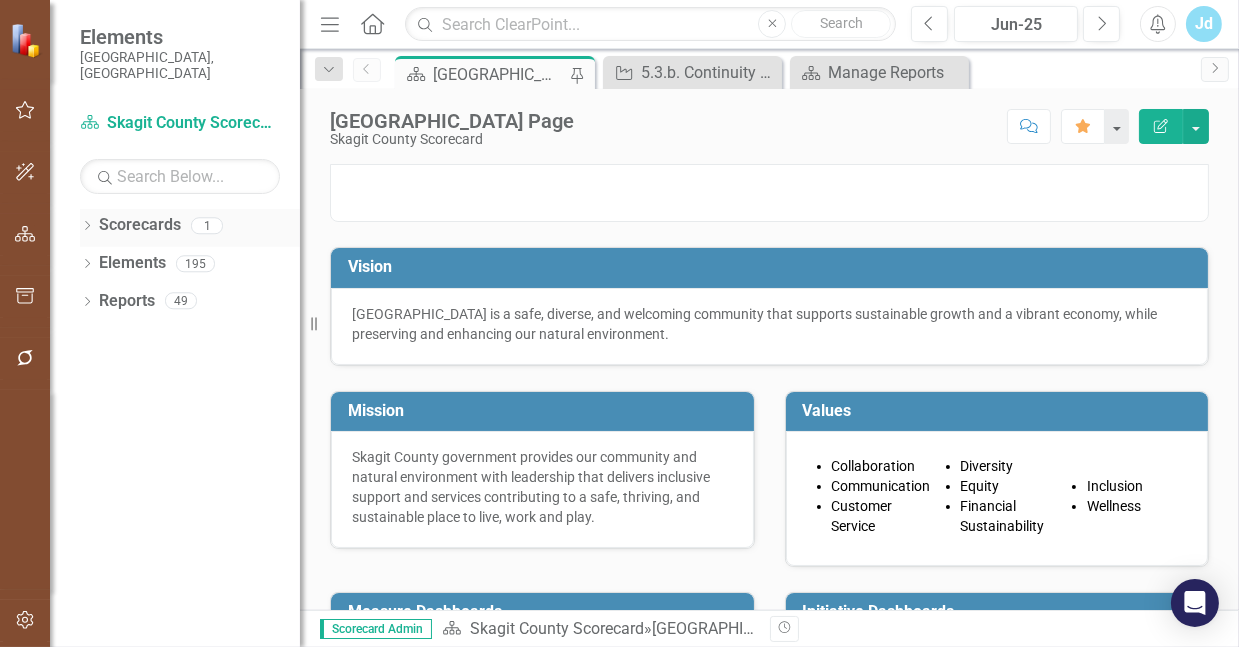 click on "Scorecards" at bounding box center [140, 225] 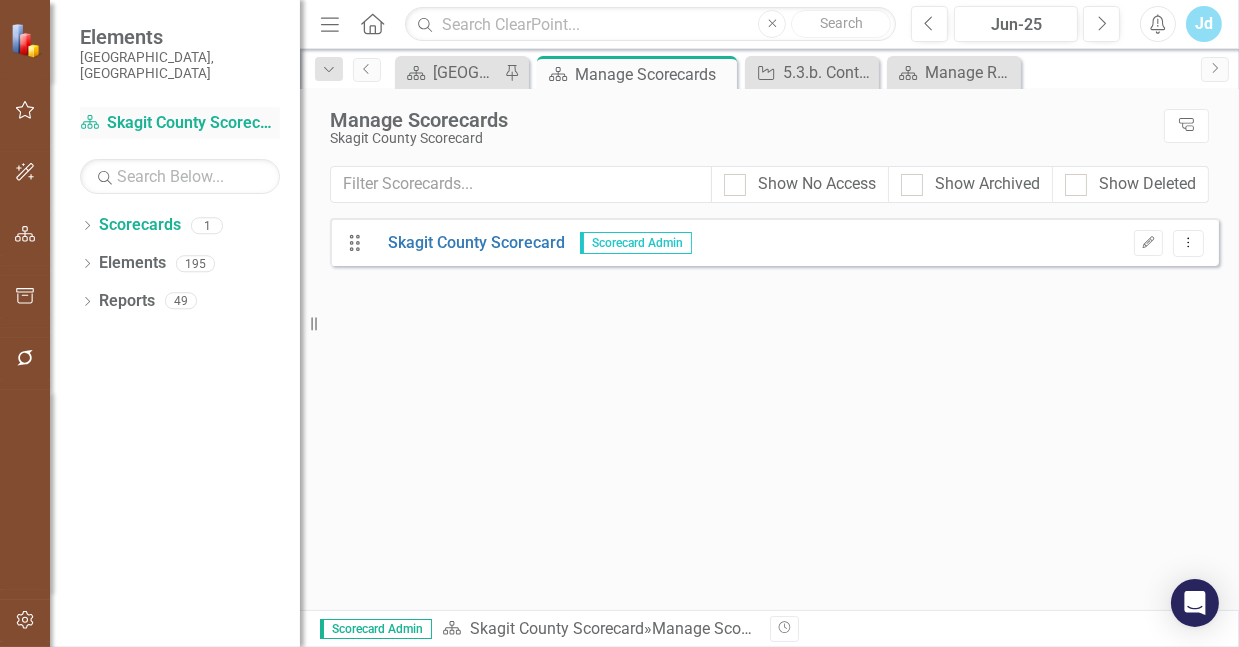 click on "Scorecard Skagit County Scorecard" at bounding box center [180, 123] 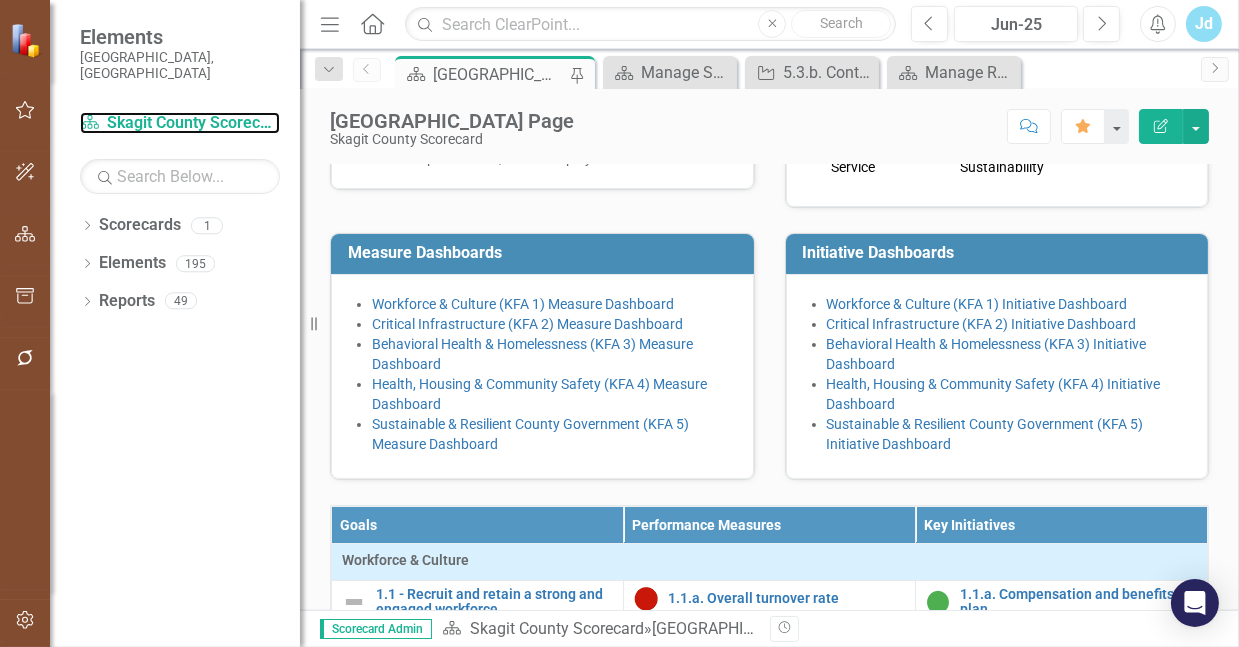 scroll, scrollTop: 333, scrollLeft: 0, axis: vertical 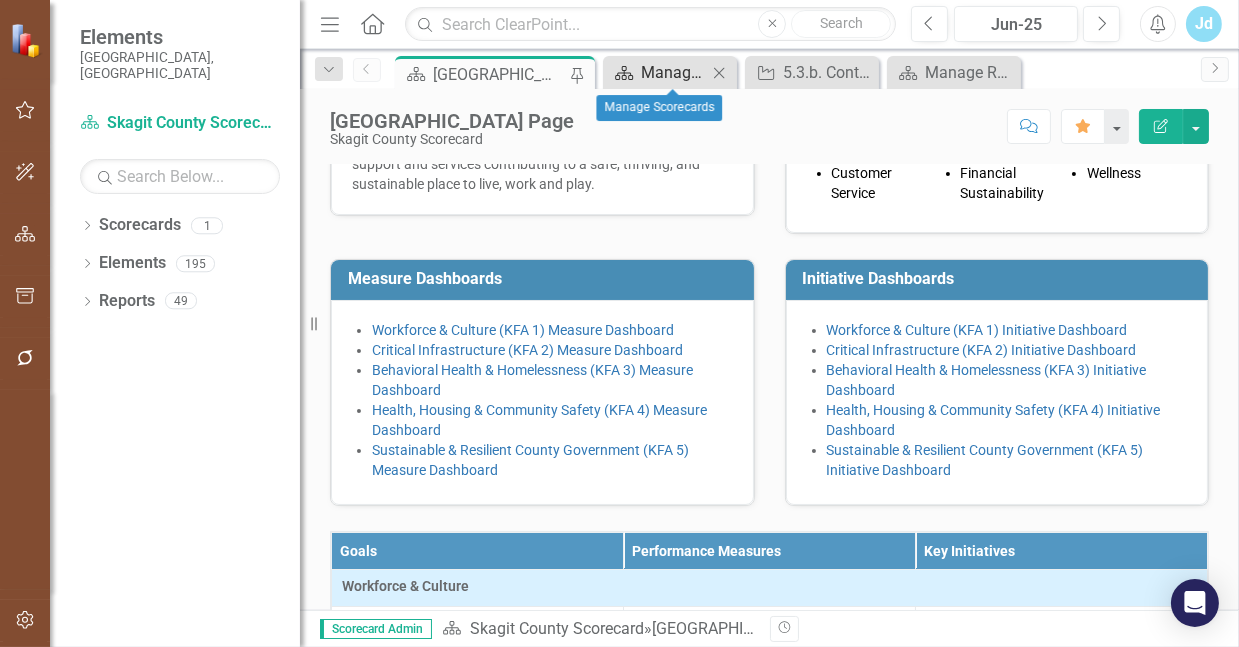 click on "Manage Scorecards" at bounding box center [674, 72] 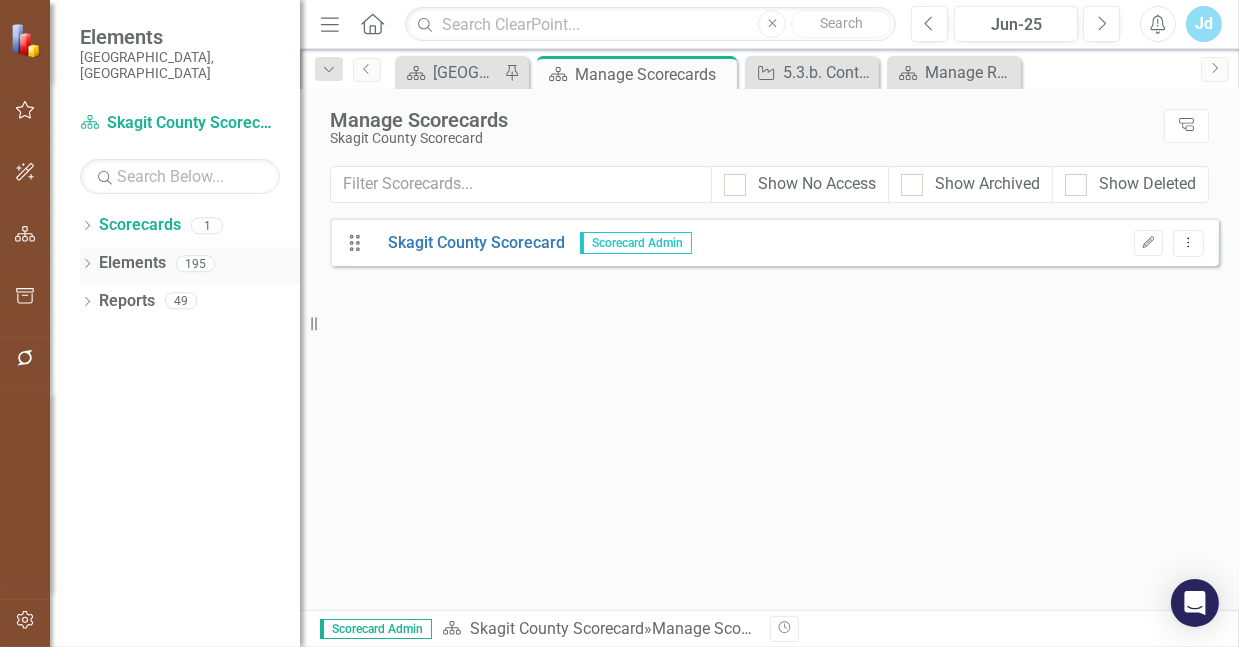 click on "Dropdown" 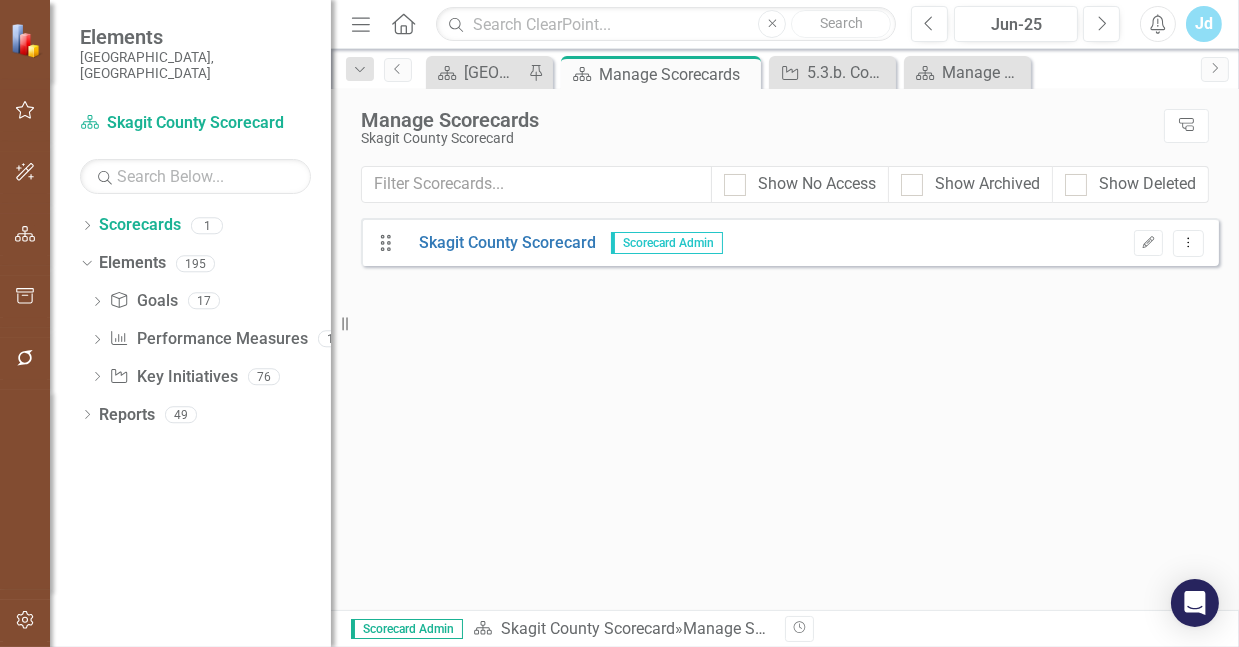 drag, startPoint x: 302, startPoint y: 312, endPoint x: 331, endPoint y: 314, distance: 29.068884 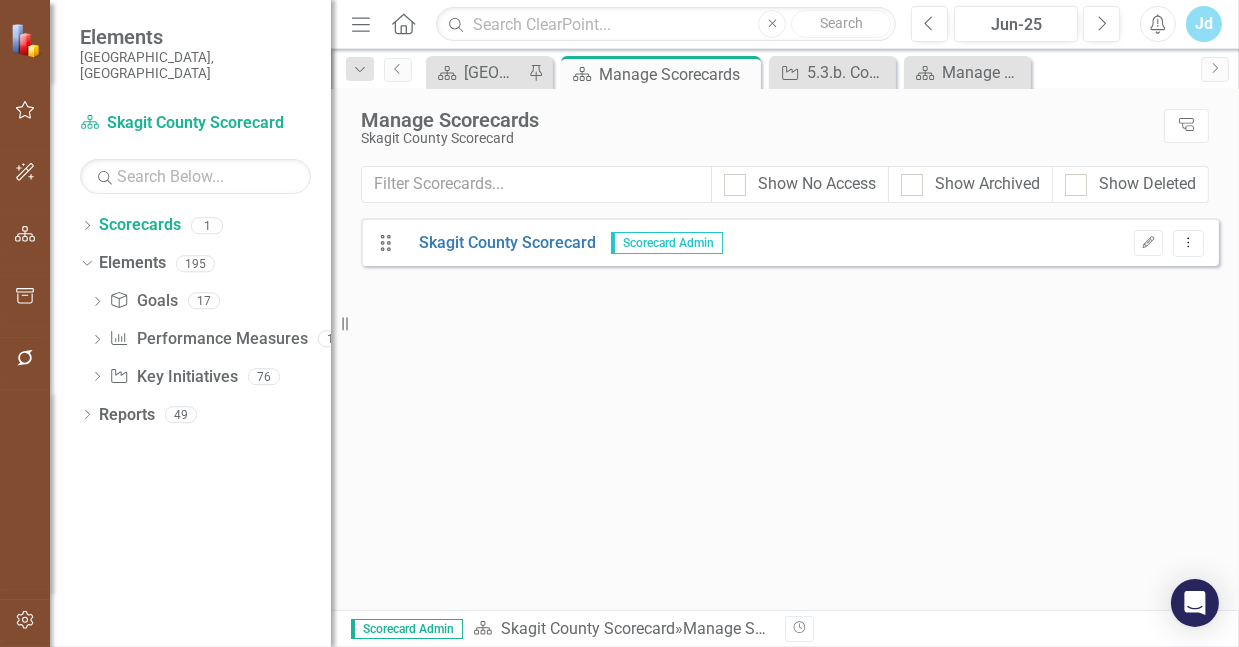 click on "Resize" at bounding box center (339, 323) 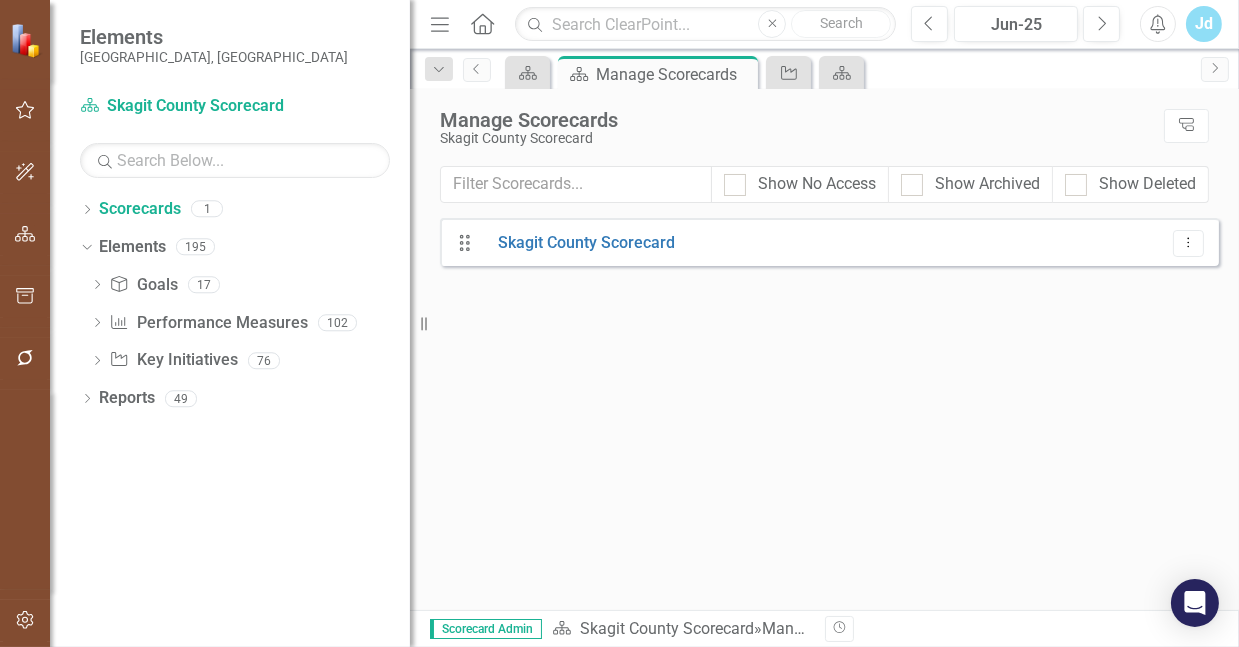 drag, startPoint x: 331, startPoint y: 314, endPoint x: 410, endPoint y: 336, distance: 82.006096 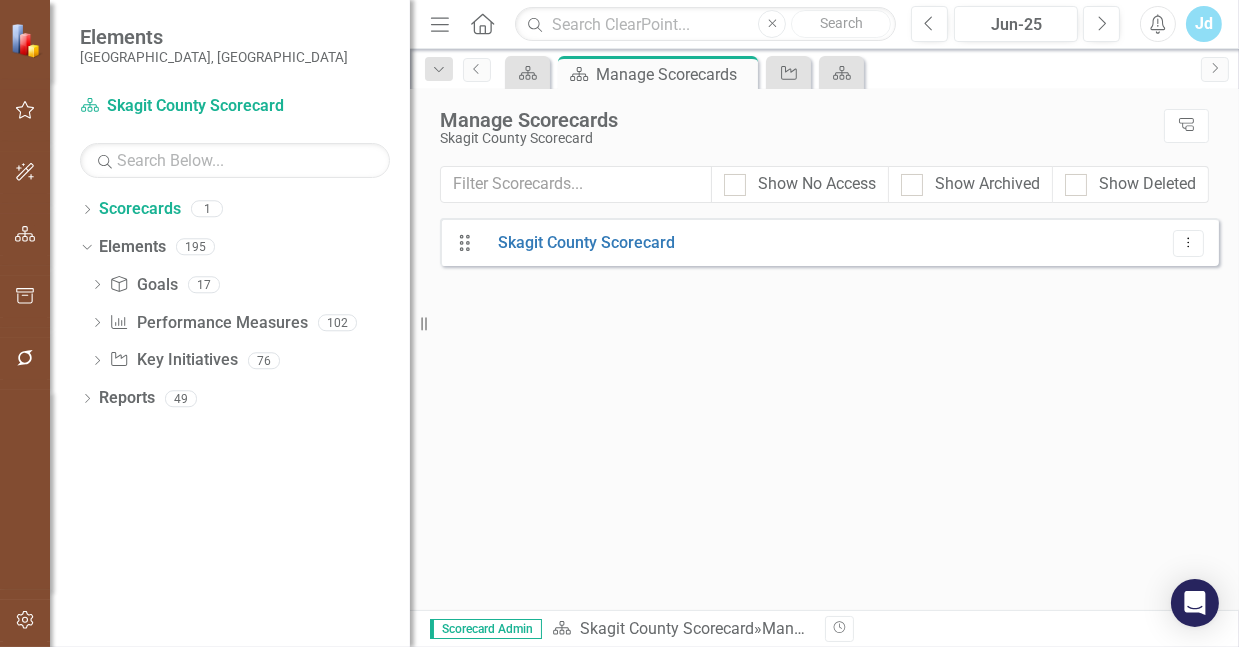 click on "Resize" at bounding box center (418, 323) 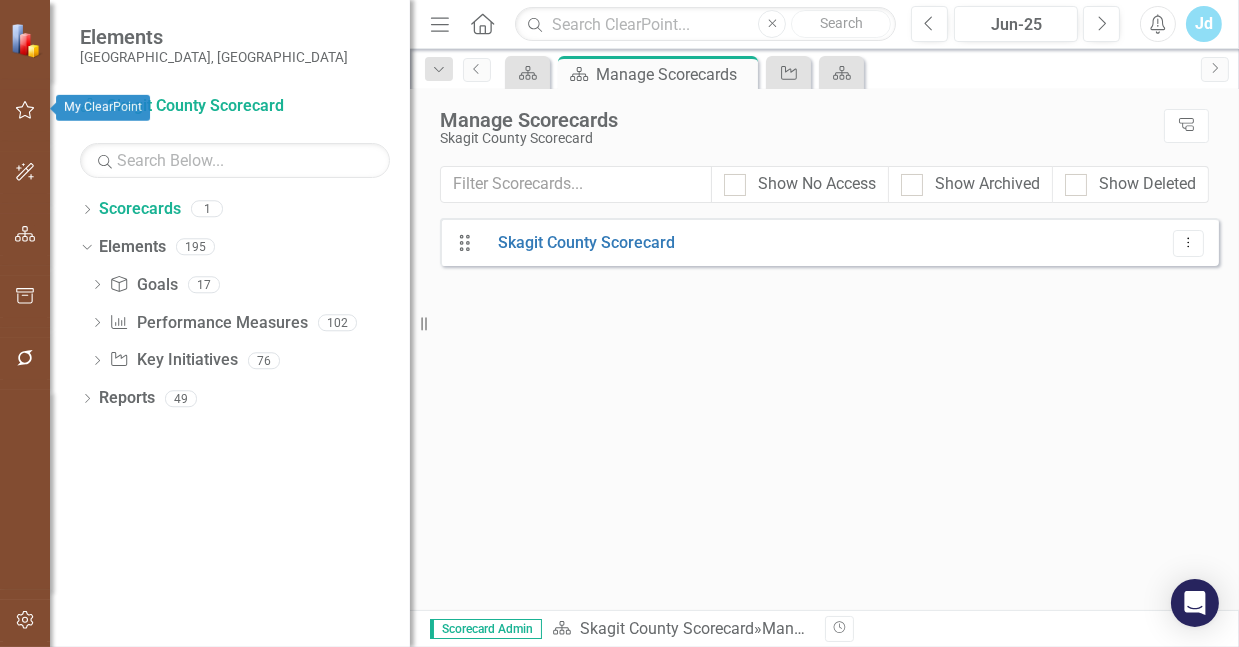click 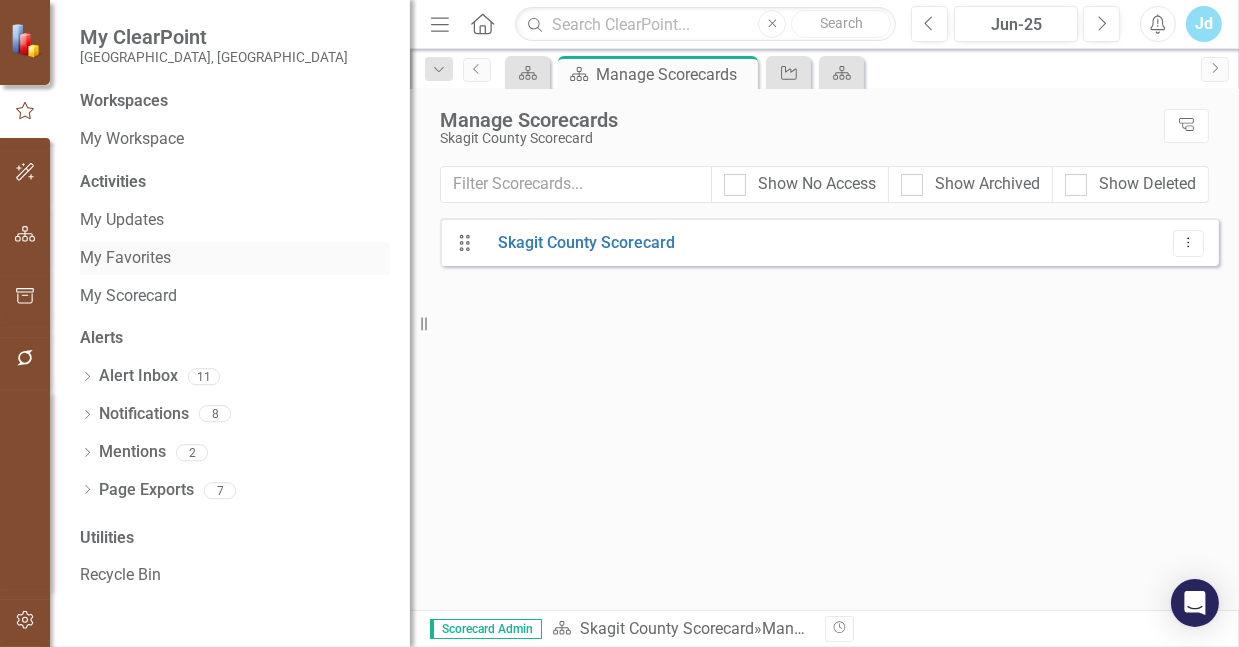 click on "My Favorites" at bounding box center (235, 258) 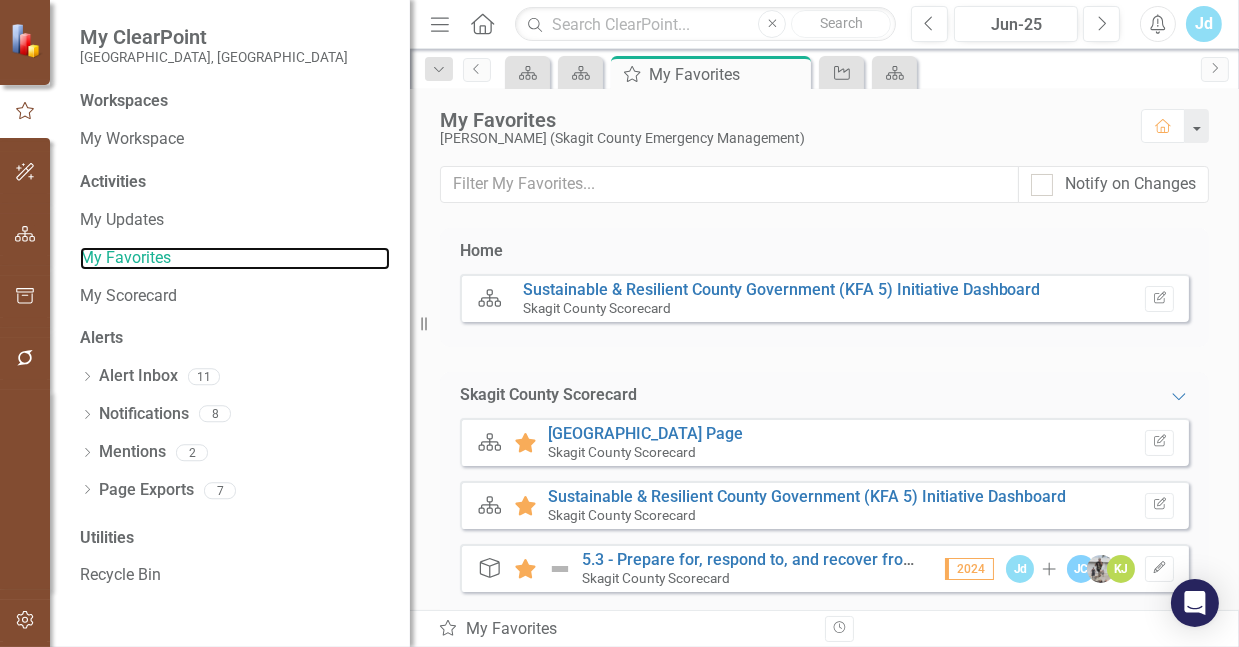 scroll, scrollTop: 50, scrollLeft: 0, axis: vertical 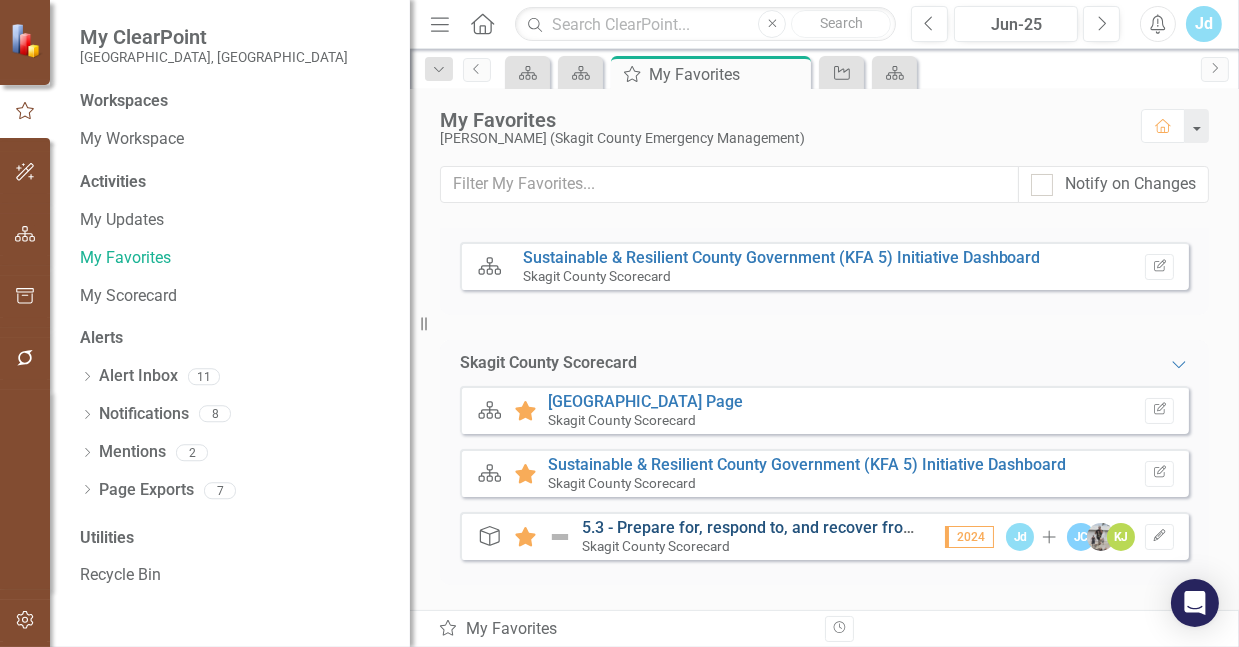 click on "5.3 - Prepare for, respond to, and recover from disasters, events, incidents, and hazards." at bounding box center [899, 527] 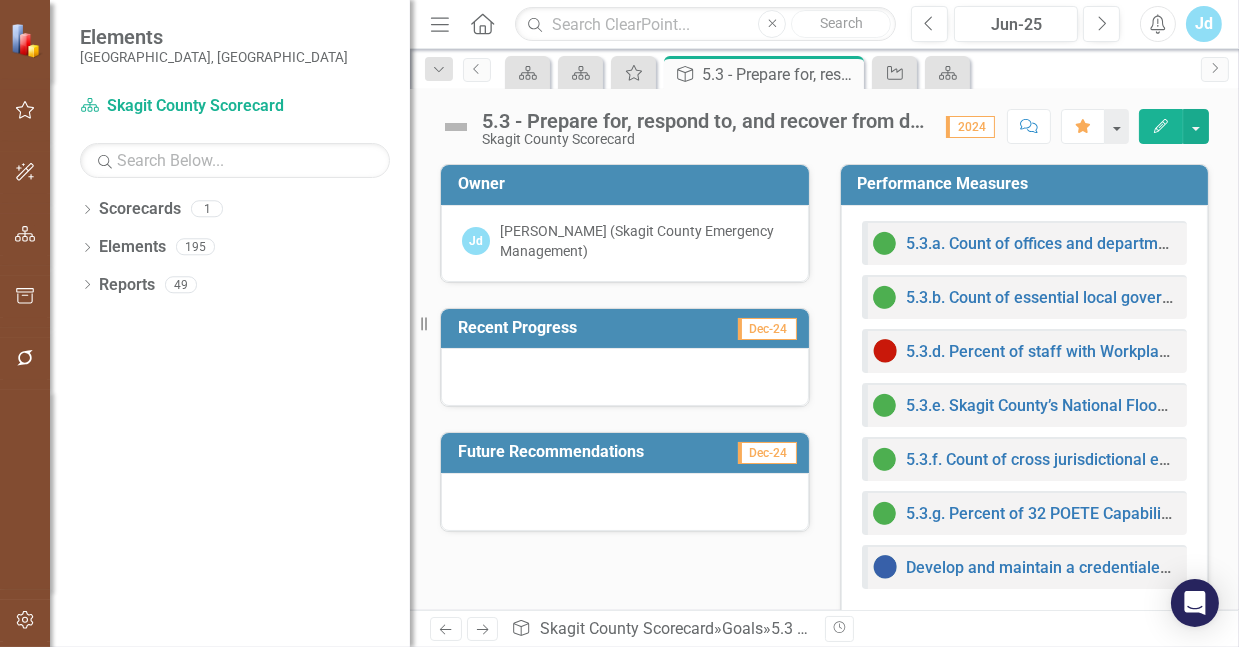 click on "5.3 - Prepare for, respond to, and recover from disasters, events, incidents, and hazards." at bounding box center (704, 121) 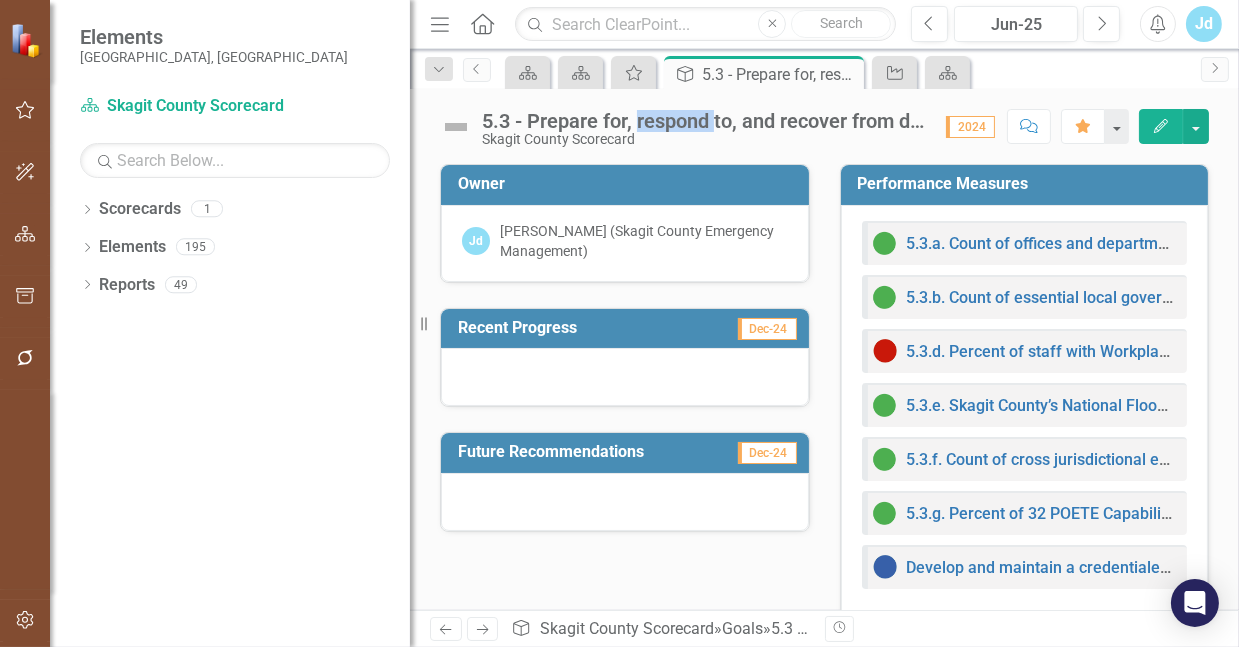 click on "5.3 - Prepare for, respond to, and recover from disasters, events, incidents, and hazards." at bounding box center (704, 121) 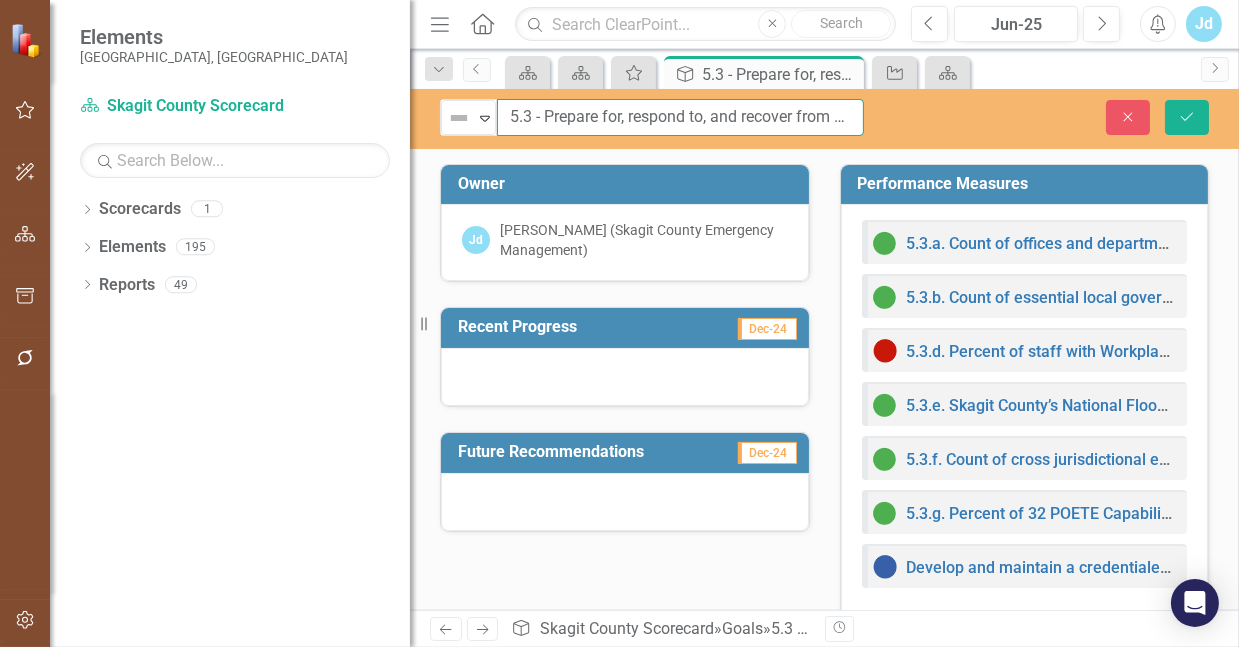 click on "5.3 - Prepare for, respond to, and recover from disasters, events, incidents, and hazards." at bounding box center (680, 117) 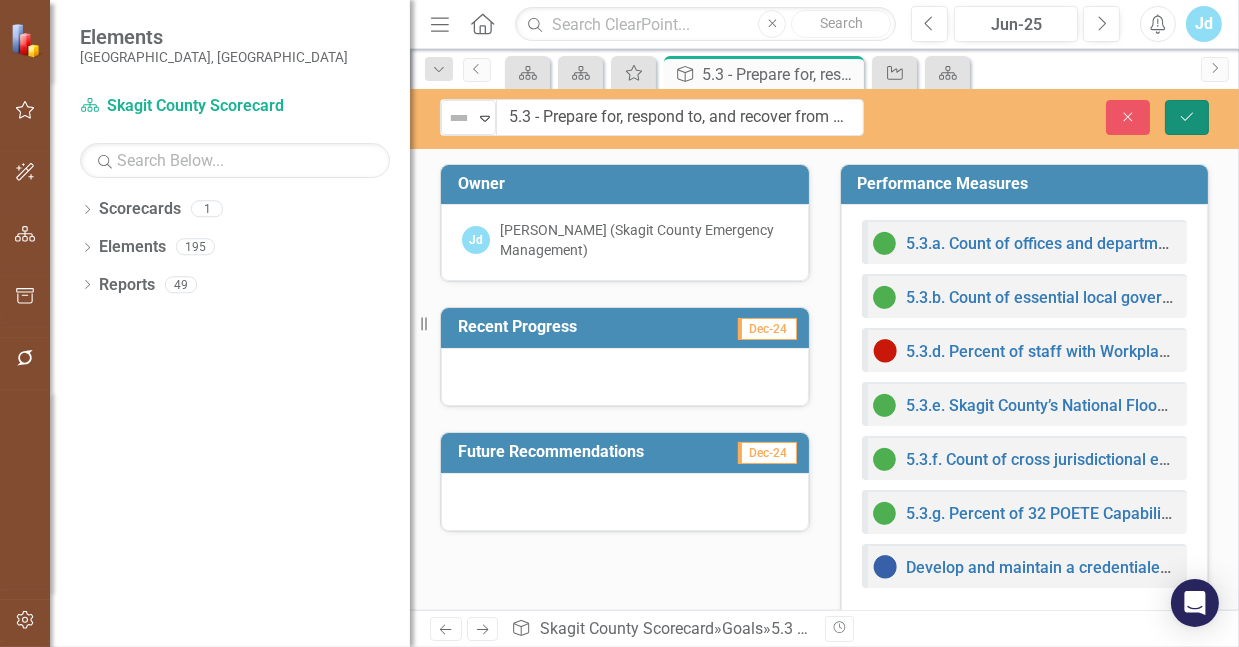 click on "Save" 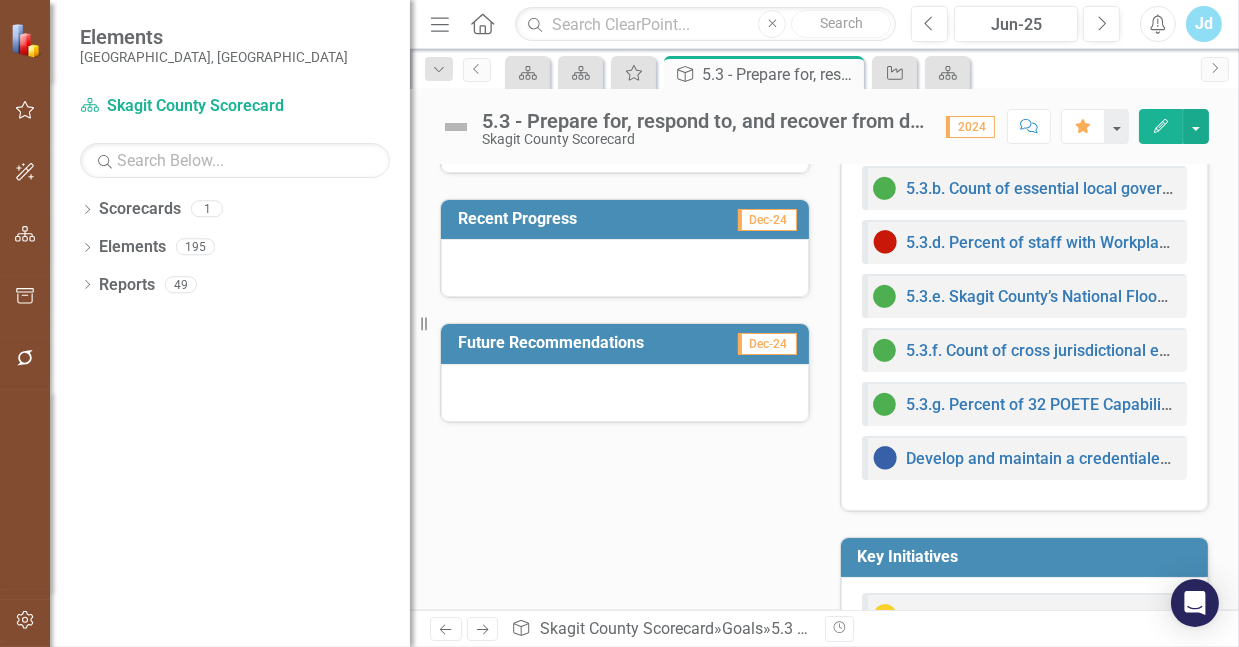 scroll, scrollTop: 351, scrollLeft: 0, axis: vertical 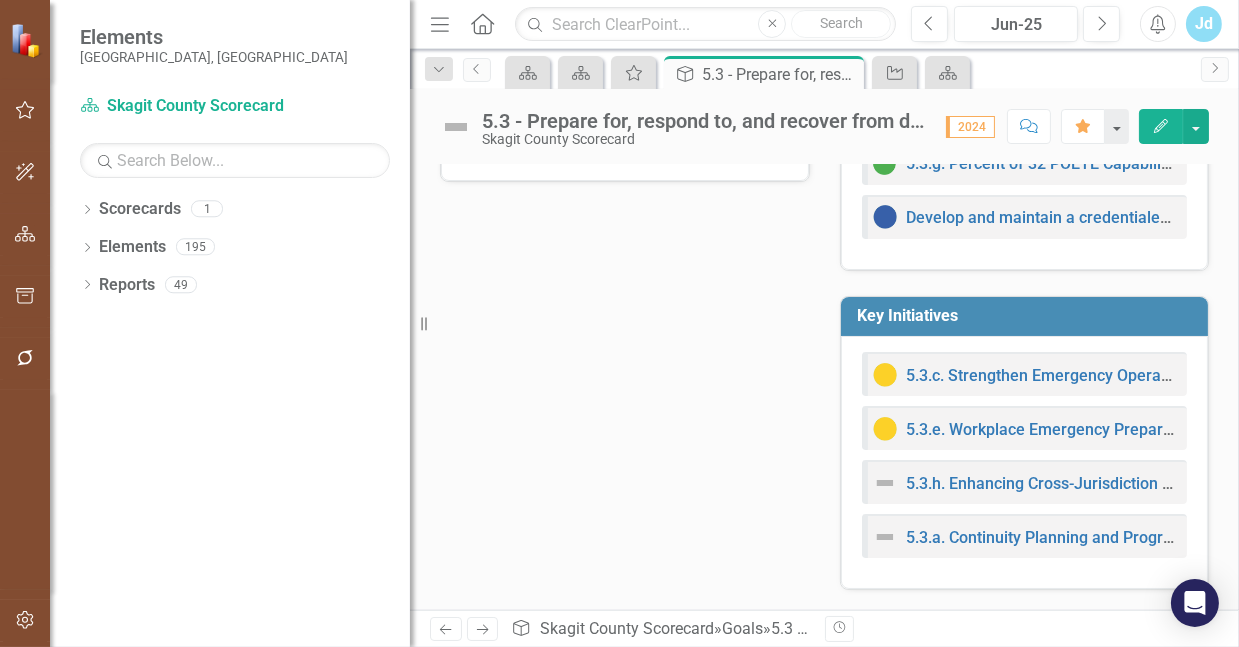 click on "Owner [PERSON_NAME] (Skagit County Emergency Management) Recent Progress Dec-24 Future Recommendations Dec-24 Performance Measures 5.3.a. Count of offices and departments with current Continuity of Operations Plan. 5.3.b. Count of essential local government personnel who have completed National Incident Management System (NIMS) training relevant to their roles. 5.3.d. Percent of staff with Workplace Emergency Preparedness training 5.3.e. Skagit County’s National Flood Insurance Program (NFIP) Community Rating System (CRS) score is a 4 or higher 5.3.f. Count of cross jurisdictional emergency management exercises. 5.3.g.  Percent of 32 POETE Capabilities with a score of 3 or higher Develop and maintain a credentialed Type 3 Incident Management Team (IMT) capable of supporting multi-operational period incidents within [GEOGRAPHIC_DATA]. Key Initiatives 5.3.c. Strengthen Emergency Operations Center Readiness and Capability 5.3.e. Workplace Emergency Preparedness" at bounding box center (824, 189) 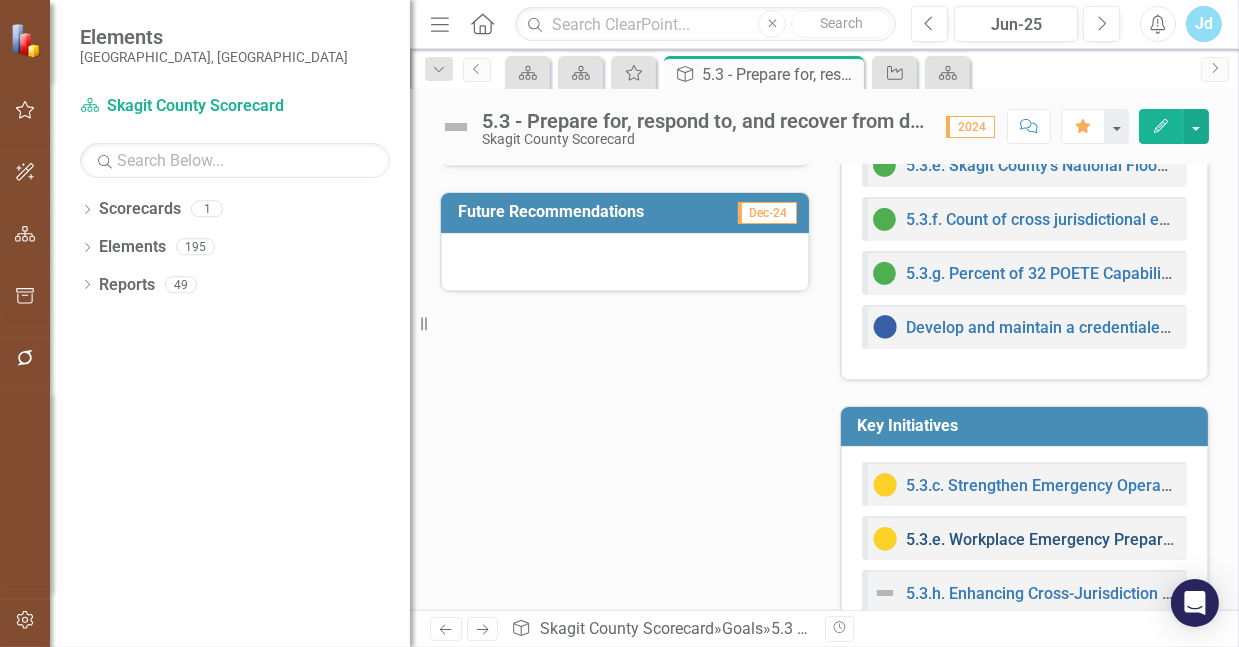 scroll, scrollTop: 351, scrollLeft: 0, axis: vertical 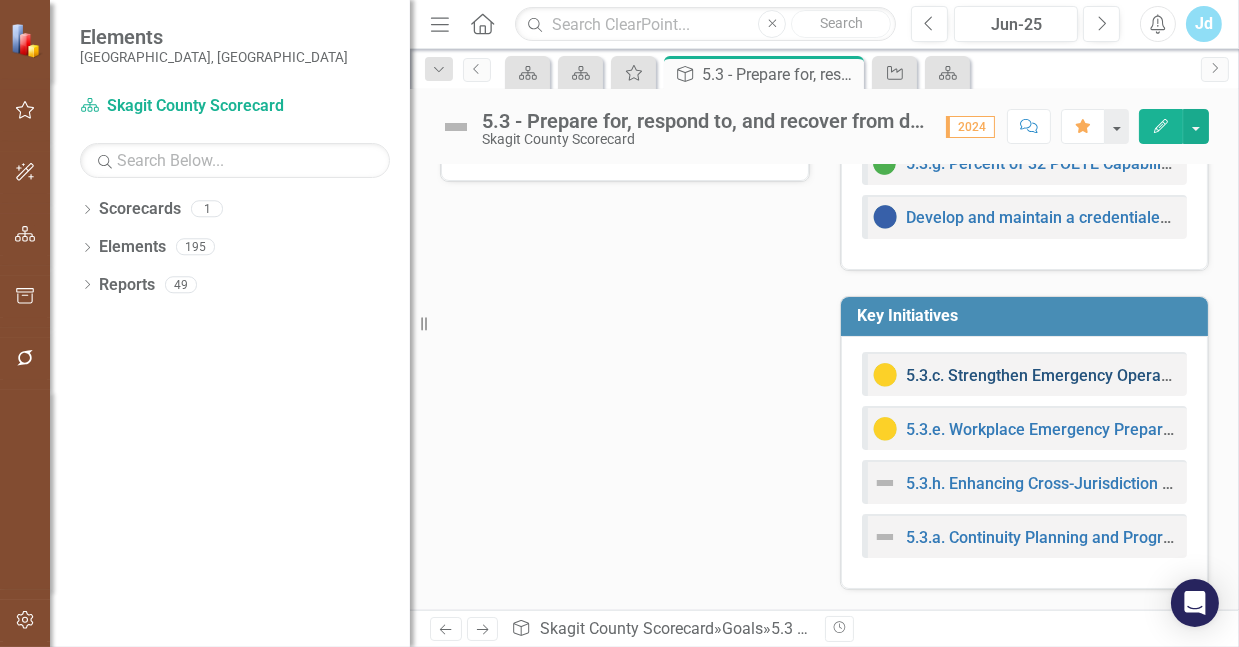 click on "5.3.c. Strengthen Emergency Operations Center Readiness and Capability" at bounding box center (1170, 375) 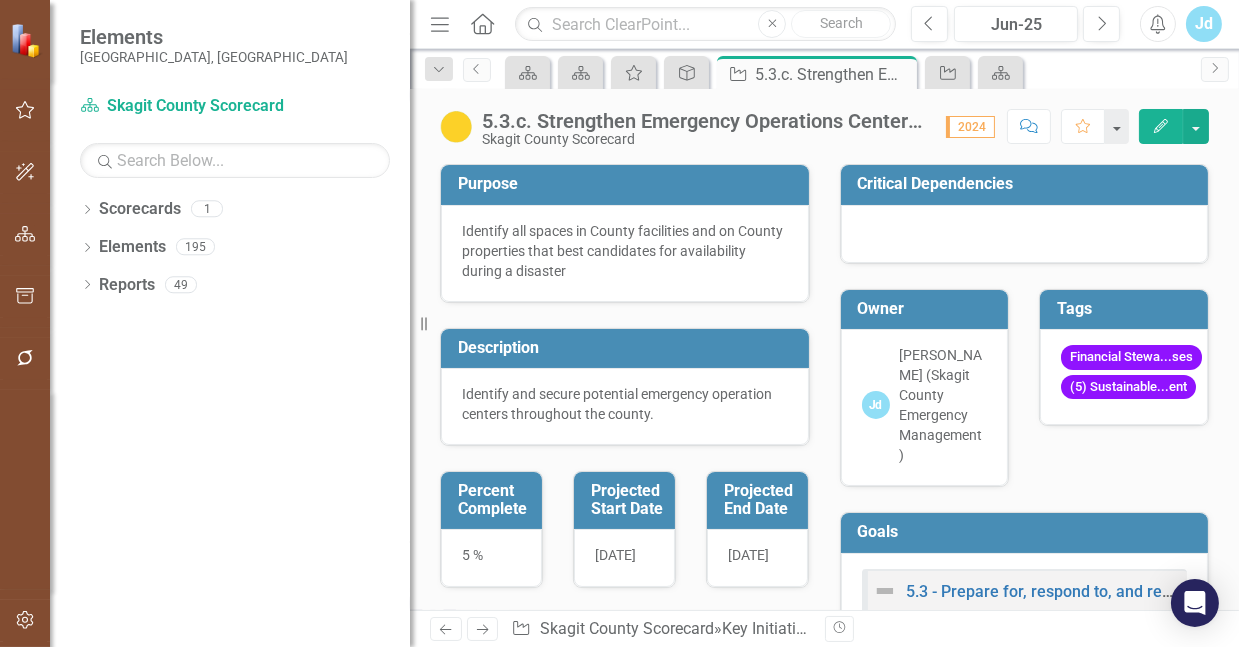 click on "5.3.c. Strengthen Emergency Operations Center Readiness and Capability" at bounding box center [704, 121] 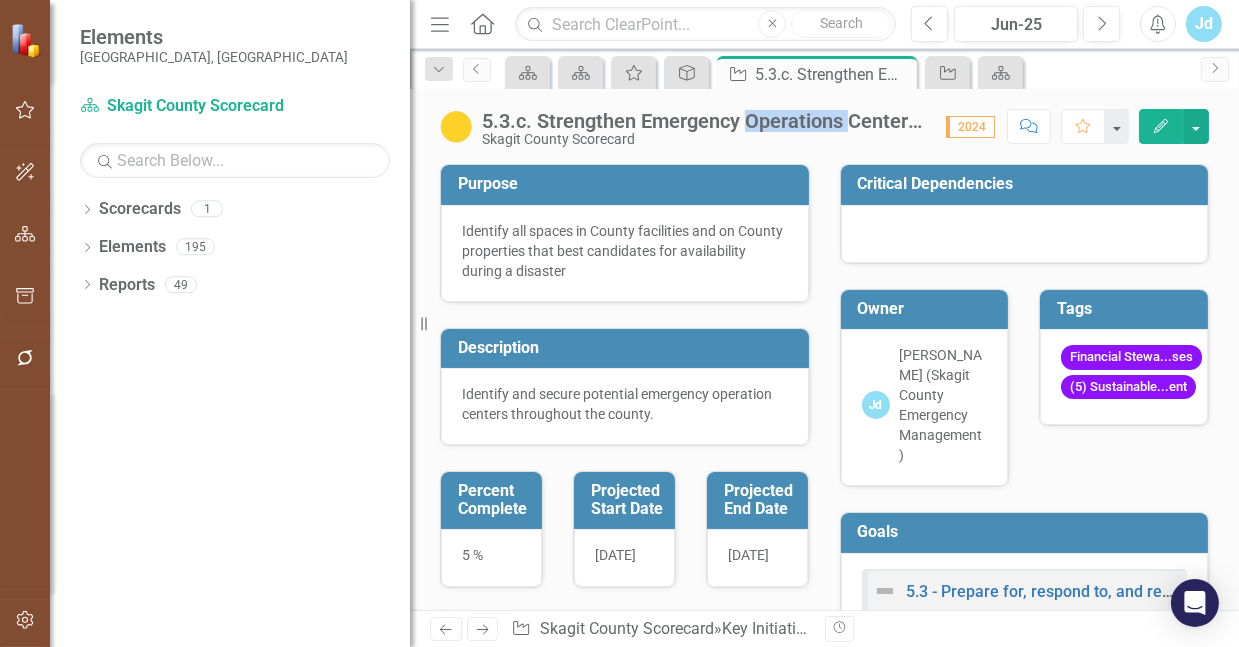 click on "5.3.c. Strengthen Emergency Operations Center Readiness and Capability" at bounding box center (704, 121) 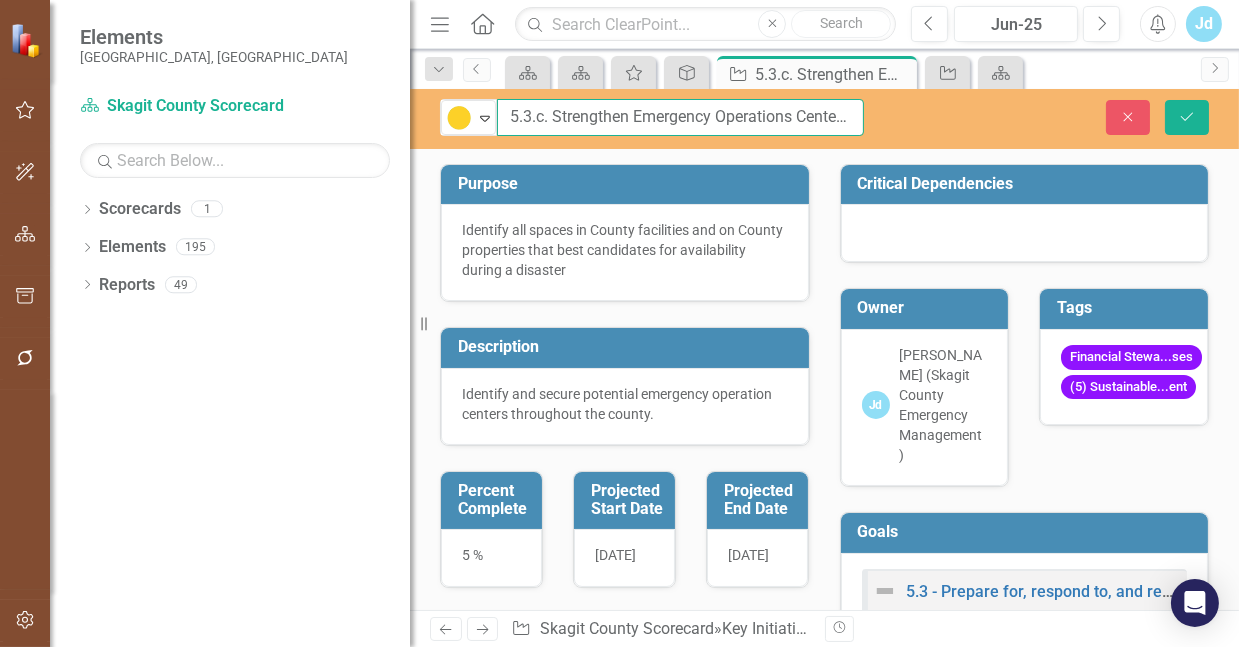 click on "5.3.c. Strengthen Emergency Operations Center Readiness and Capability" at bounding box center (680, 117) 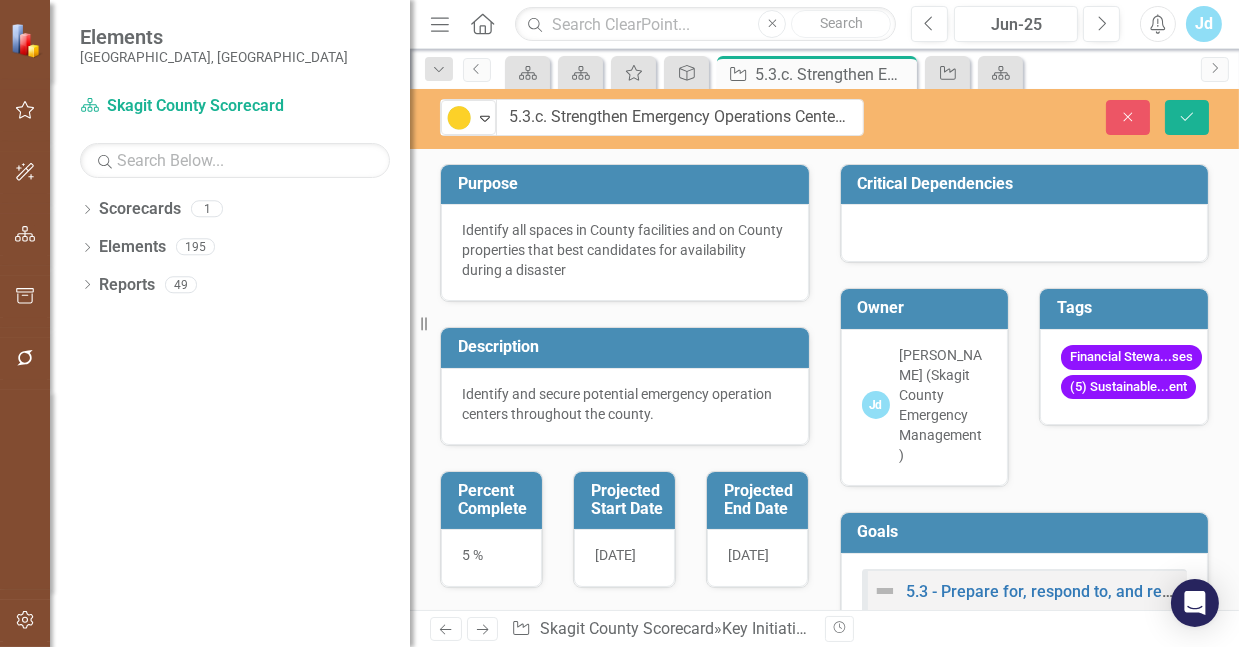 click on "Caution Expand 5.3.c. Strengthen Emergency Operations Center Readiness and Capability" at bounding box center [652, 117] 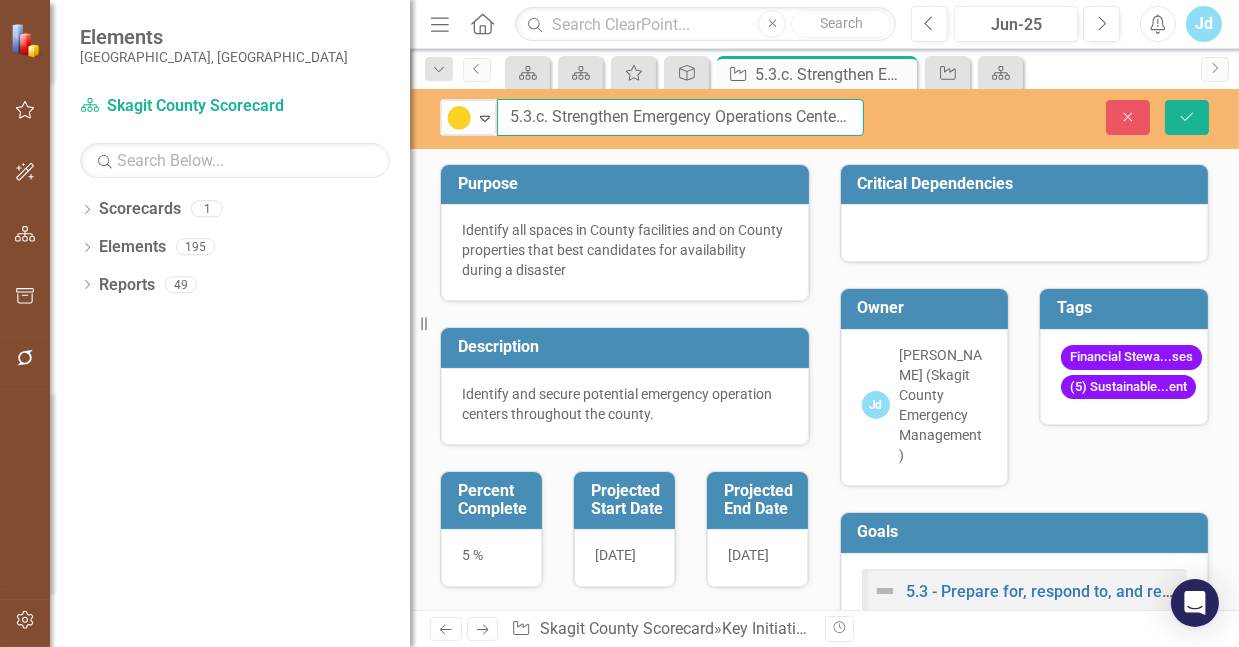 click on "5.3.c. Strengthen Emergency Operations Center Readiness and Capability" at bounding box center (680, 117) 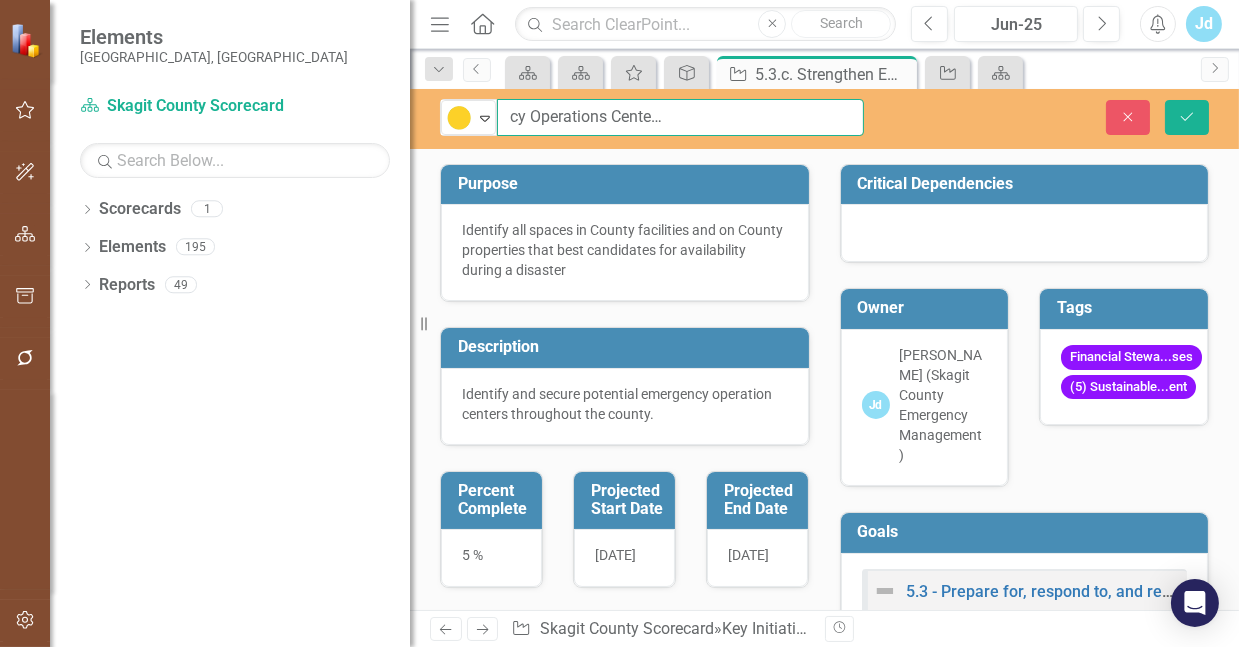 scroll, scrollTop: 0, scrollLeft: 195, axis: horizontal 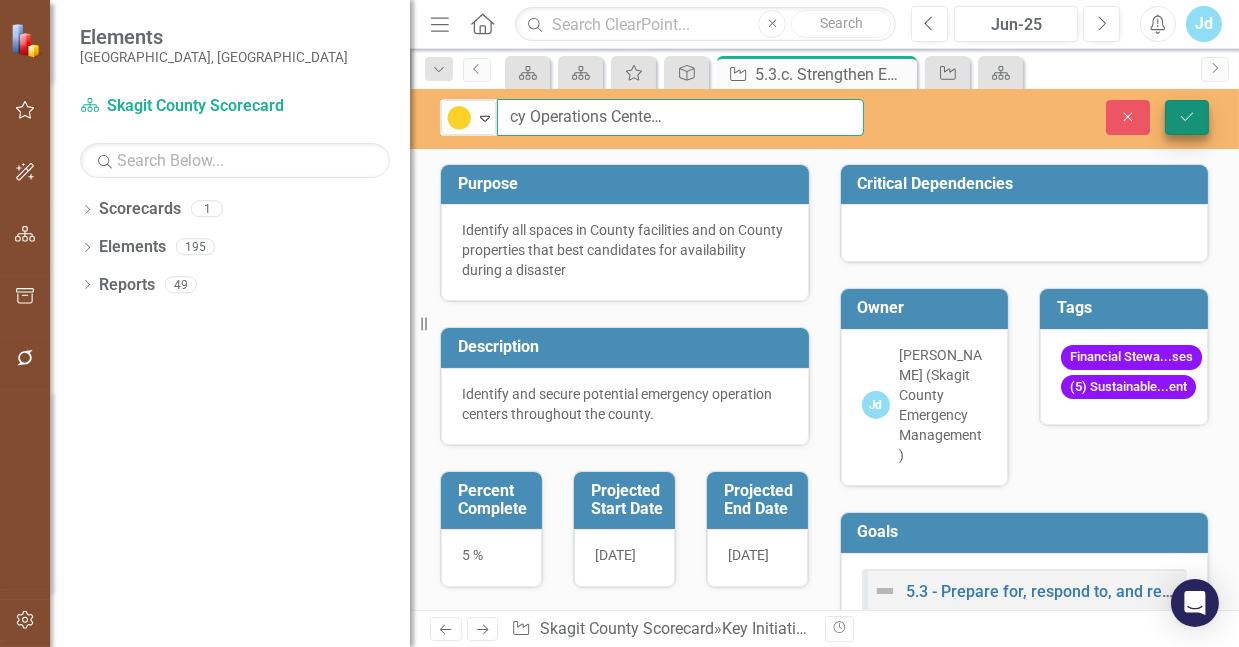 type on "5.3.c. Strengthen Emergency Operations Center Readiness and Capabilities" 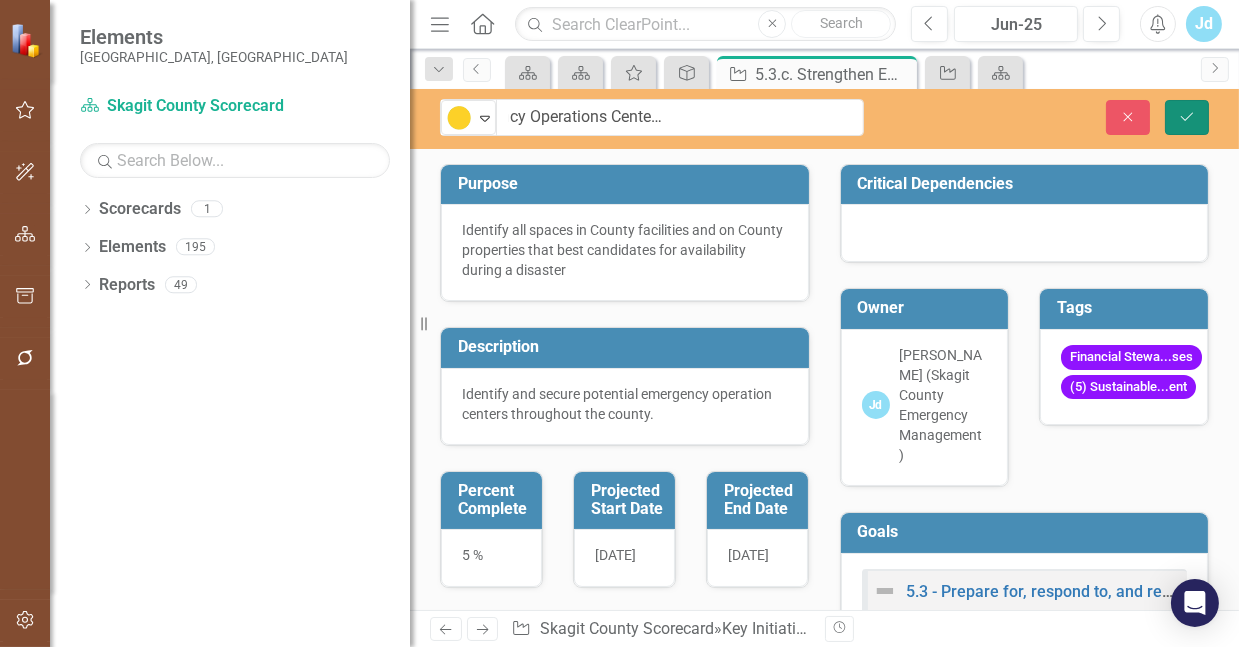 scroll, scrollTop: 0, scrollLeft: 0, axis: both 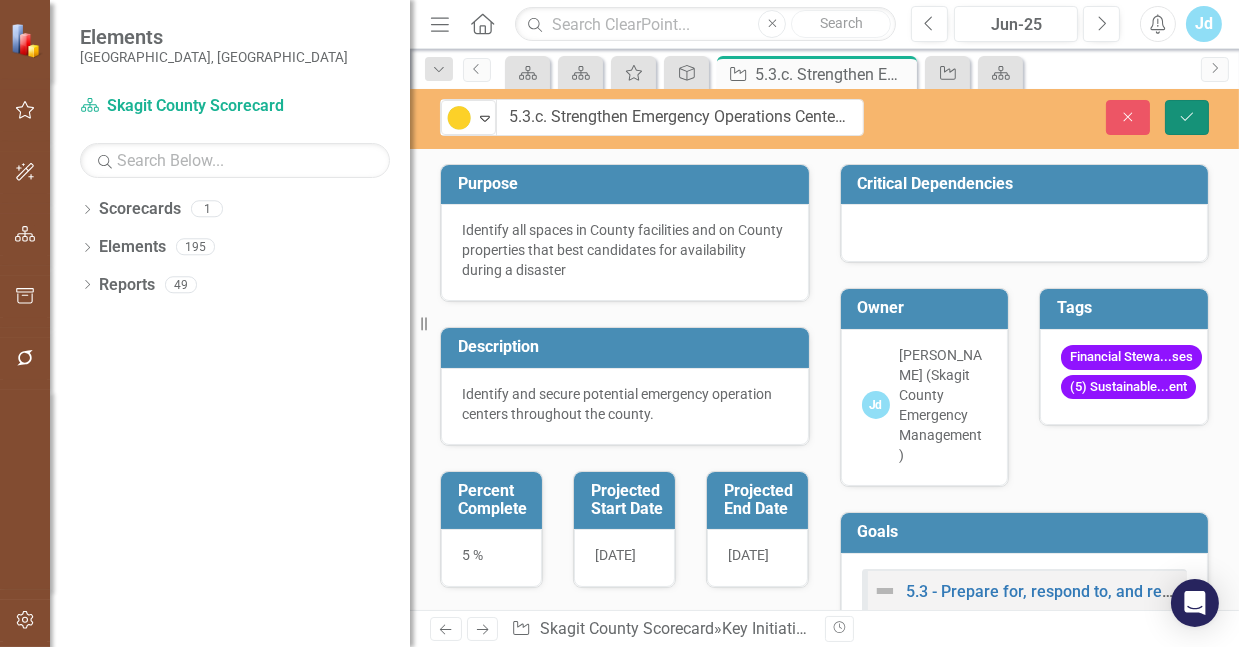 click on "Save" 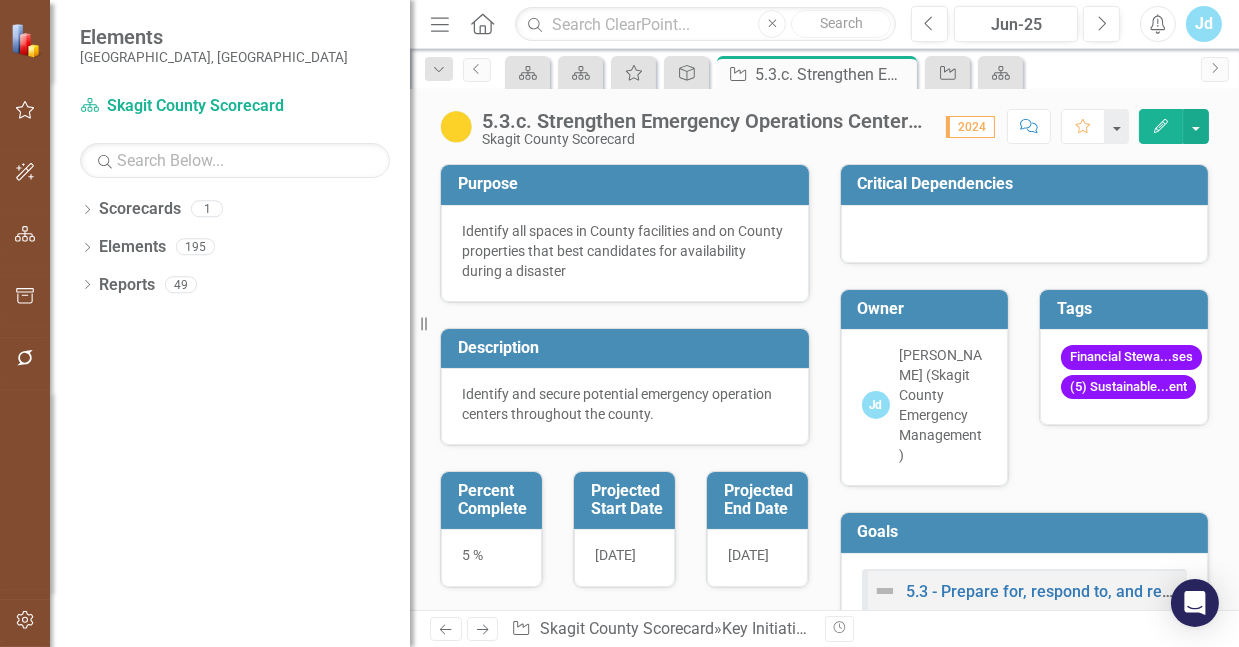 click on "5.3.c. Strengthen Emergency Operations Center Readiness and Capabilities" at bounding box center (704, 121) 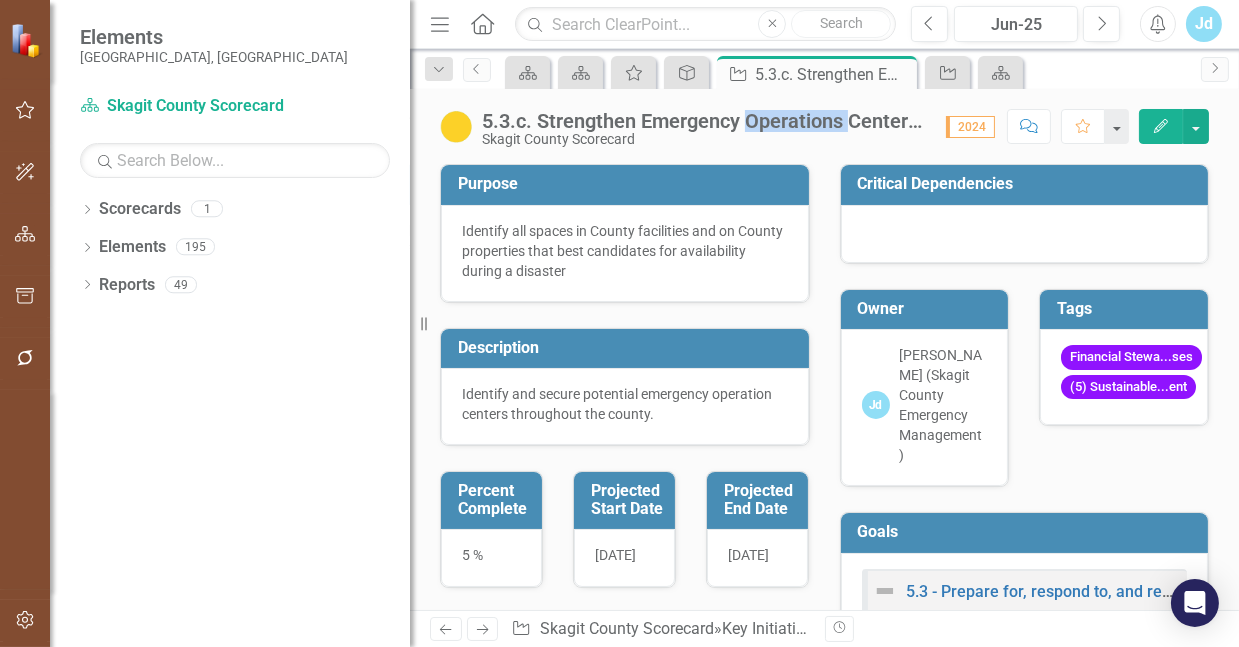 click on "5.3.c. Strengthen Emergency Operations Center Readiness and Capabilities" at bounding box center (704, 121) 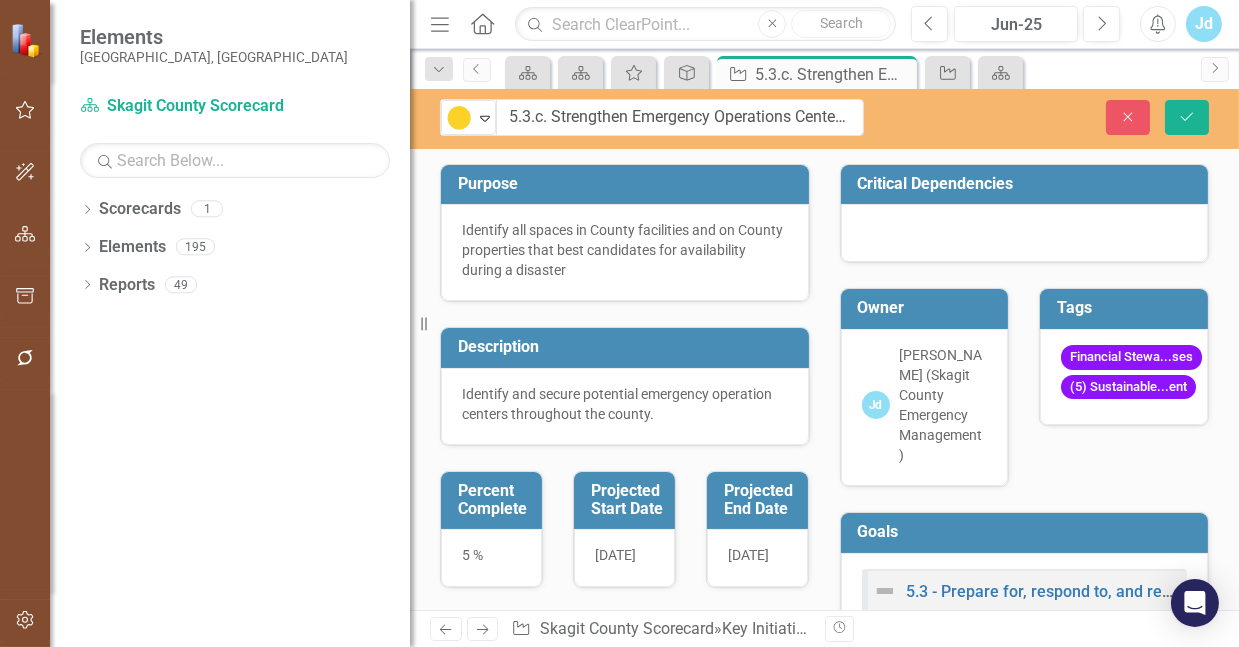 click on "5.3.c. Strengthen Emergency Operations Center Readiness and Capabilities" at bounding box center [680, 117] 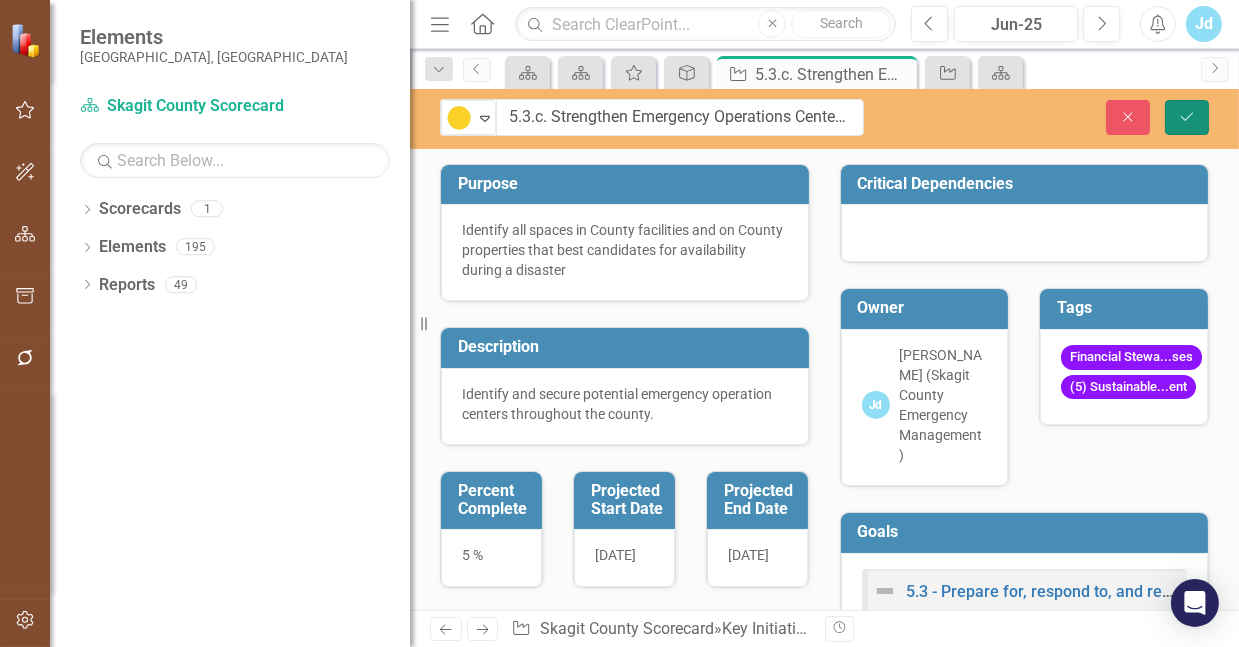 click on "Save" 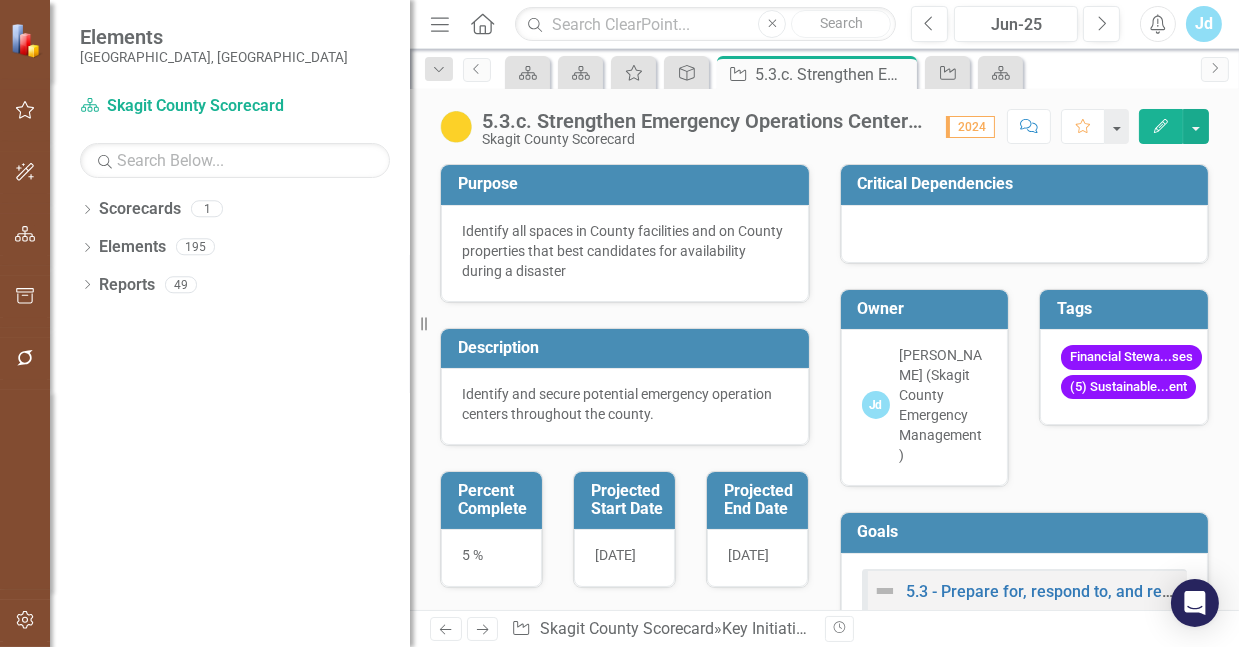 click on "Identify all spaces in County facilities and on County properties that best candidates for availability during a disaster" at bounding box center [625, 251] 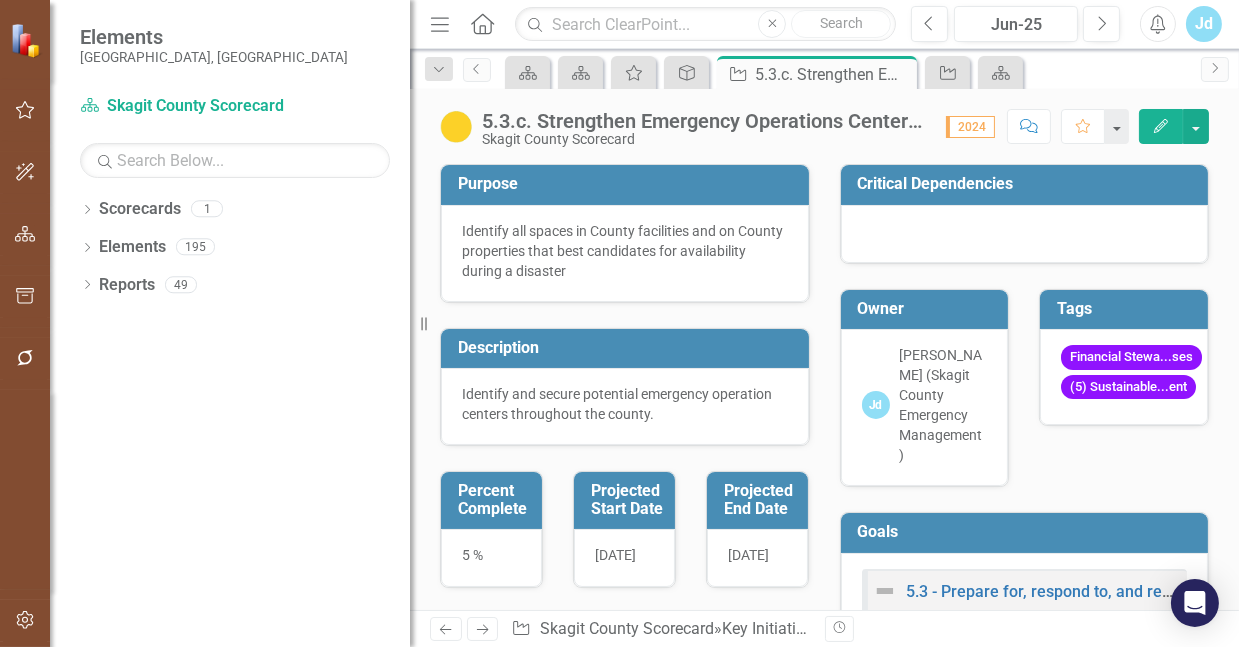 drag, startPoint x: 656, startPoint y: 274, endPoint x: 585, endPoint y: 268, distance: 71.25307 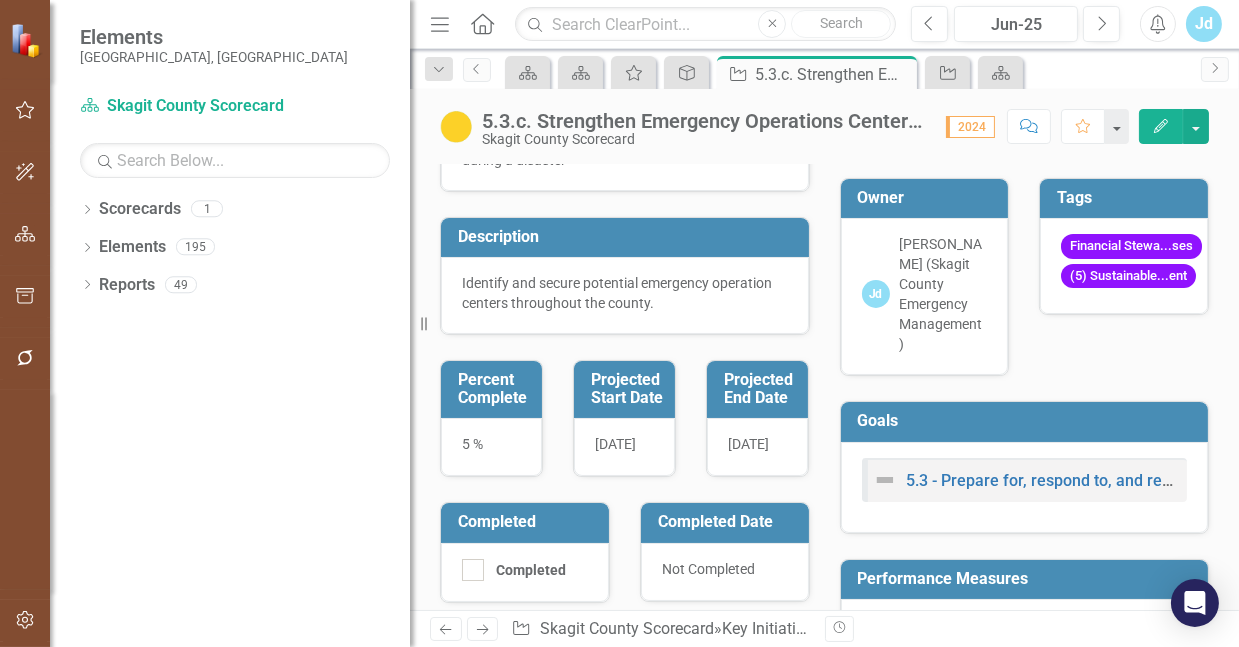 scroll, scrollTop: 0, scrollLeft: 0, axis: both 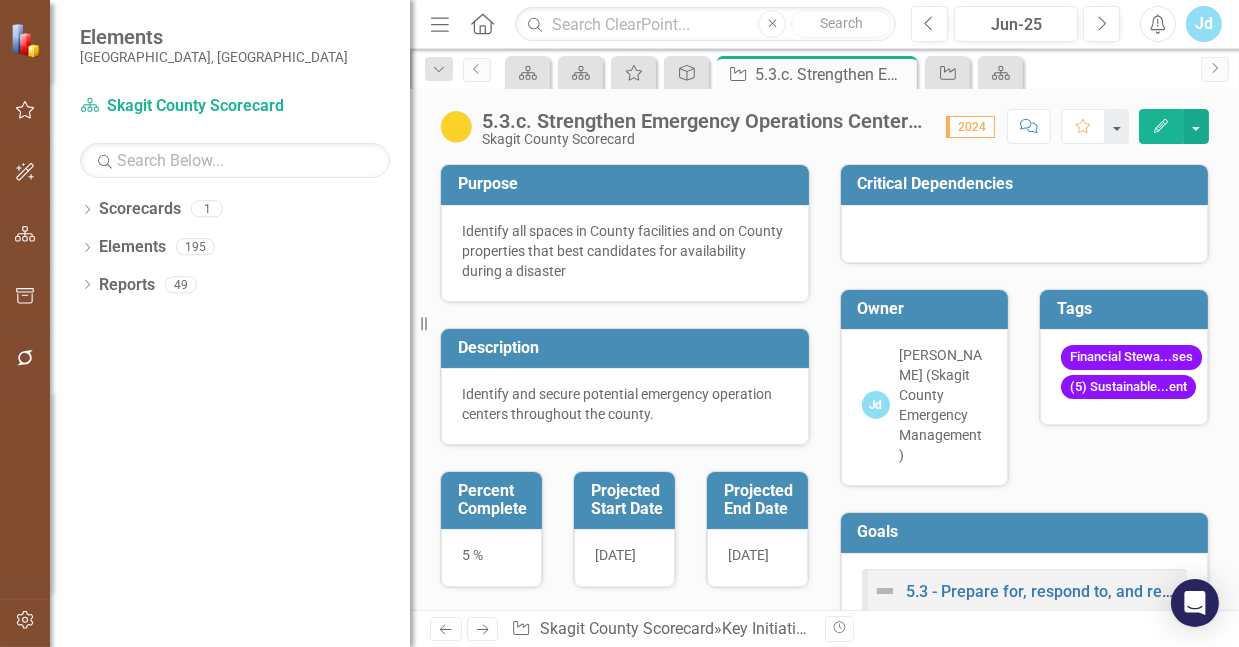 click on "Identify all spaces in County facilities and on County properties that best candidates for availability during a disaster" at bounding box center (625, 251) 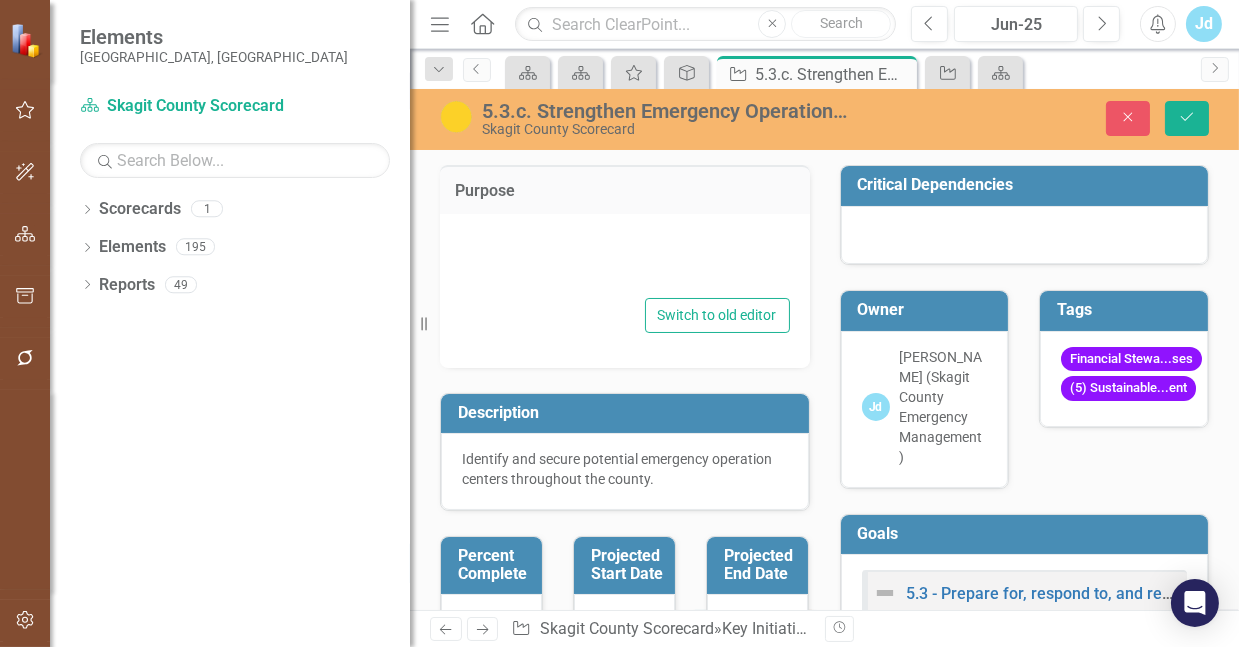 type on "Identify all spaces in County facilities and on County properties that best candidates for availability during a disaster" 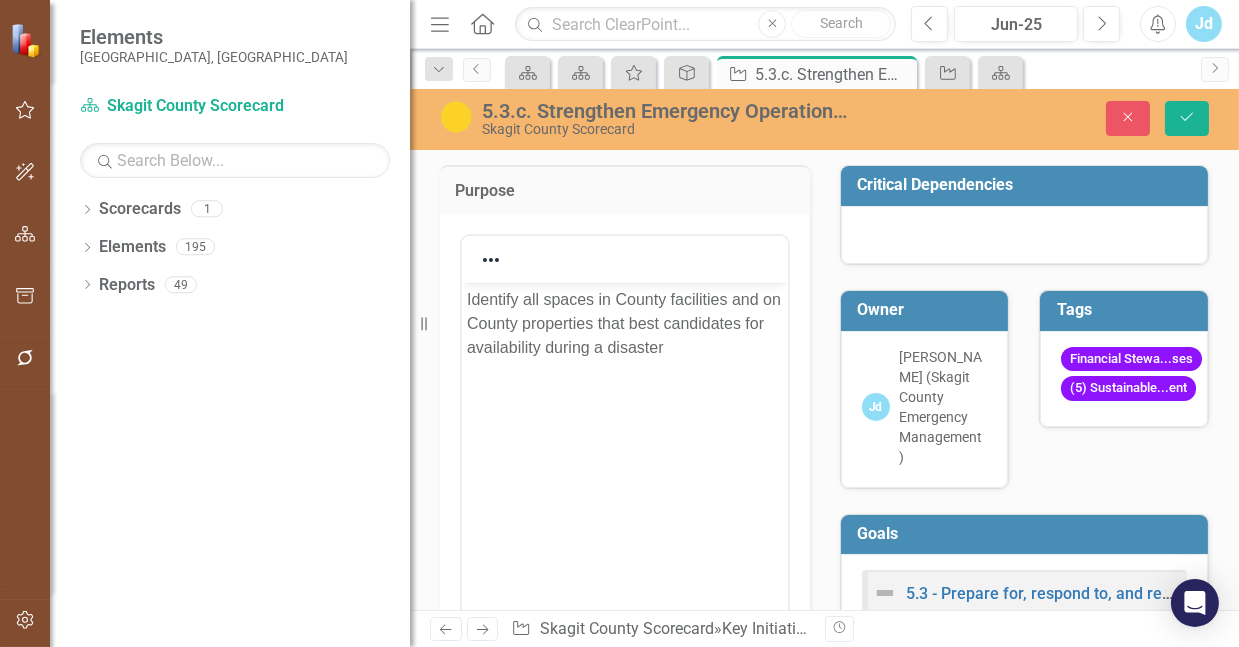 scroll, scrollTop: 0, scrollLeft: 0, axis: both 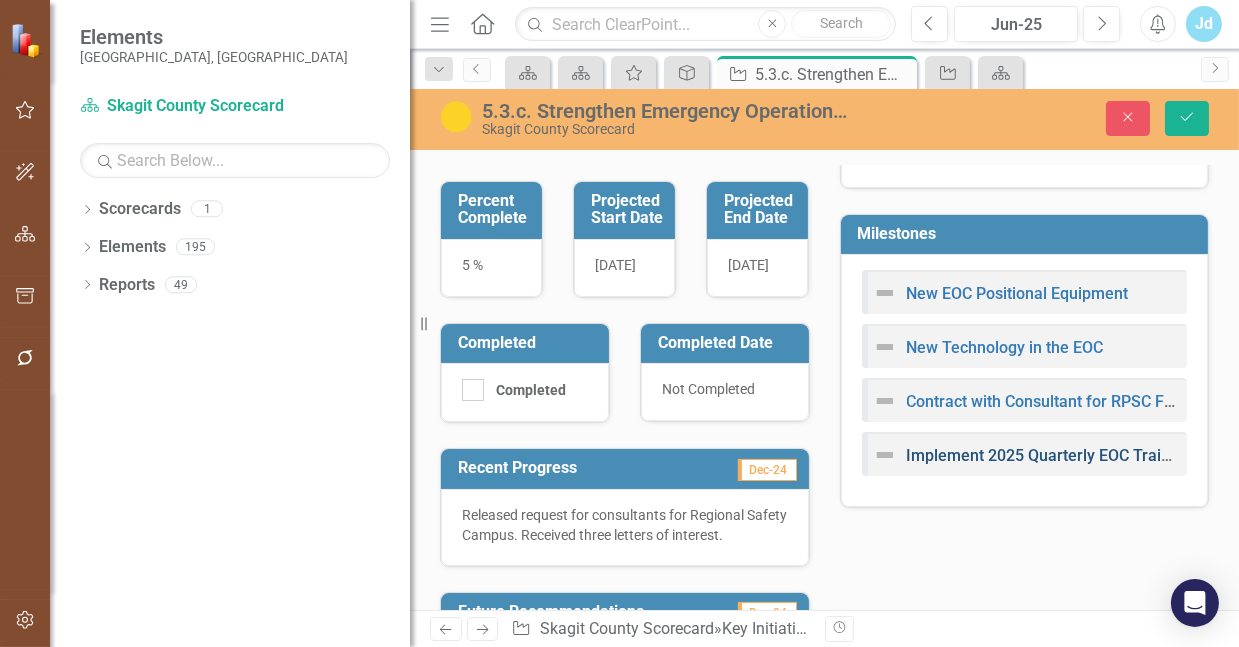 click on "Implement 2025 Quarterly EOC Training" at bounding box center [1050, 455] 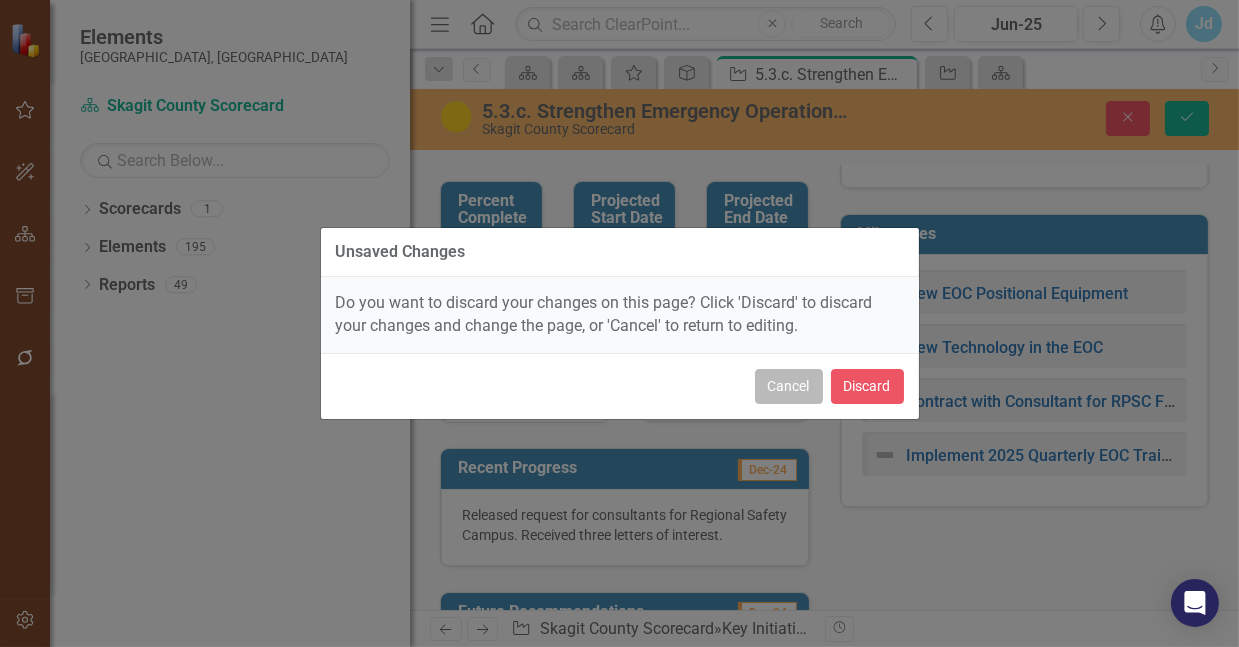 click on "Cancel" at bounding box center (789, 386) 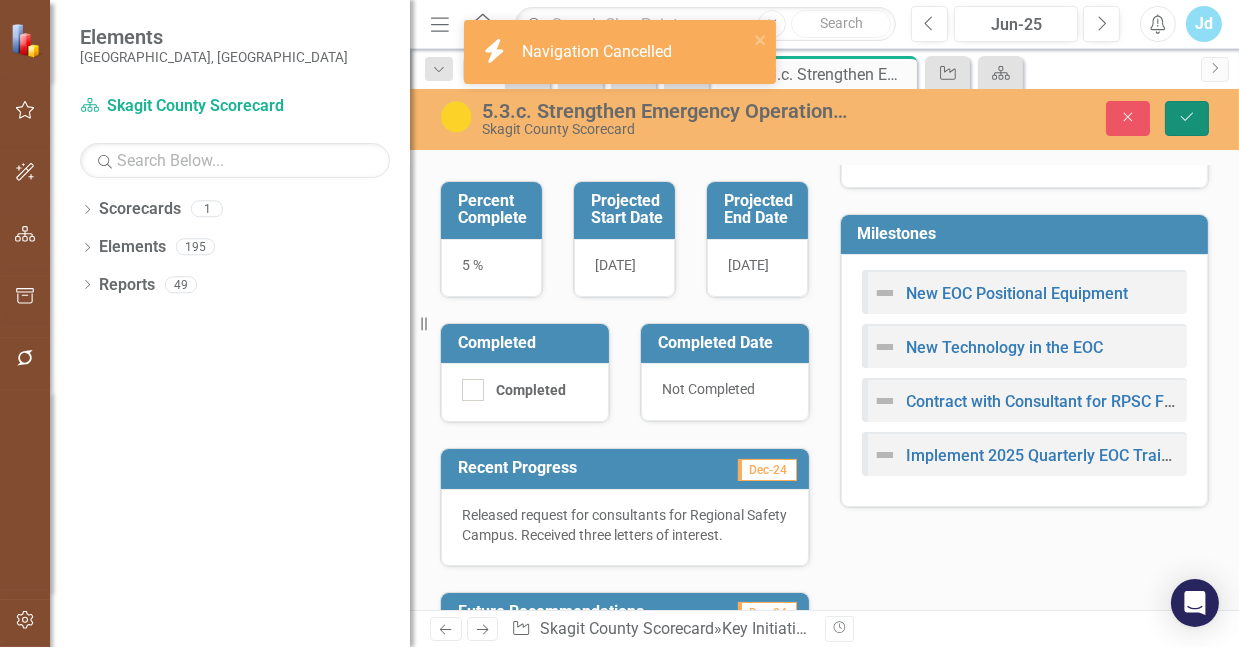 click on "Save" 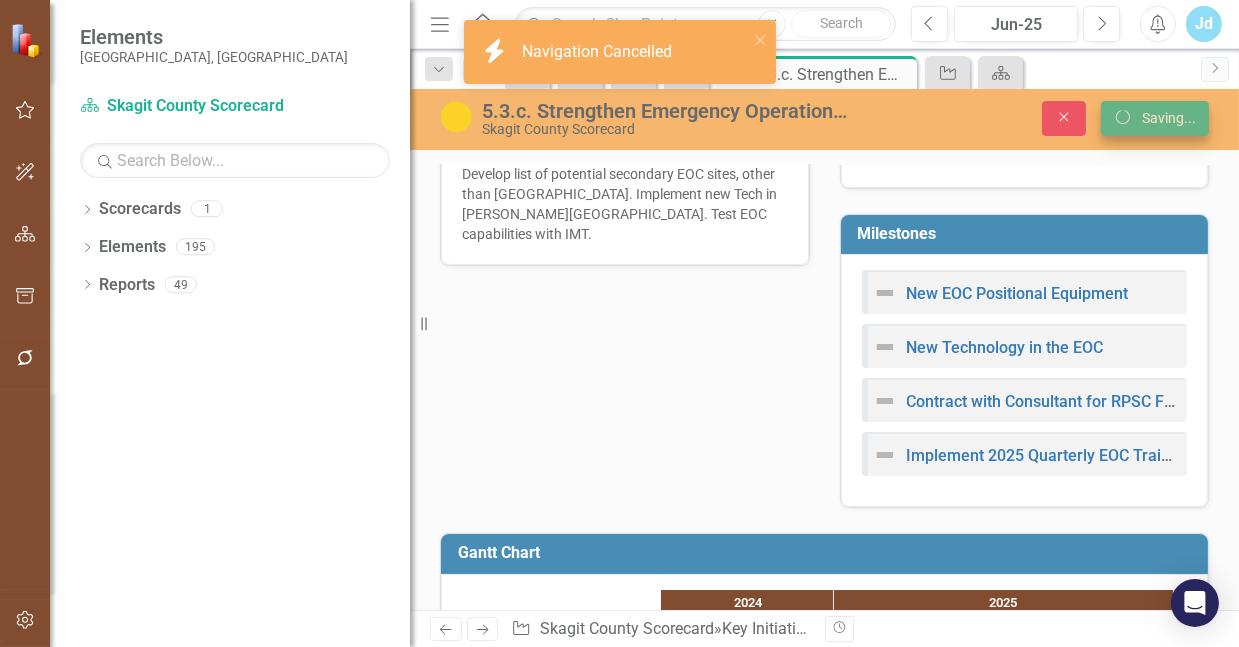 scroll, scrollTop: 283, scrollLeft: 0, axis: vertical 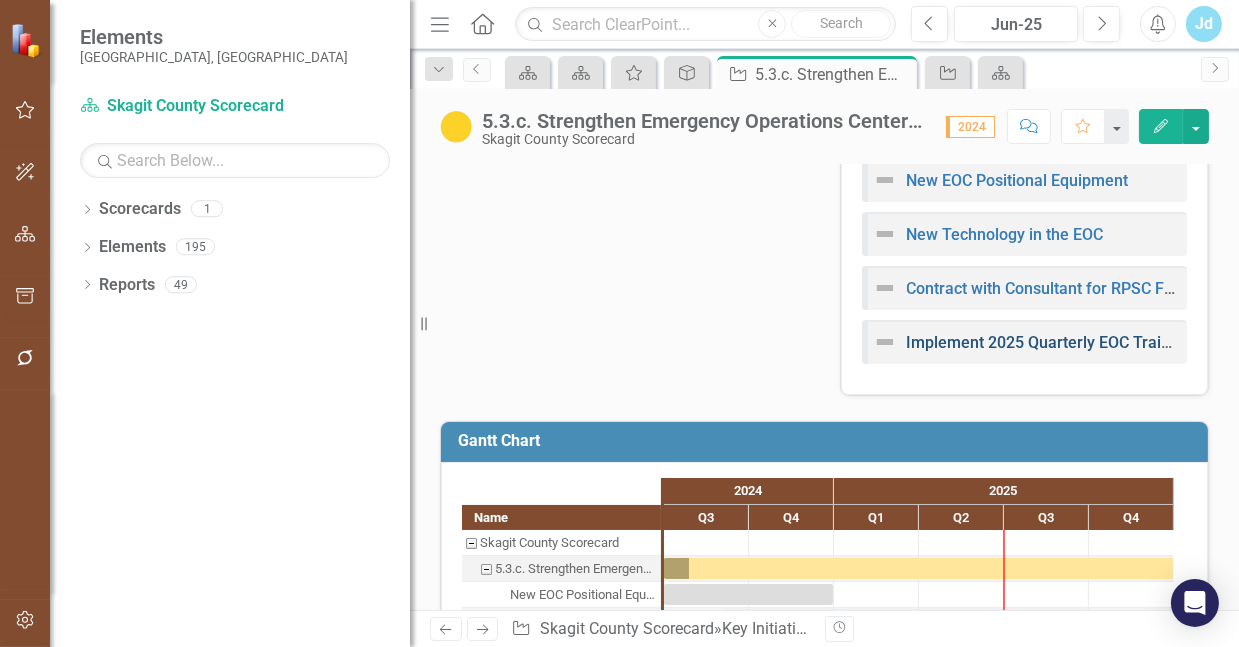 click on "Implement 2025 Quarterly EOC Training" at bounding box center [1050, 342] 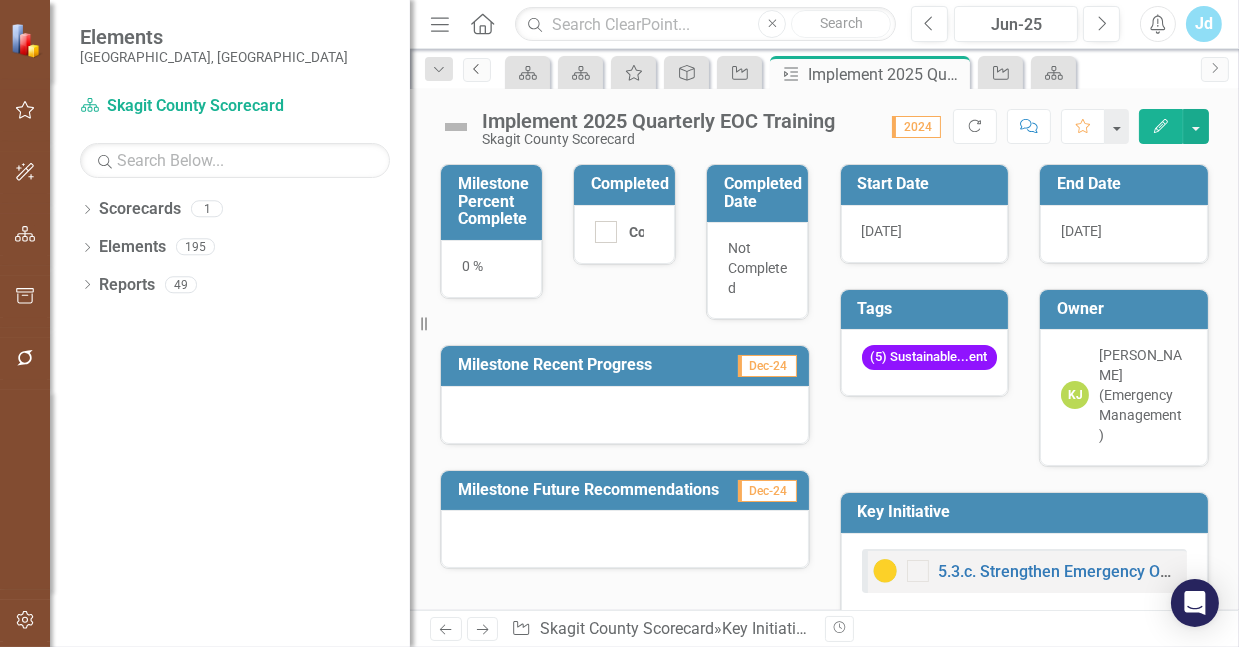 click on "Previous" 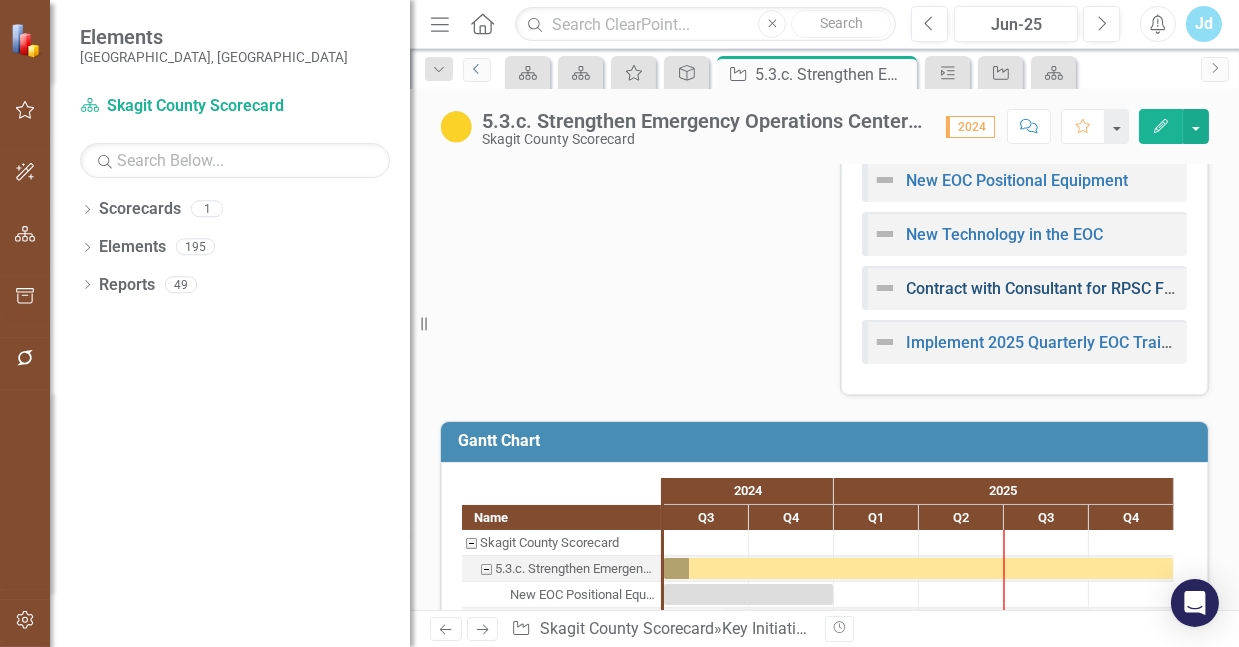 scroll, scrollTop: 777, scrollLeft: 0, axis: vertical 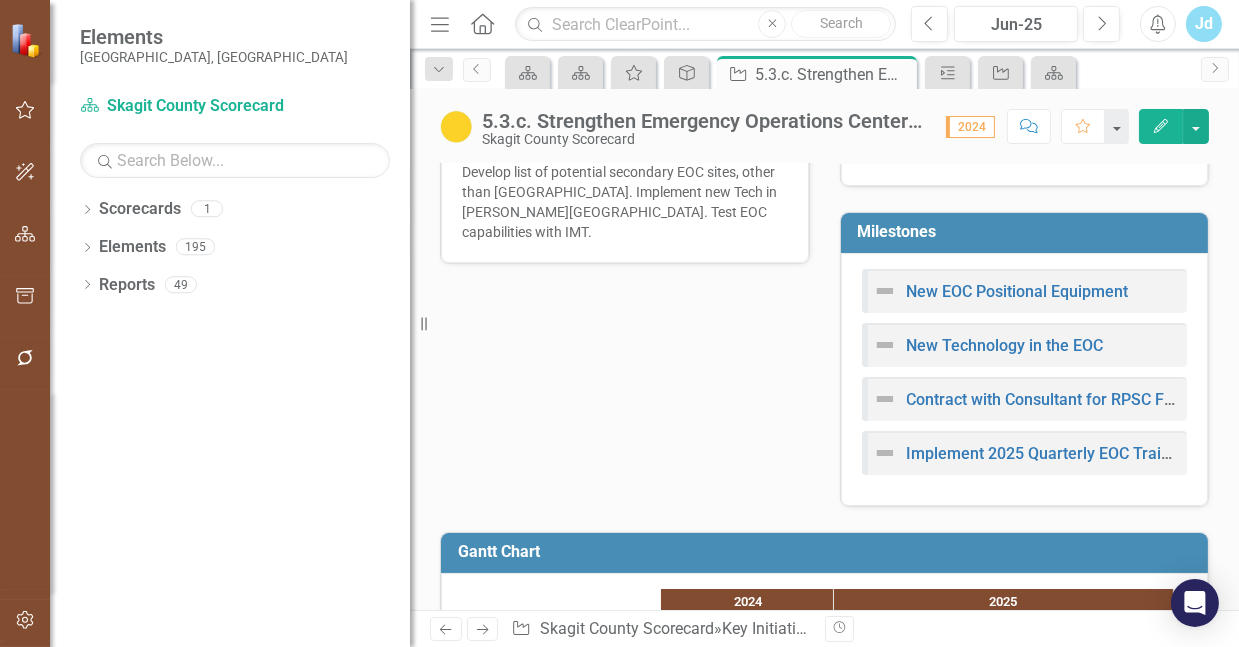 click on "Milestones" at bounding box center [1028, 232] 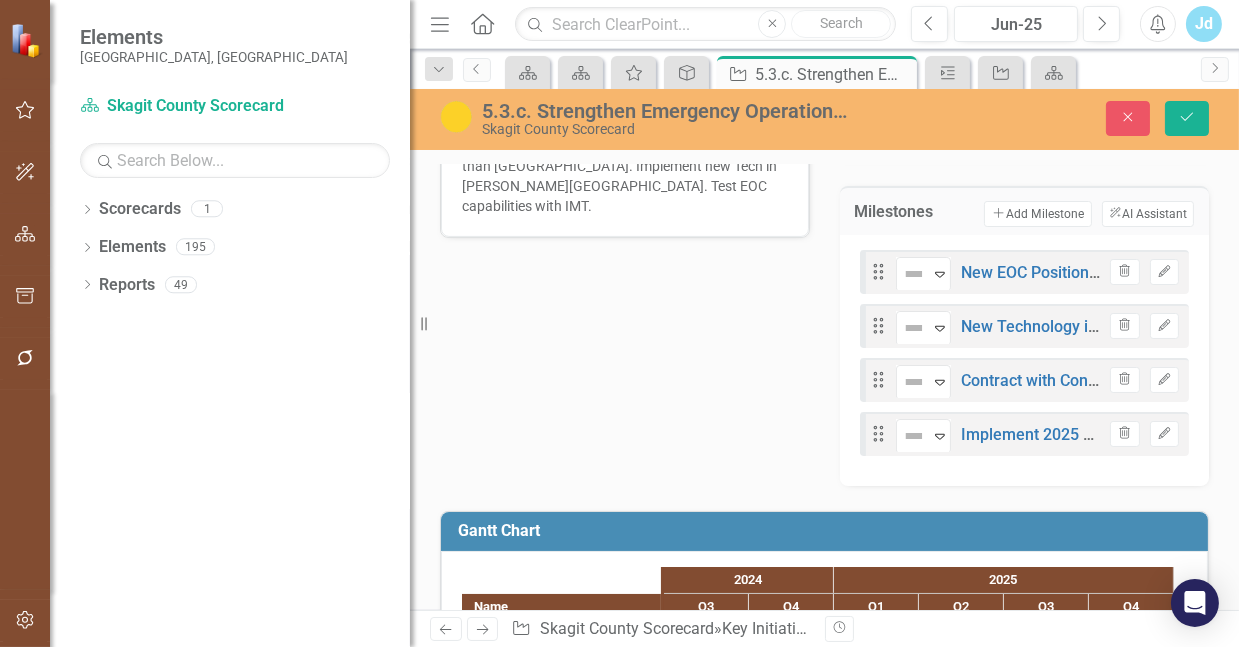 scroll, scrollTop: 777, scrollLeft: 0, axis: vertical 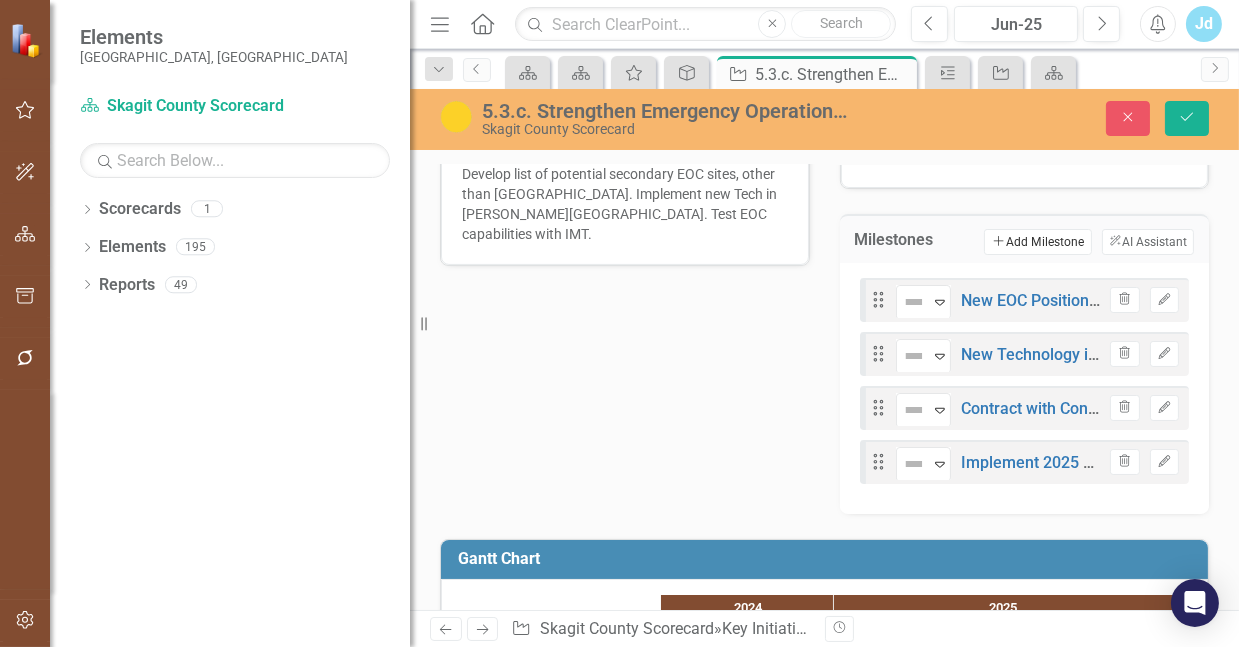 click on "Add  Add Milestone" at bounding box center (1037, 242) 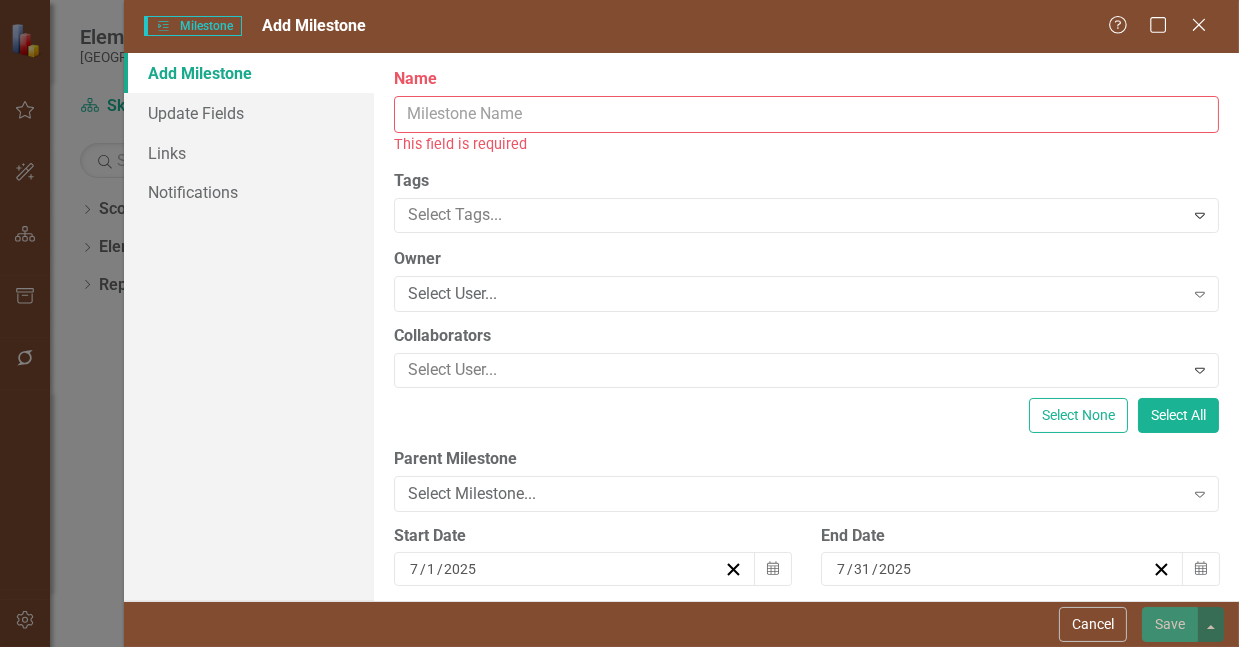 click on "Name This field is required" at bounding box center (806, 111) 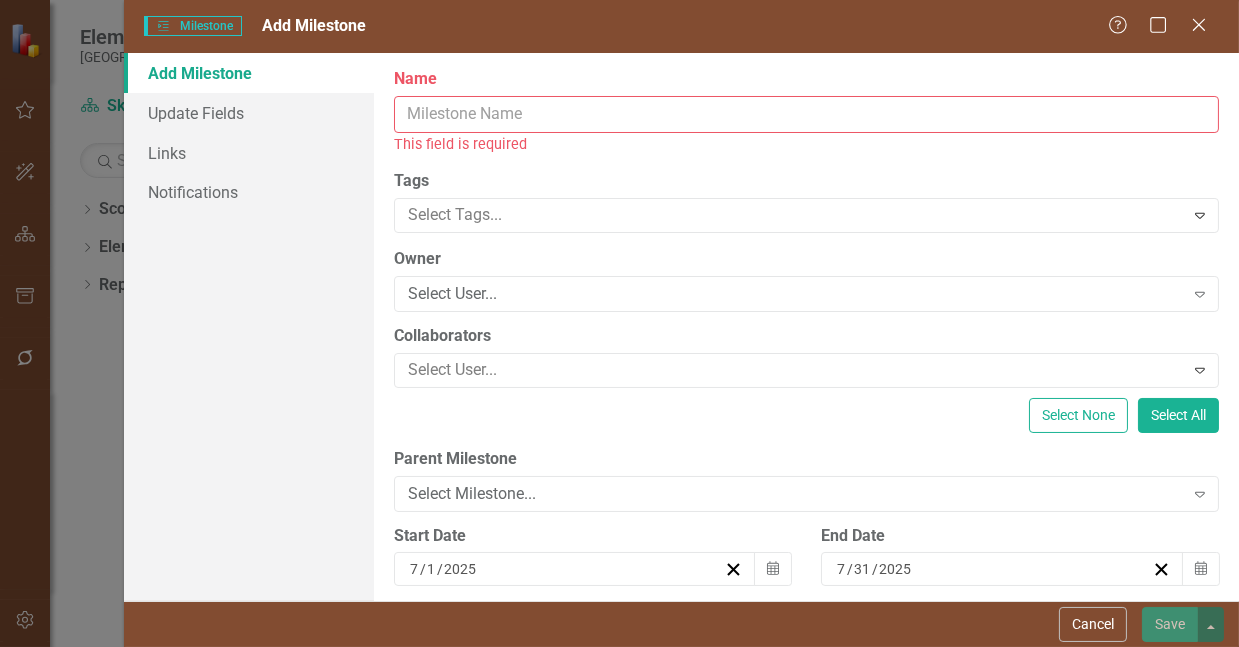 click on "Name" at bounding box center [806, 114] 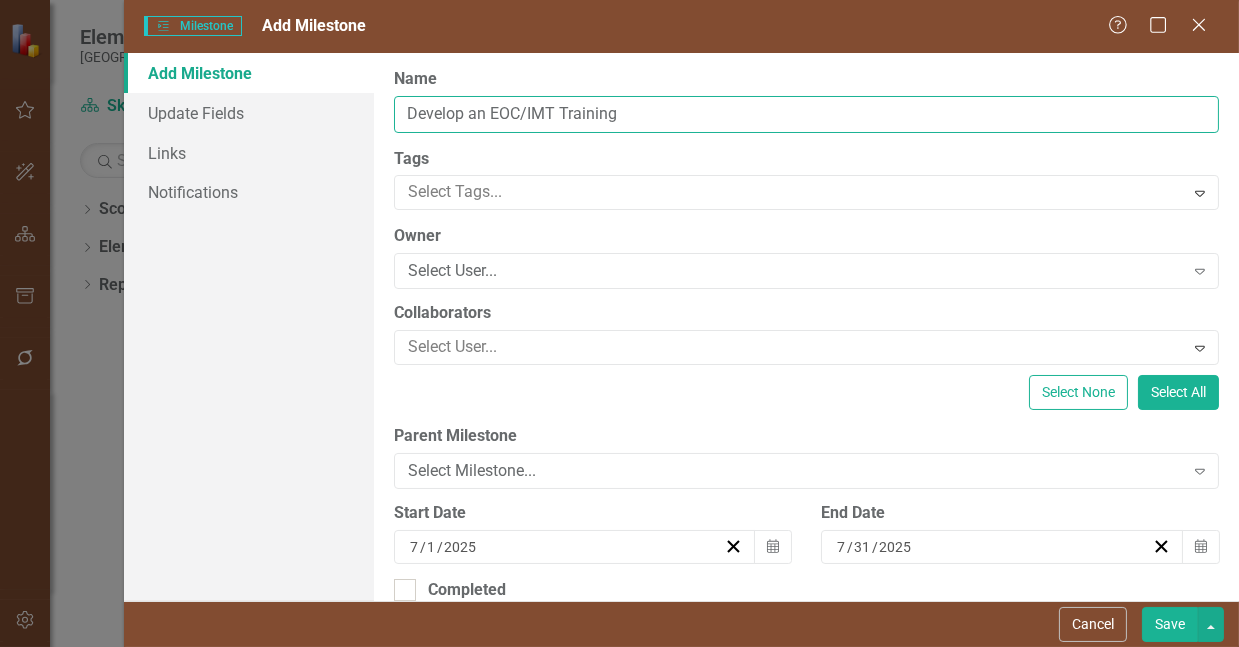 click on "Develop an EOC/IMT Training" at bounding box center (806, 114) 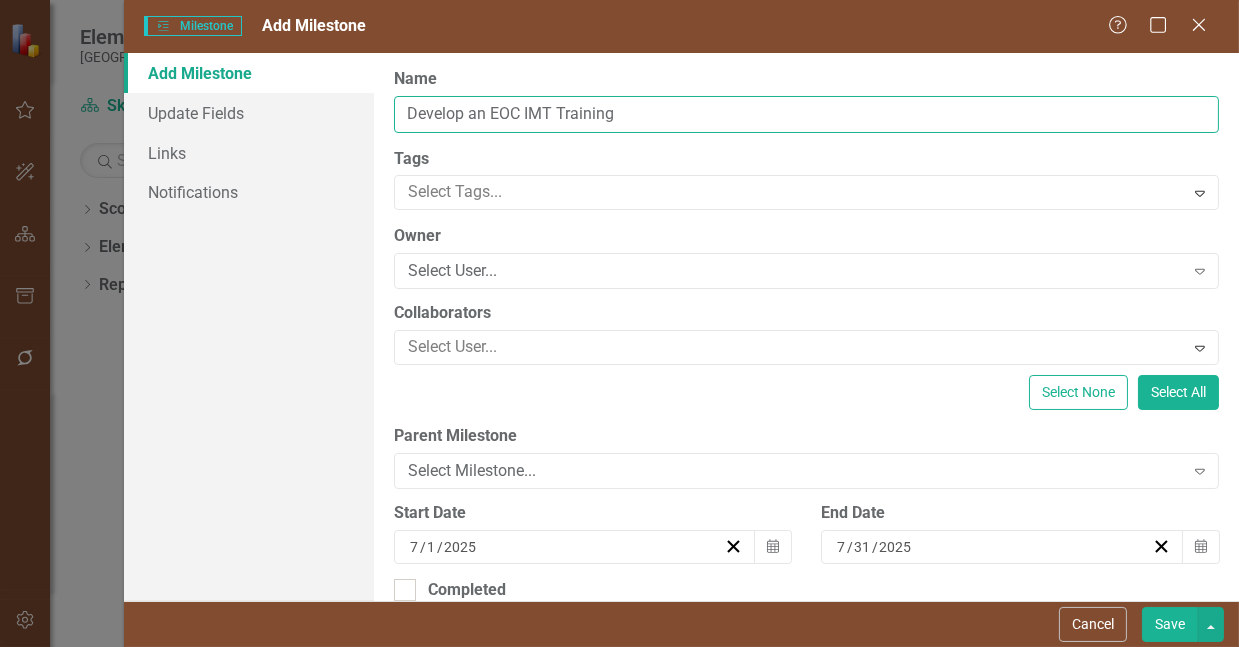 click on "Develop an EOC IMT Training" at bounding box center (806, 114) 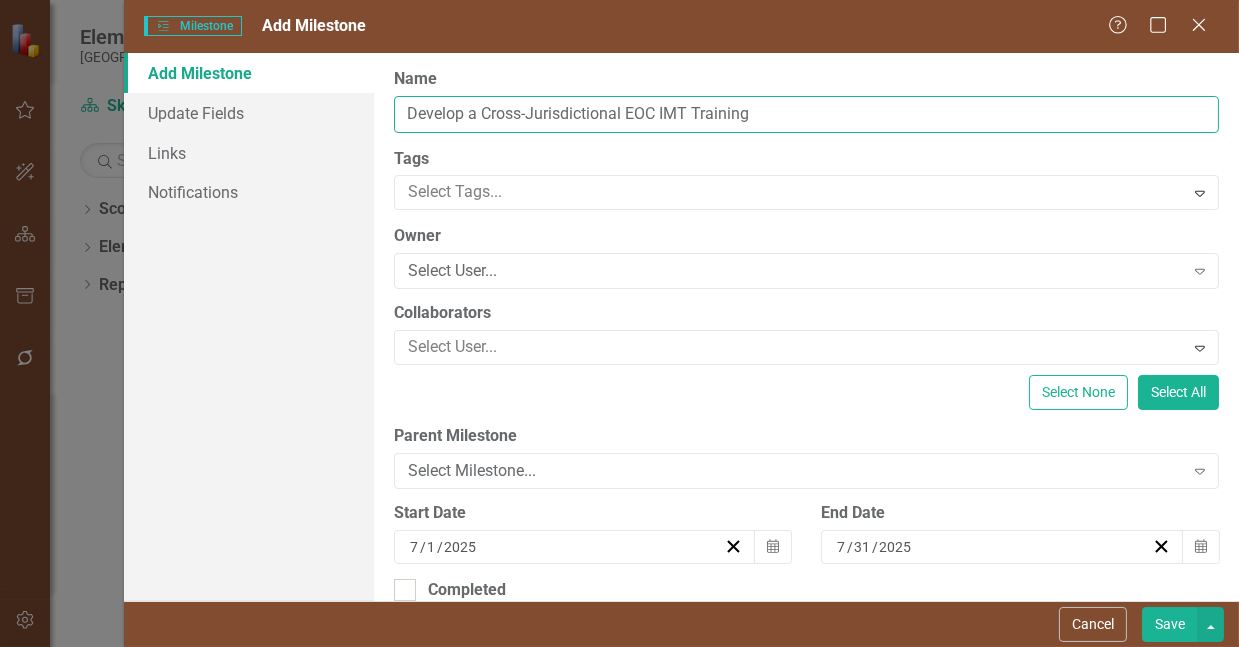 click on "Develop a Cross-Jurisdictional EOC IMT Training" at bounding box center [806, 114] 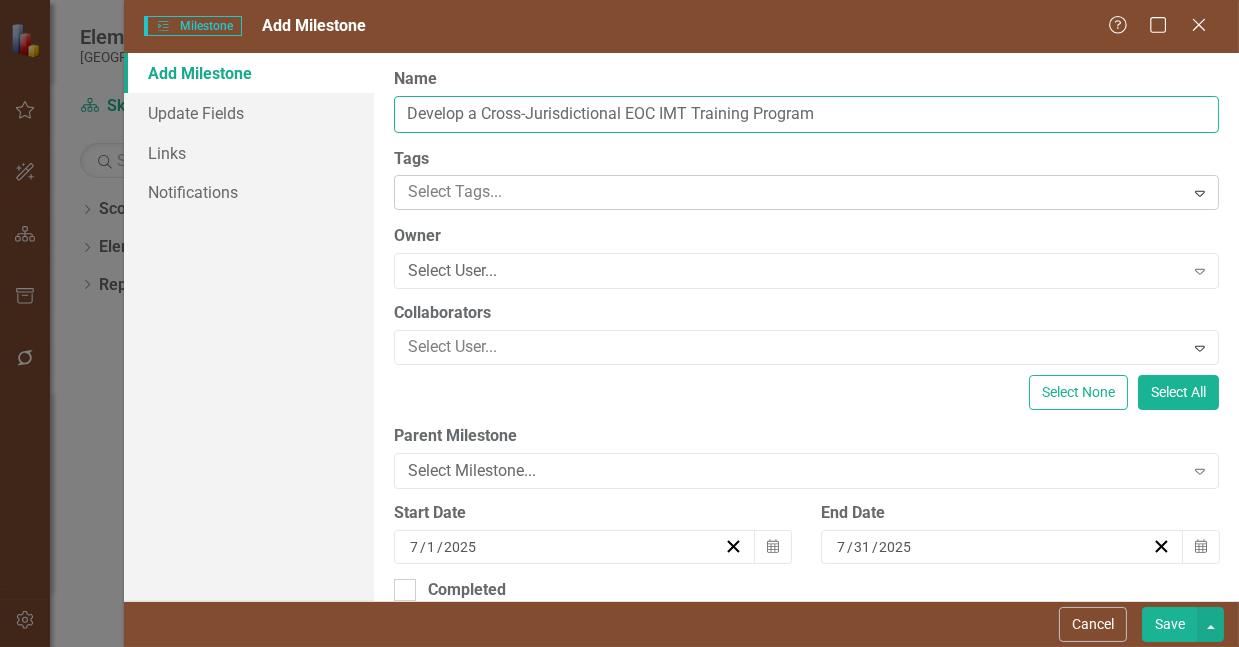 type on "Develop a Cross-Jurisdictional EOC IMT Training Program" 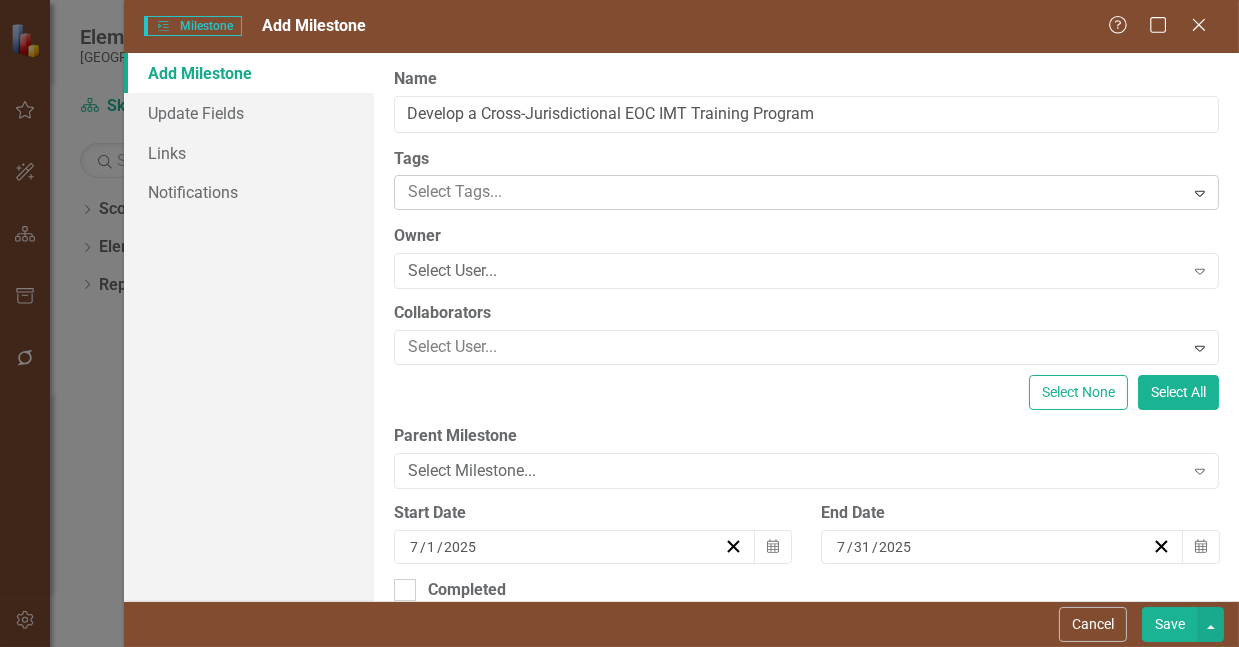 click at bounding box center [792, 192] 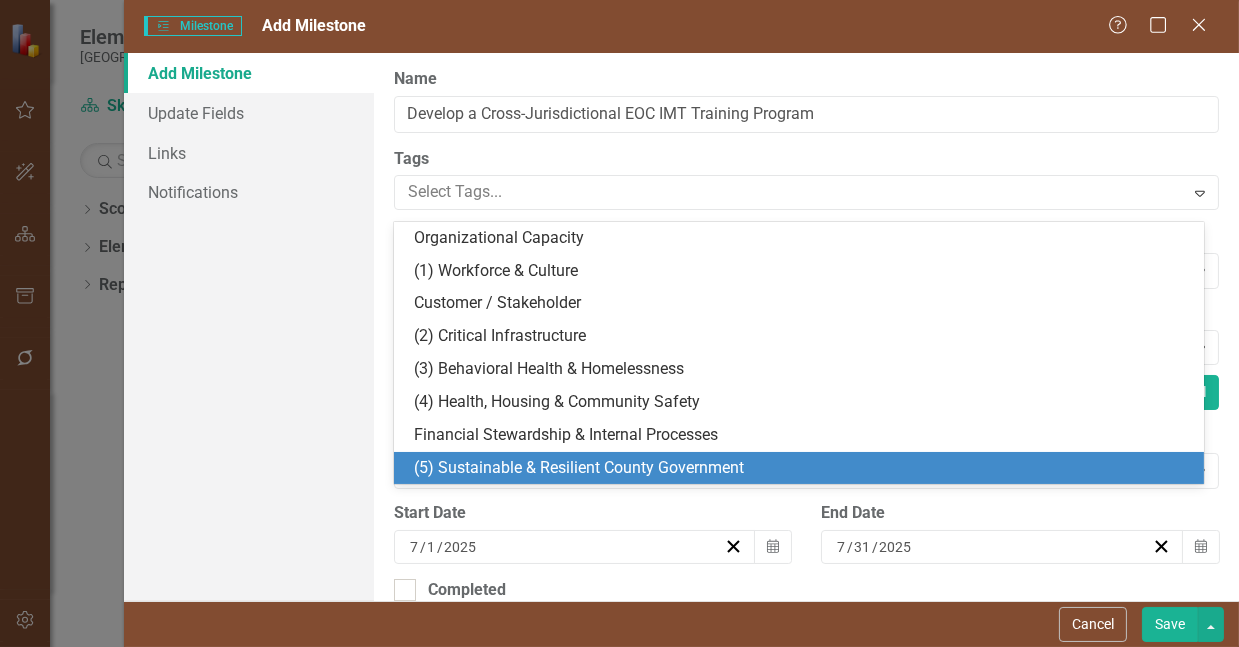 click on "(5) Sustainable & Resilient County Government" at bounding box center (799, 468) 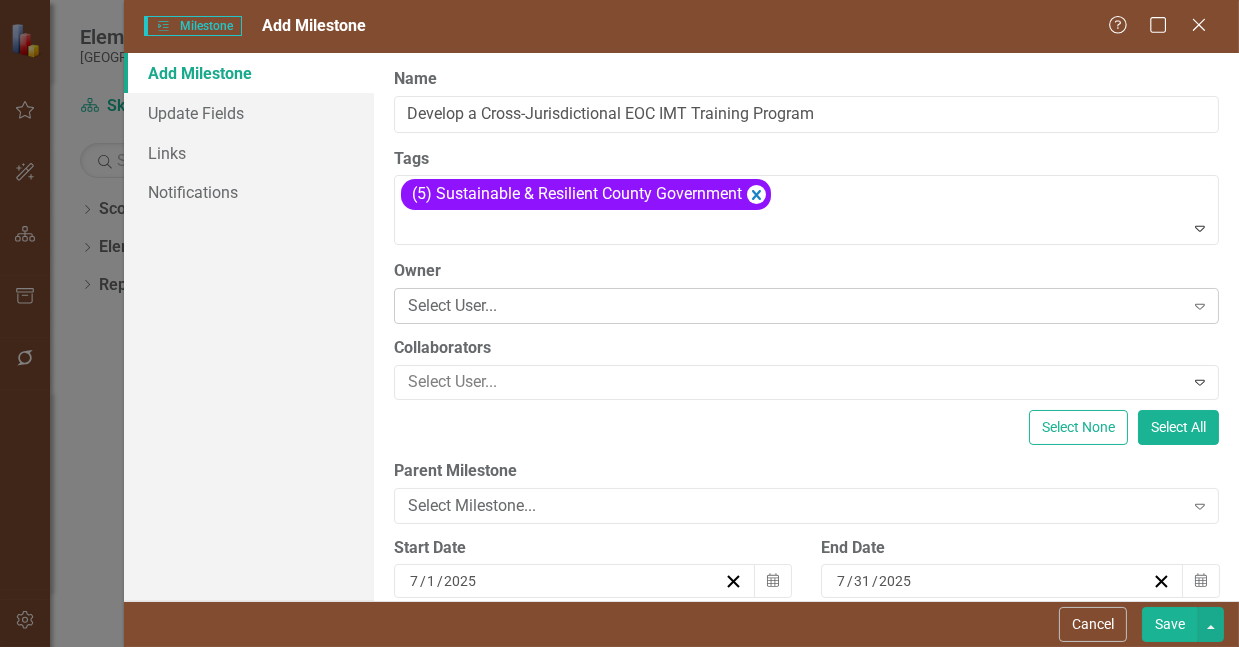 click on "Select User..." at bounding box center (796, 306) 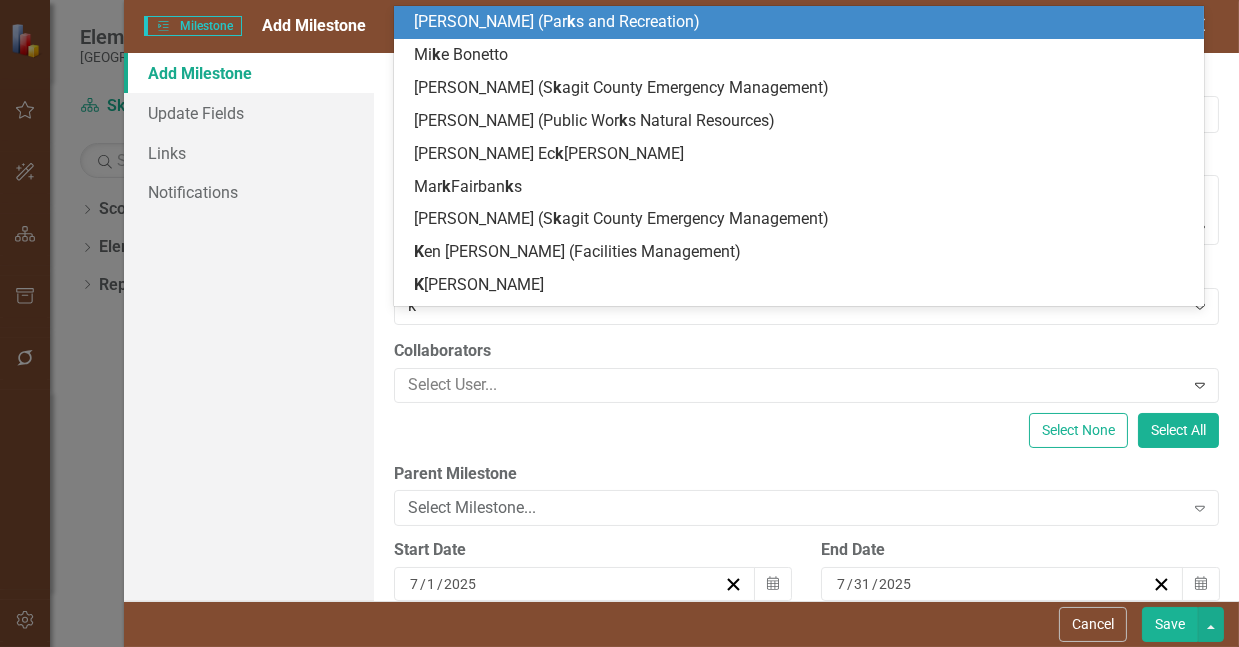 type on "ke" 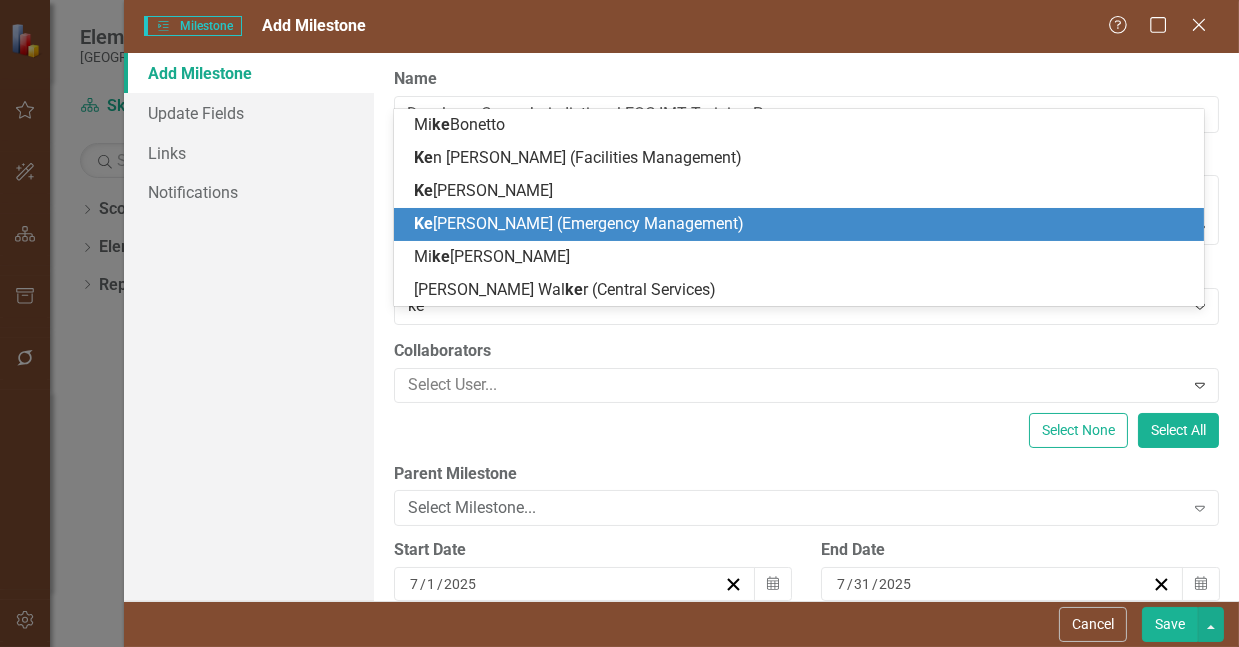 click on "Ke [PERSON_NAME] (Emergency Management)" at bounding box center (579, 223) 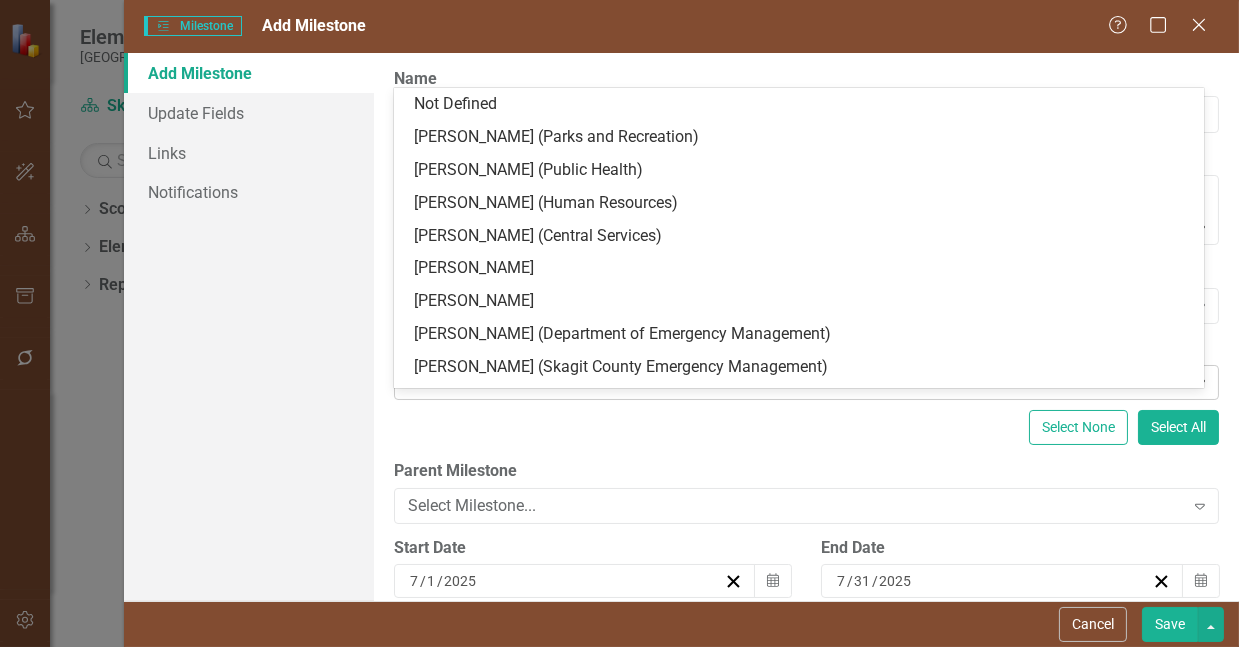 click at bounding box center (792, 382) 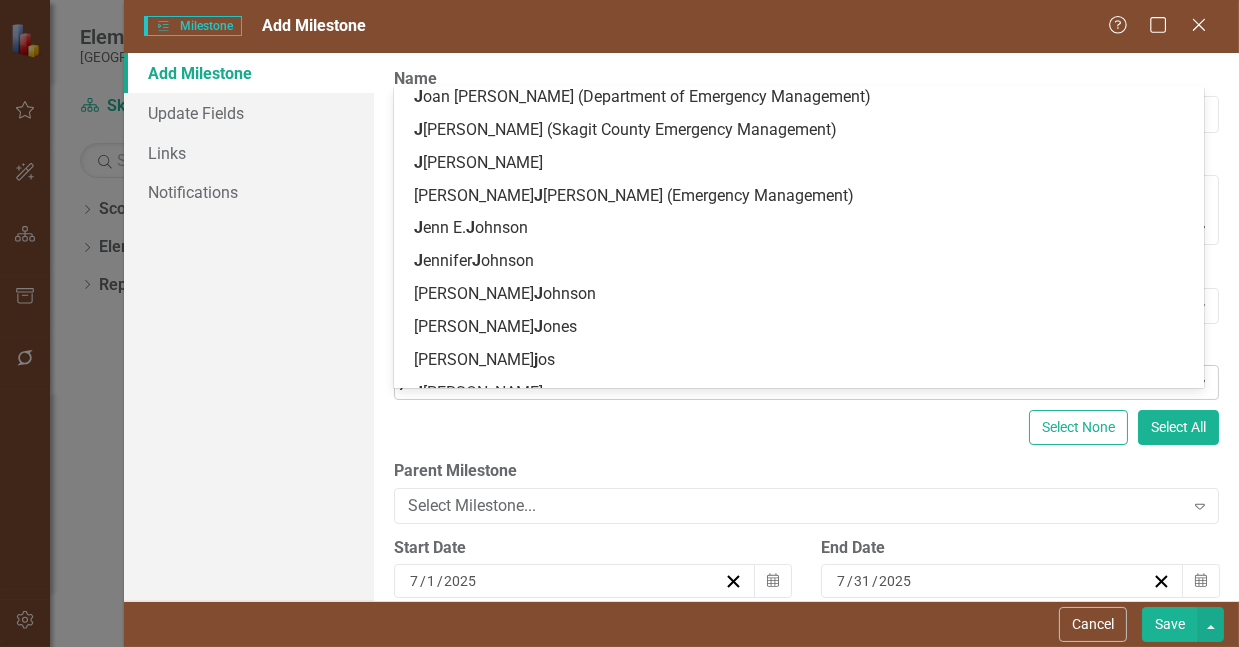 scroll, scrollTop: 0, scrollLeft: 0, axis: both 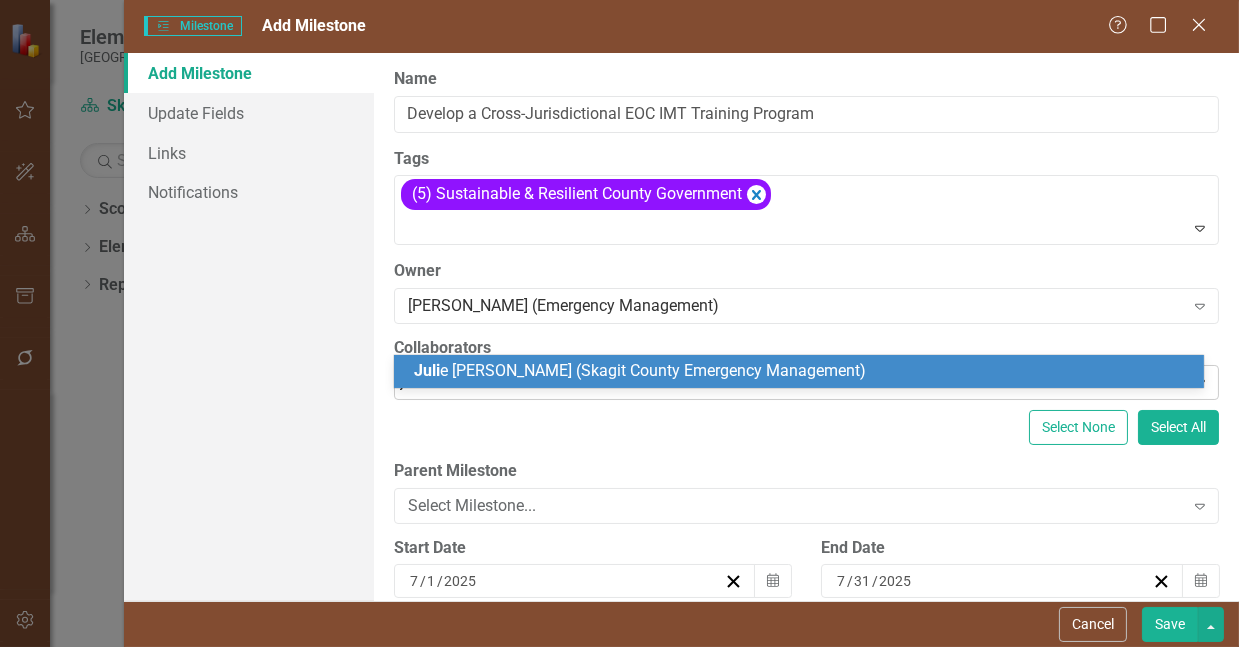 type on "[PERSON_NAME]" 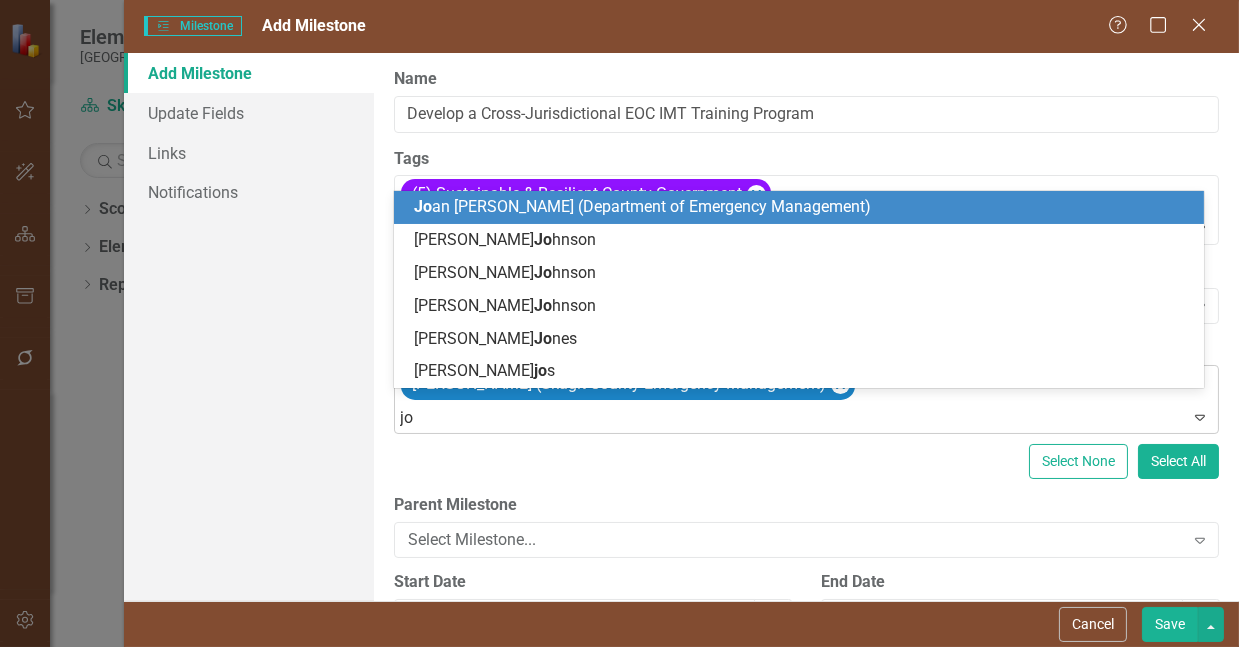 type on "j" 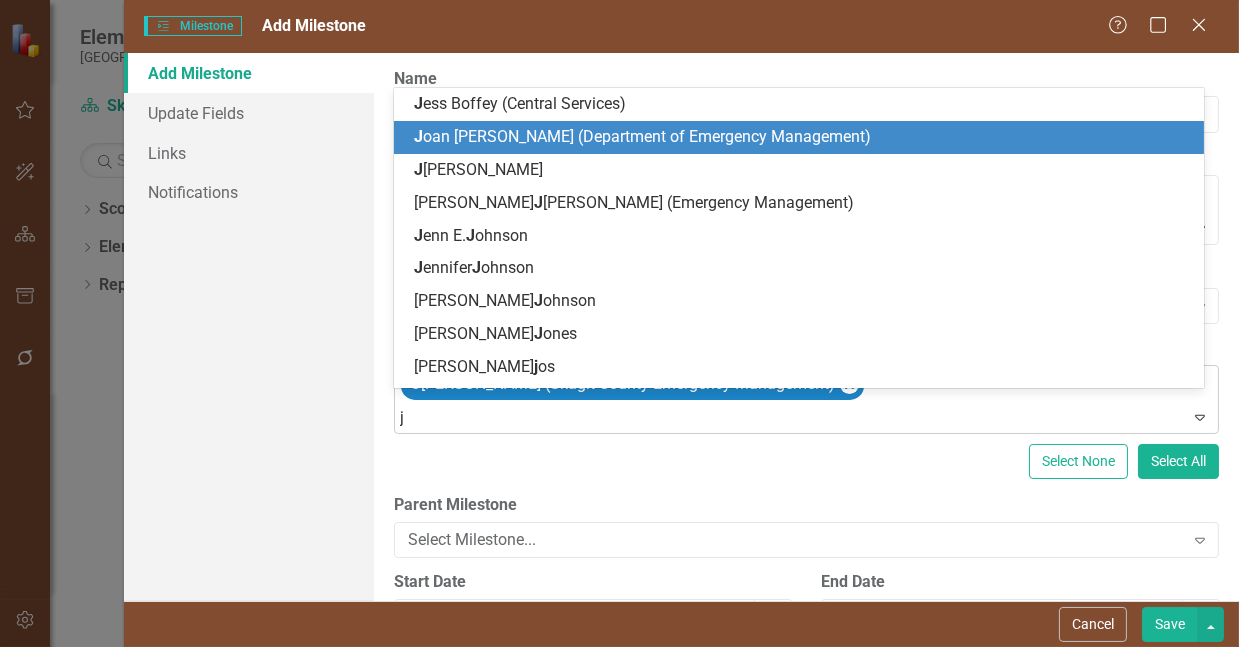type 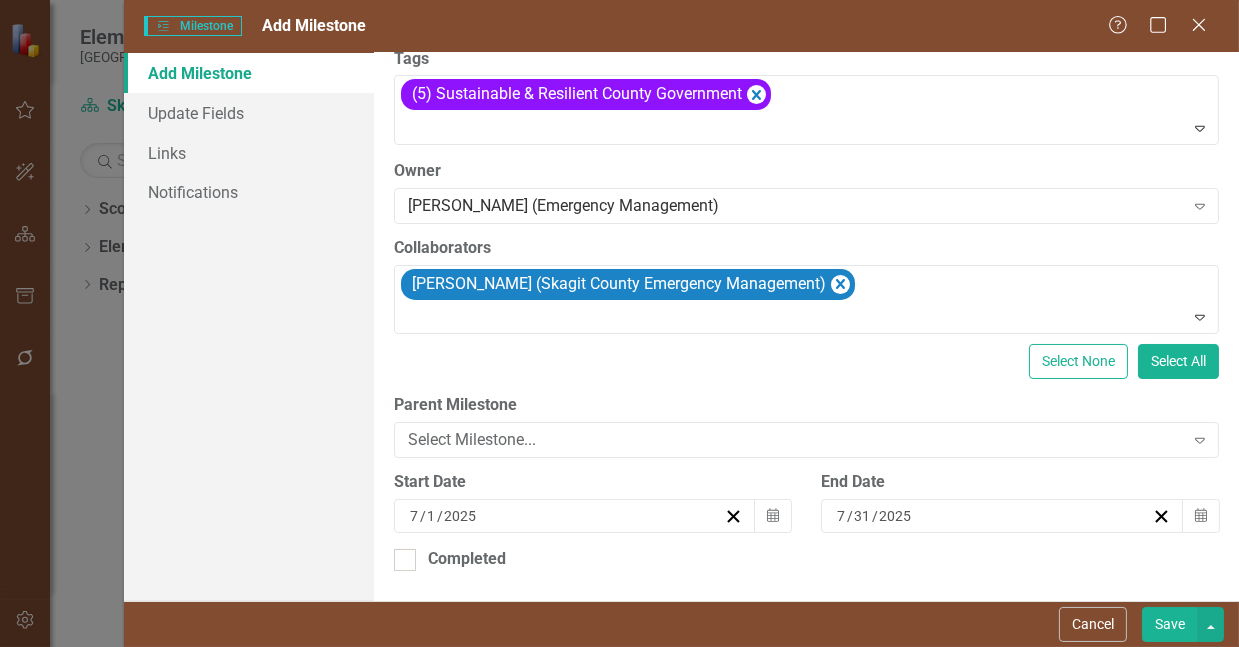 scroll, scrollTop: 152, scrollLeft: 0, axis: vertical 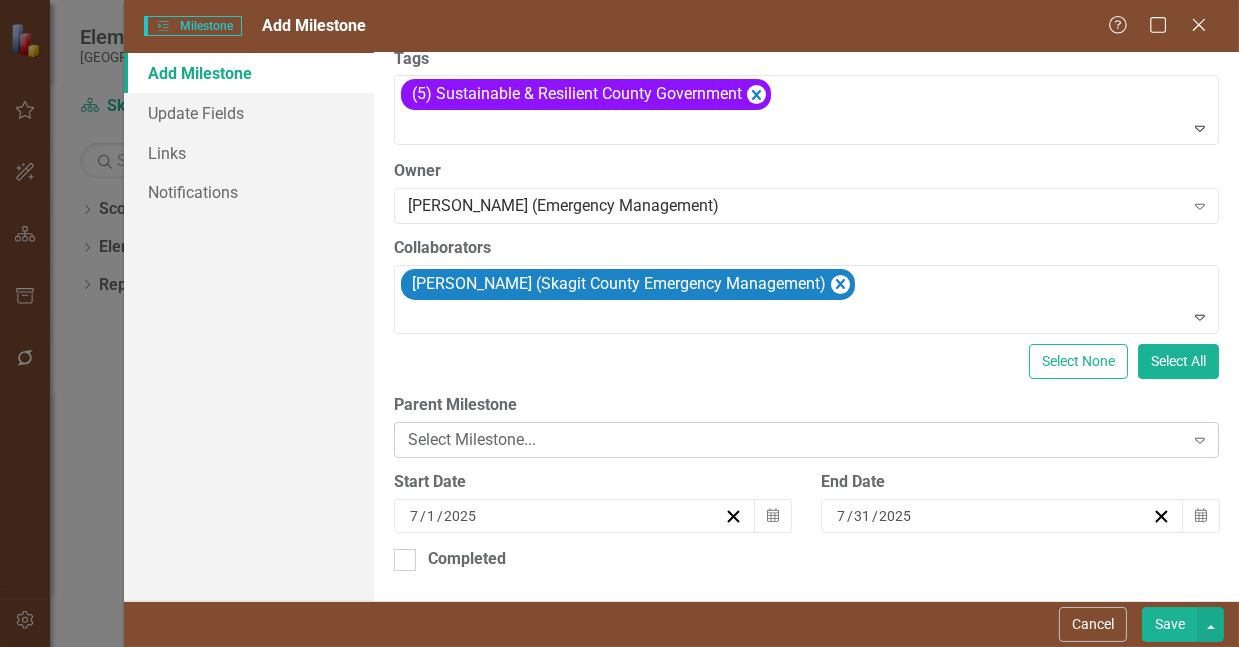 click on "Select Milestone..." at bounding box center (796, 440) 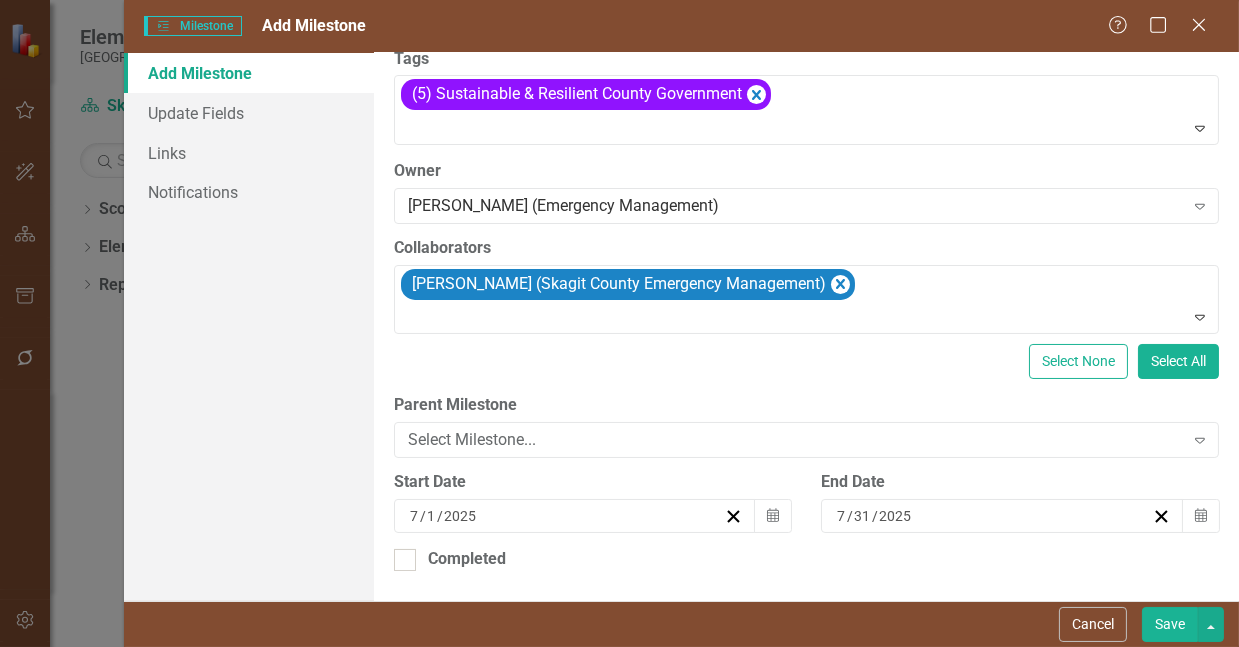 click on "Add Milestone Update Fields Links Notifications" at bounding box center (249, 327) 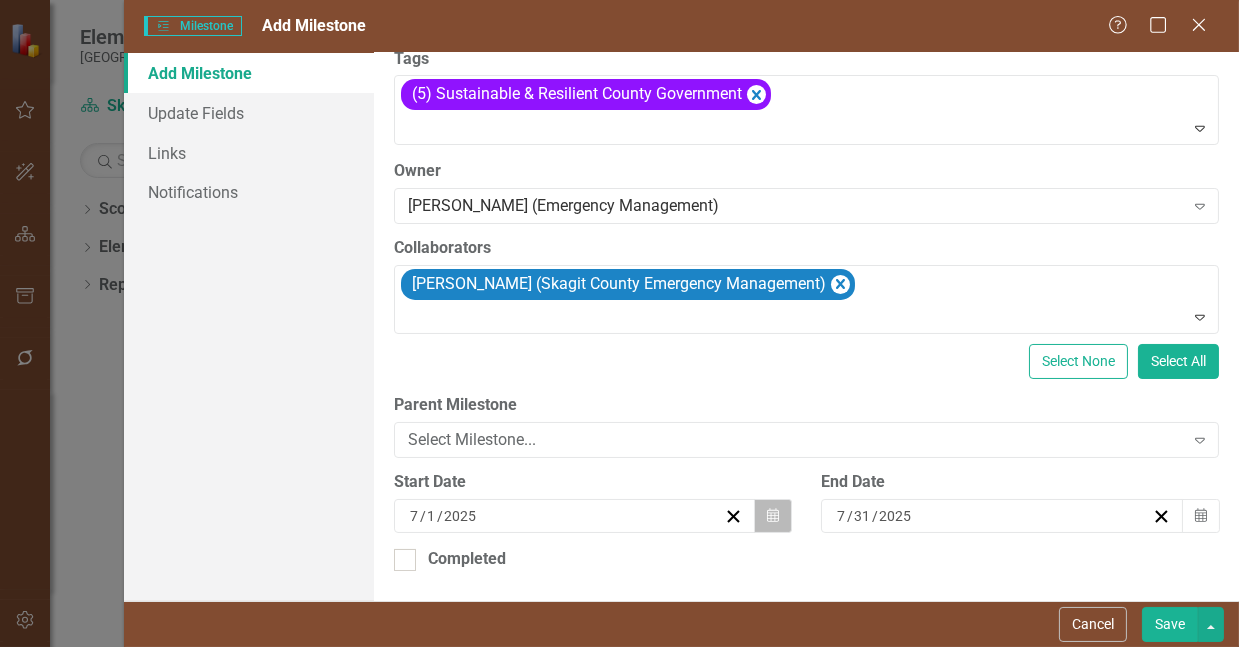 click 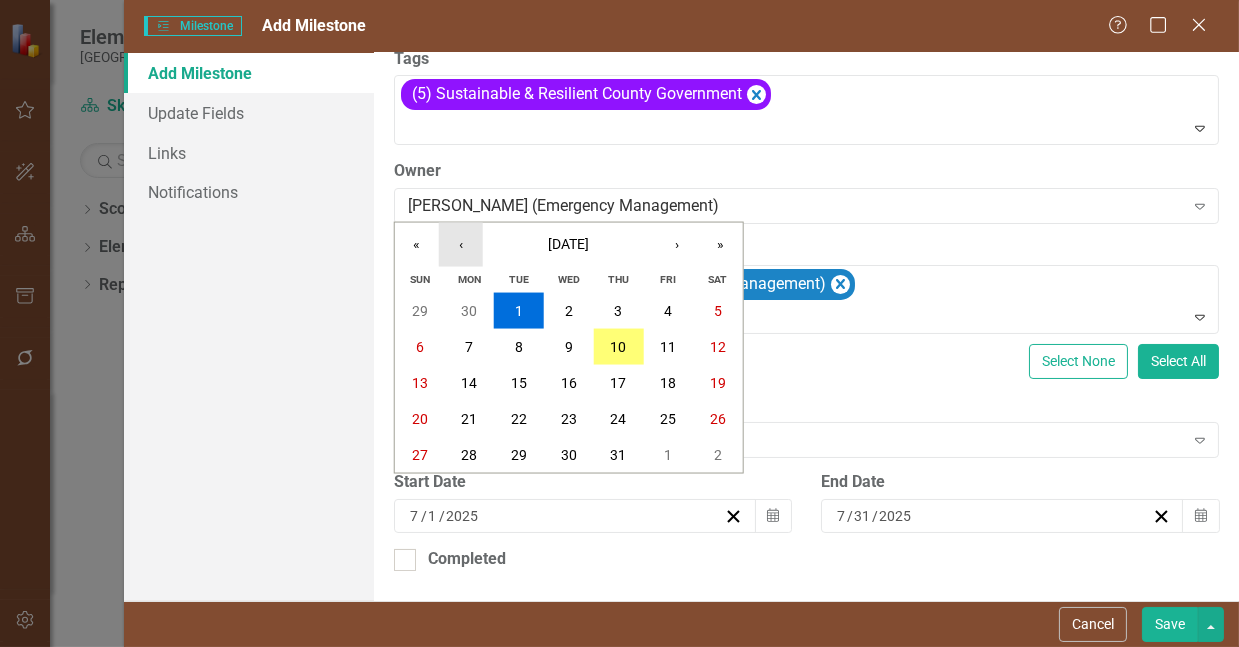 click on "‹" at bounding box center (461, 245) 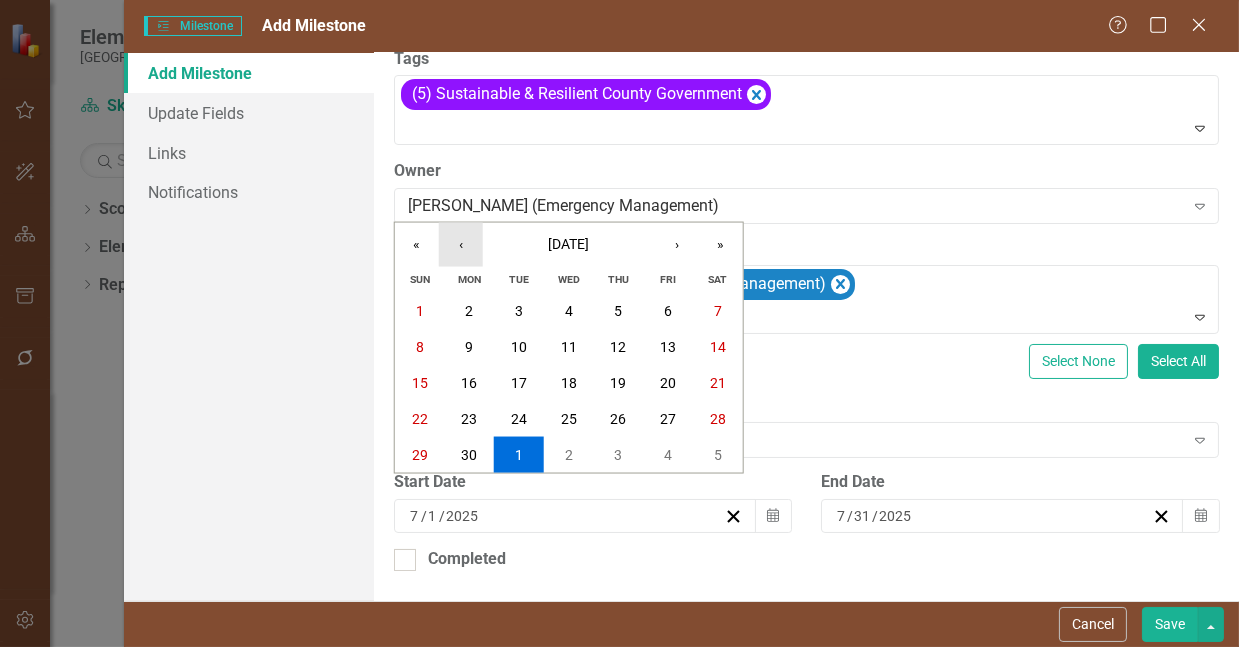 click on "‹" at bounding box center [461, 245] 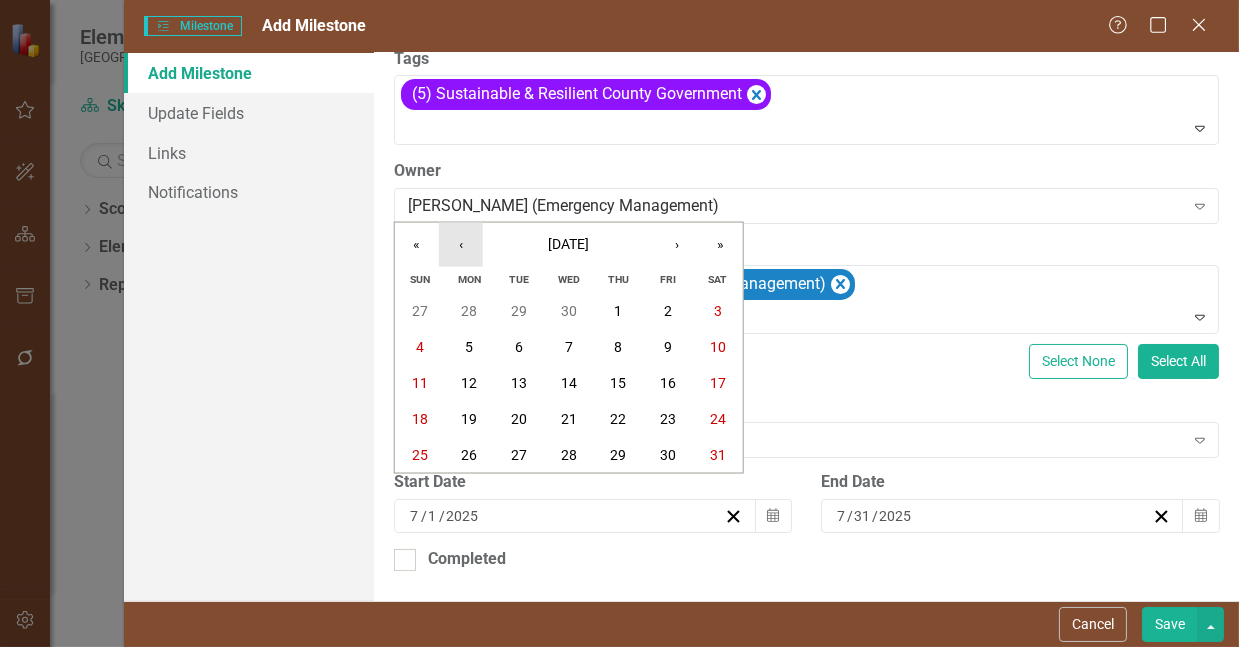 click on "‹" at bounding box center (461, 245) 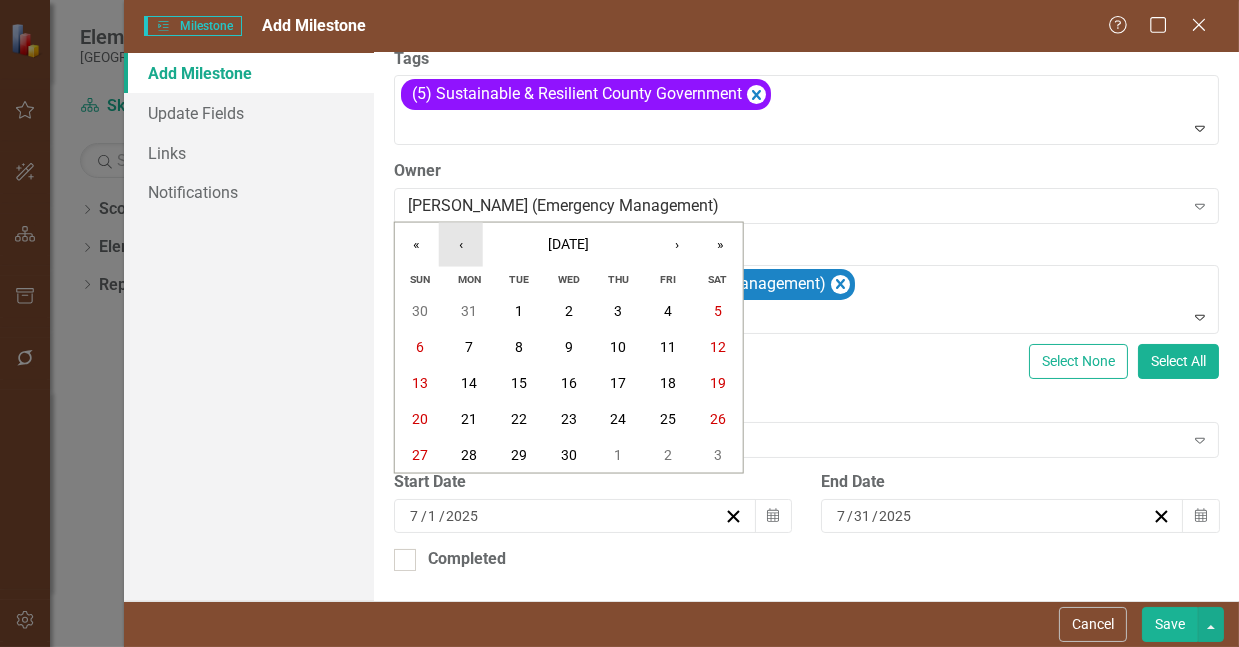 click on "‹" at bounding box center [461, 245] 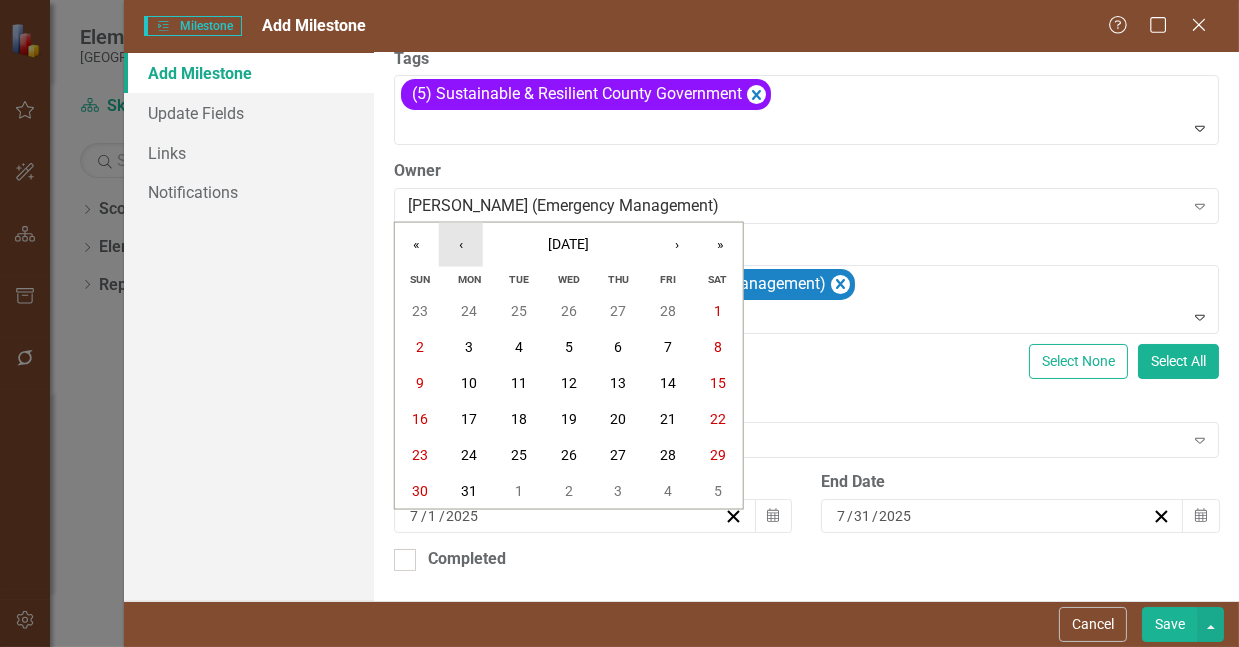 click on "‹" at bounding box center [461, 245] 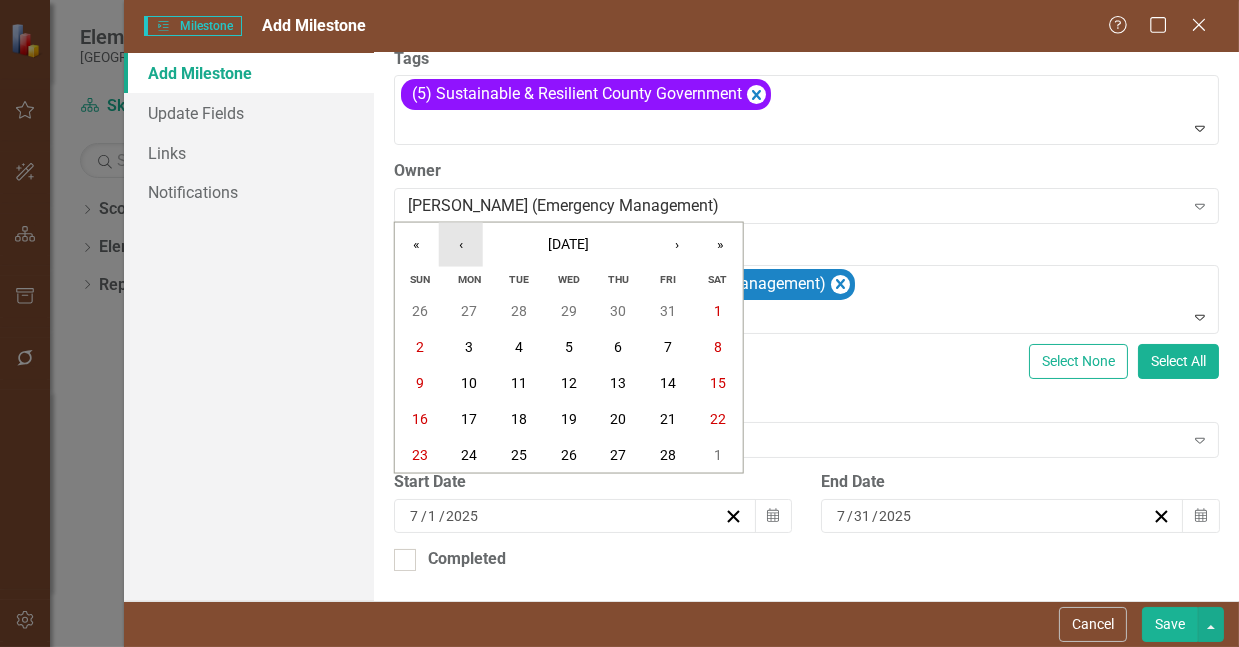 click on "‹" at bounding box center (461, 245) 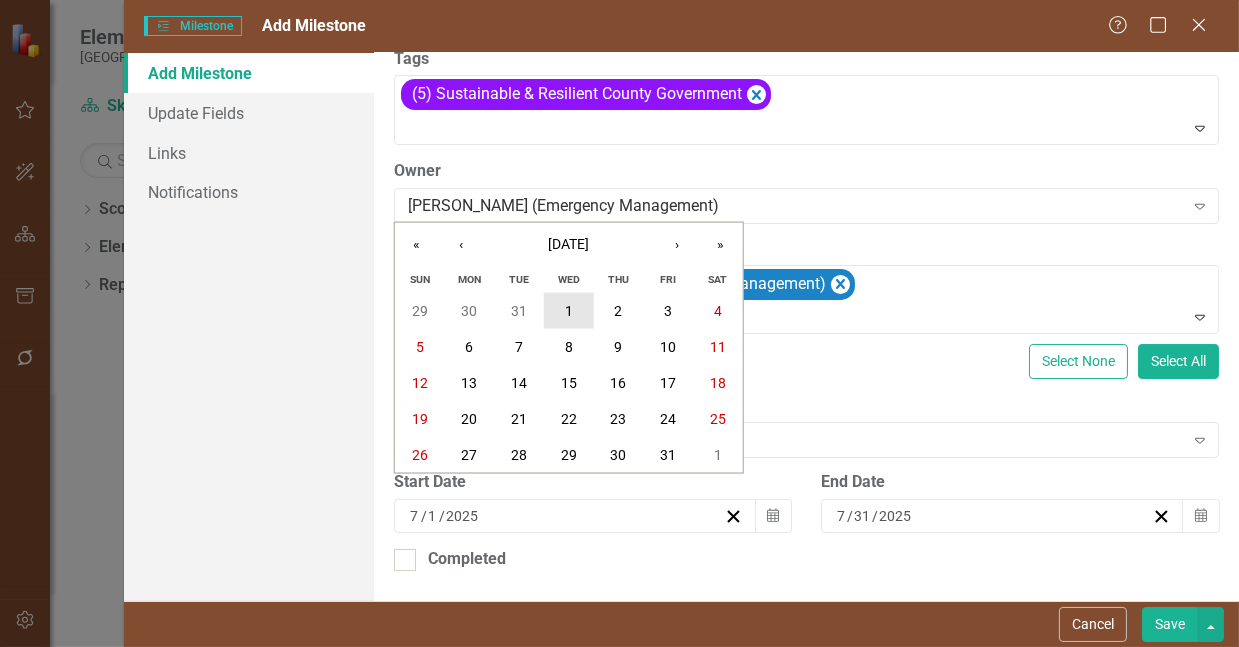 click on "1" at bounding box center (569, 311) 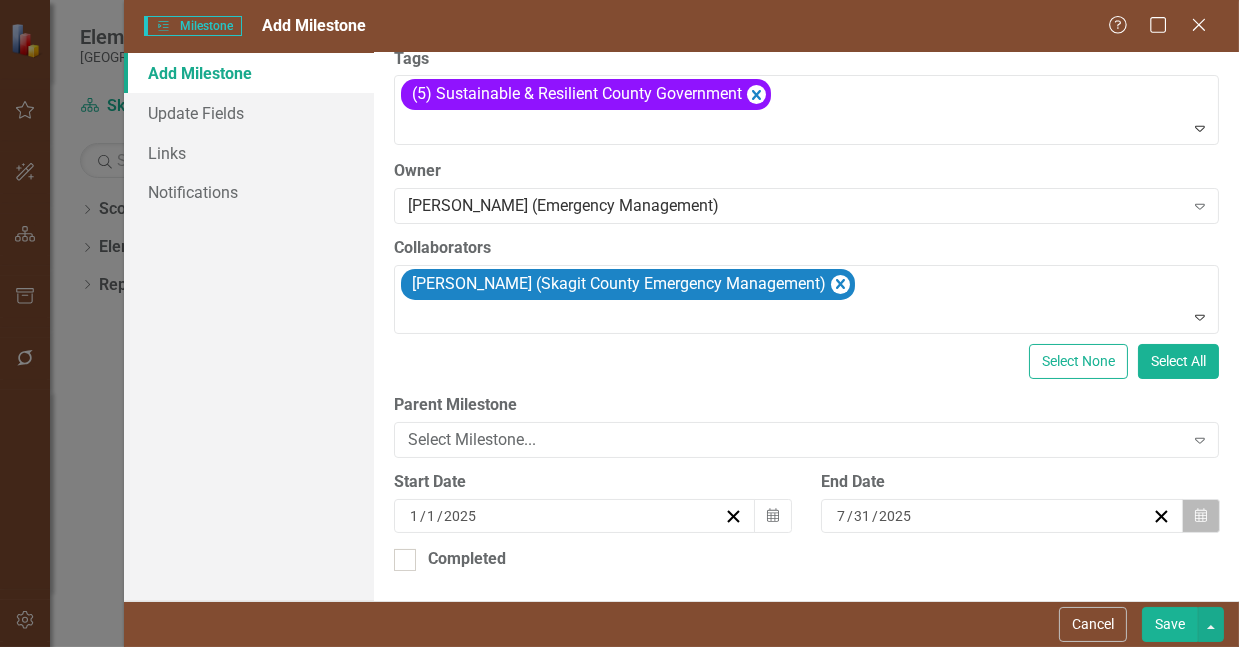 click on "Calendar" 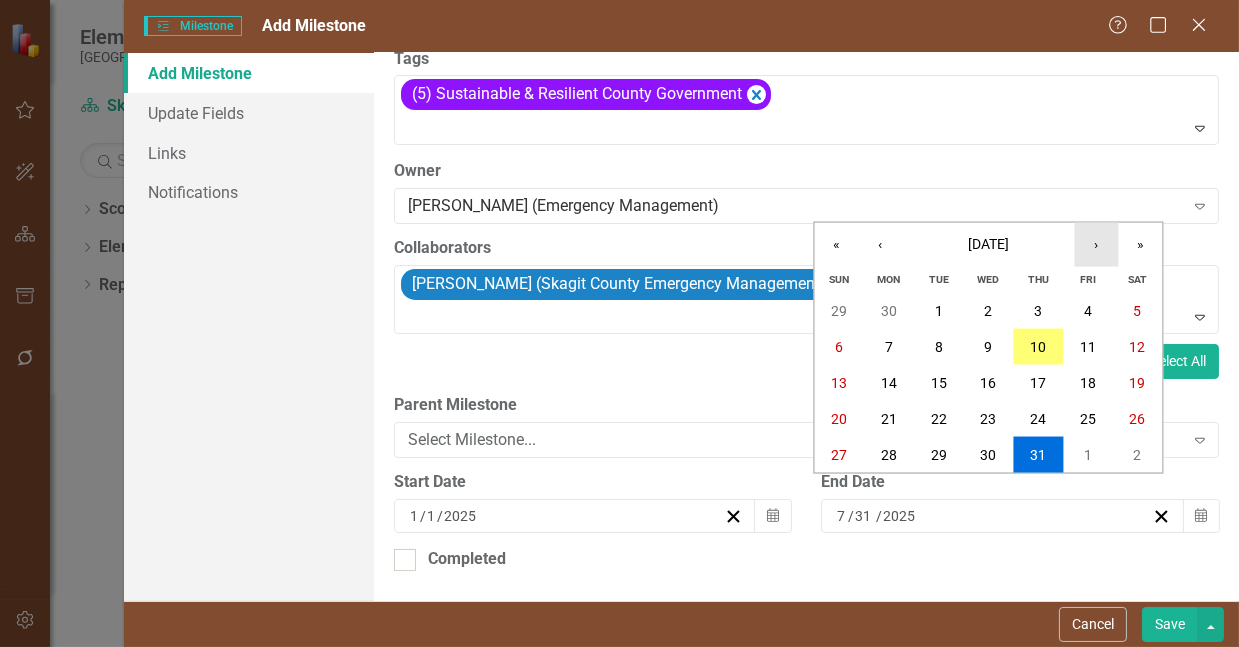 click on "›" at bounding box center [1097, 245] 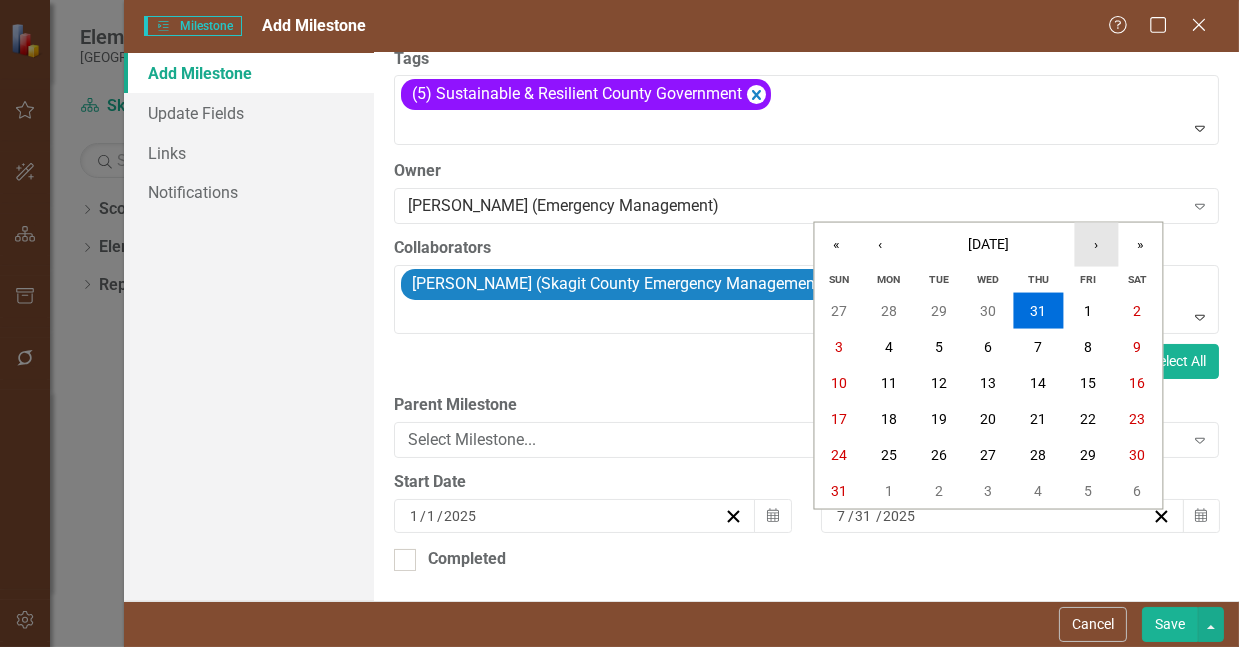 click on "›" at bounding box center (1097, 245) 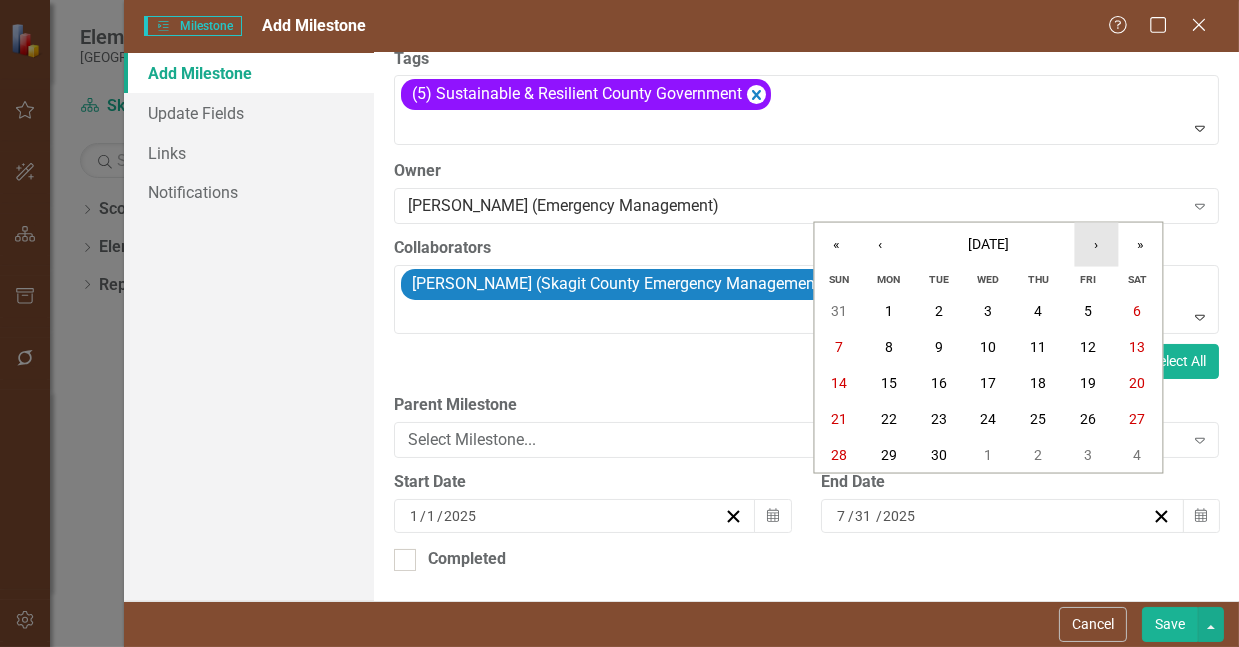 click on "›" at bounding box center [1097, 245] 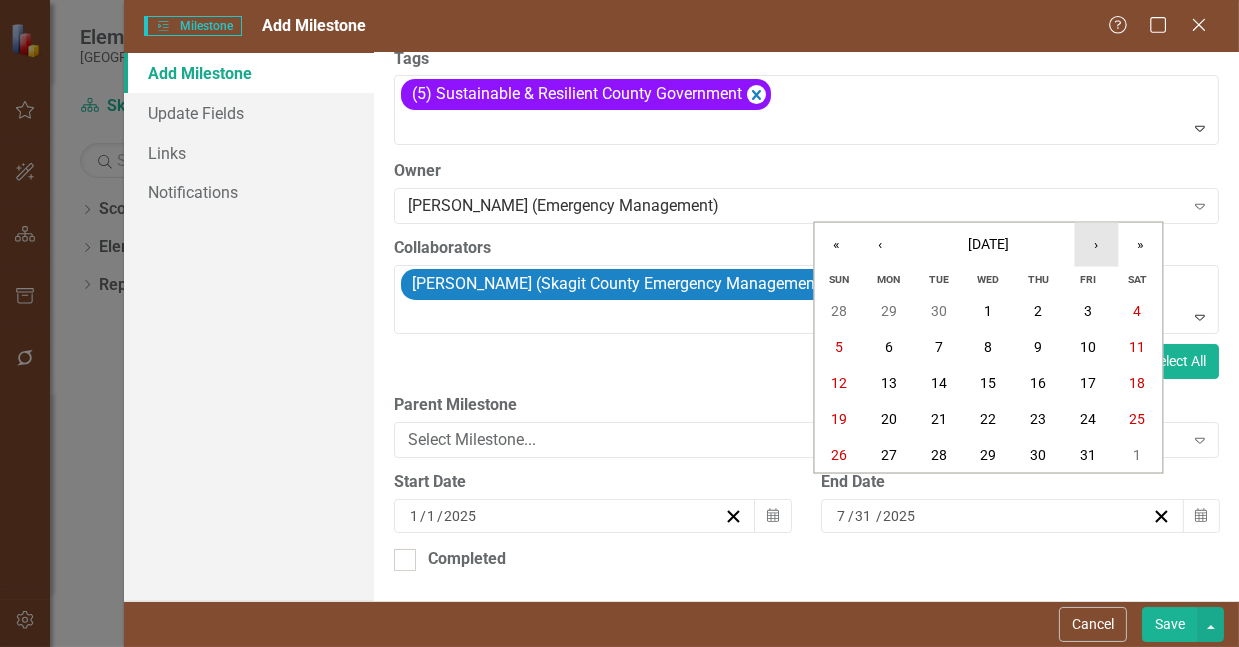 click on "›" at bounding box center (1097, 245) 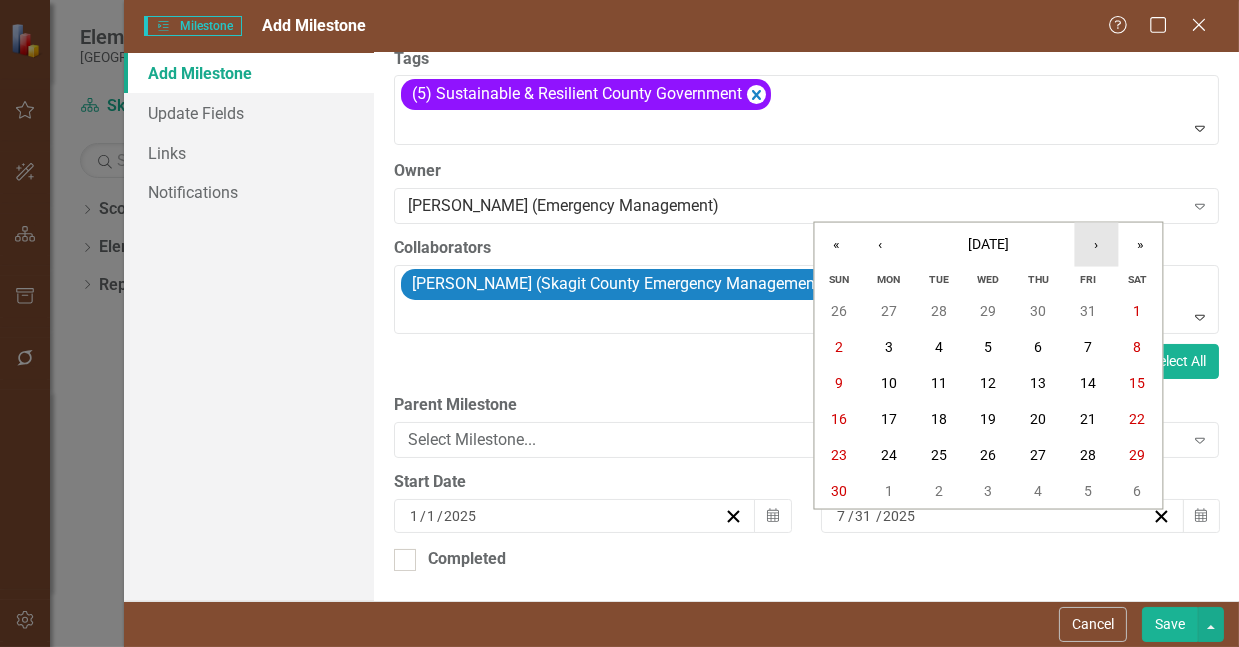 click on "›" at bounding box center [1097, 245] 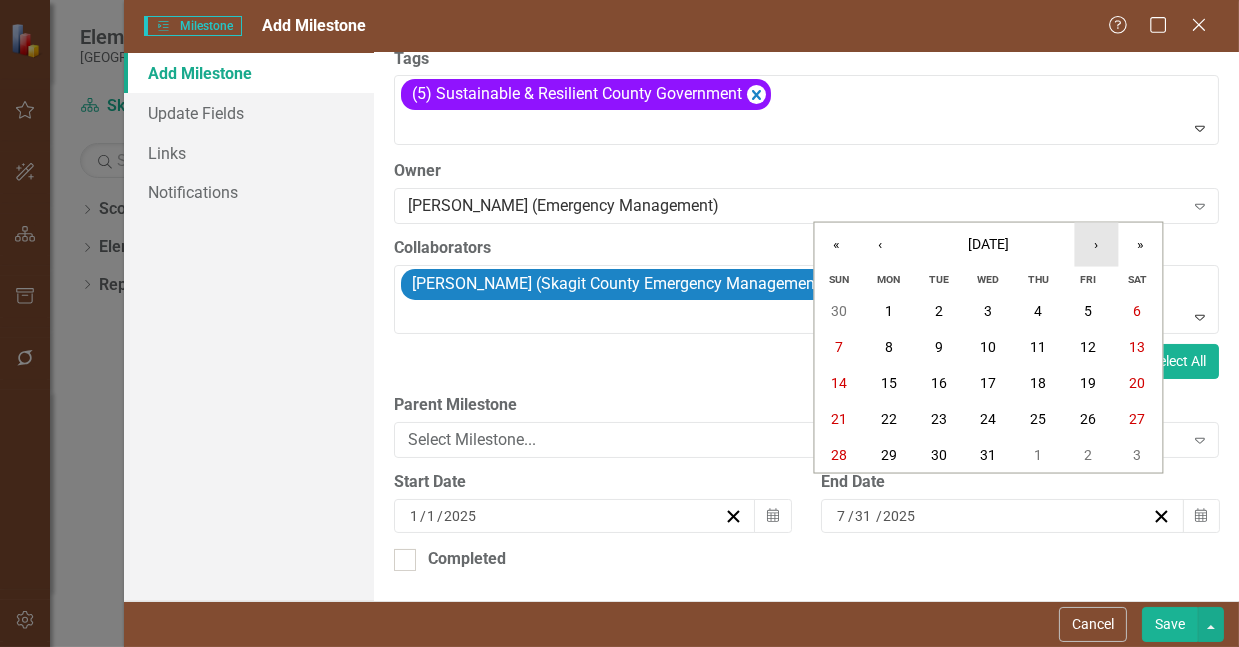click on "›" at bounding box center [1097, 245] 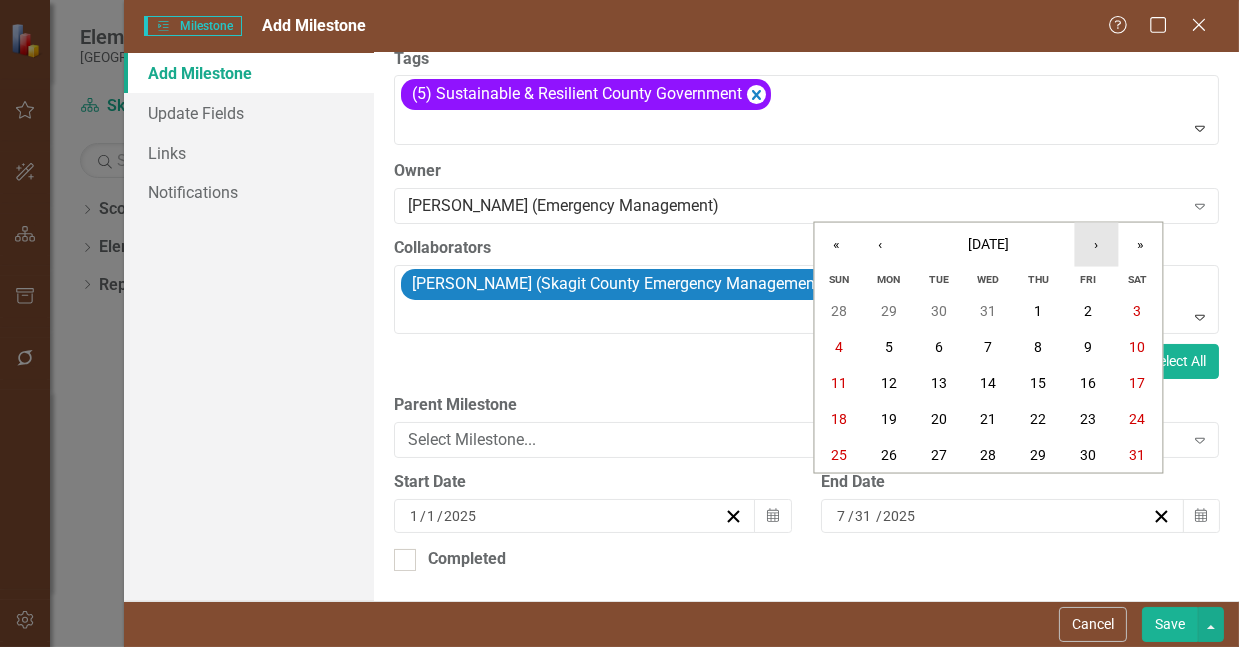 click on "›" at bounding box center (1097, 245) 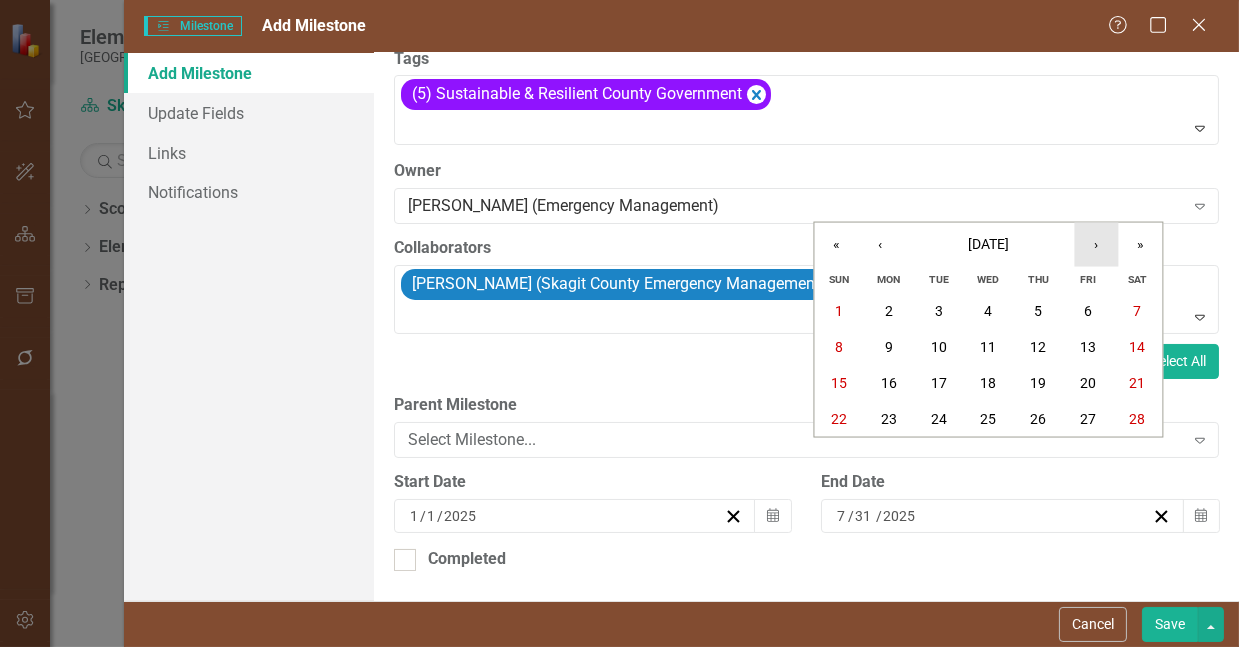 click on "›" at bounding box center (1097, 245) 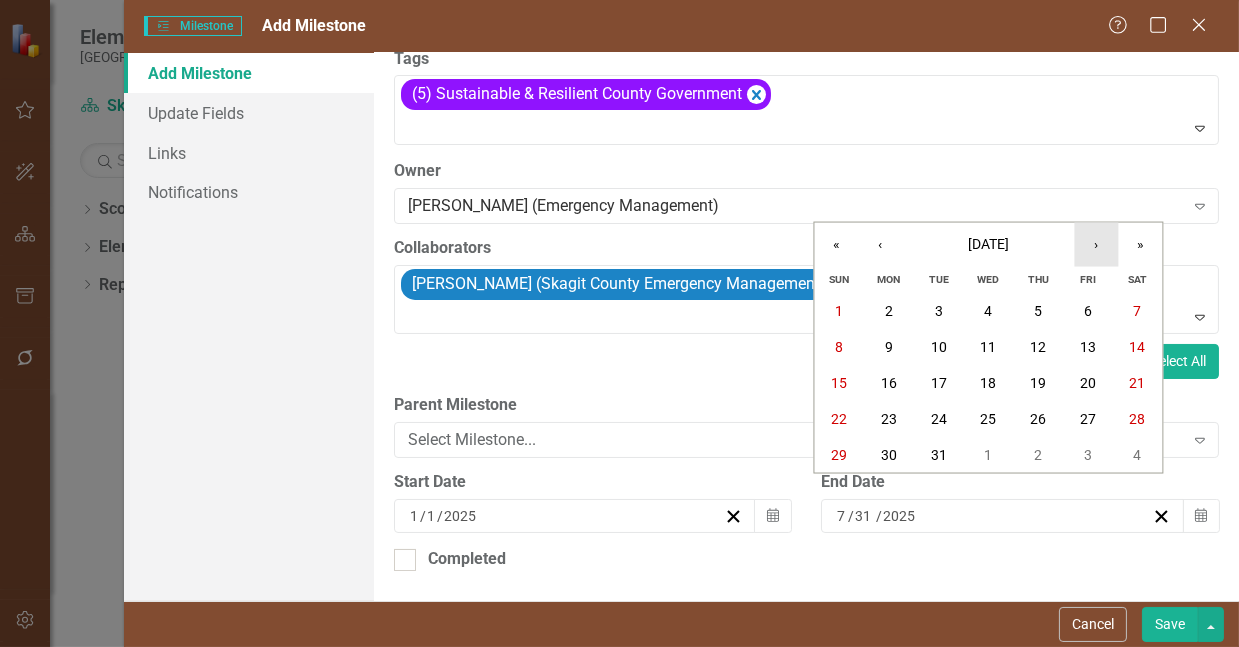 click on "›" at bounding box center [1097, 245] 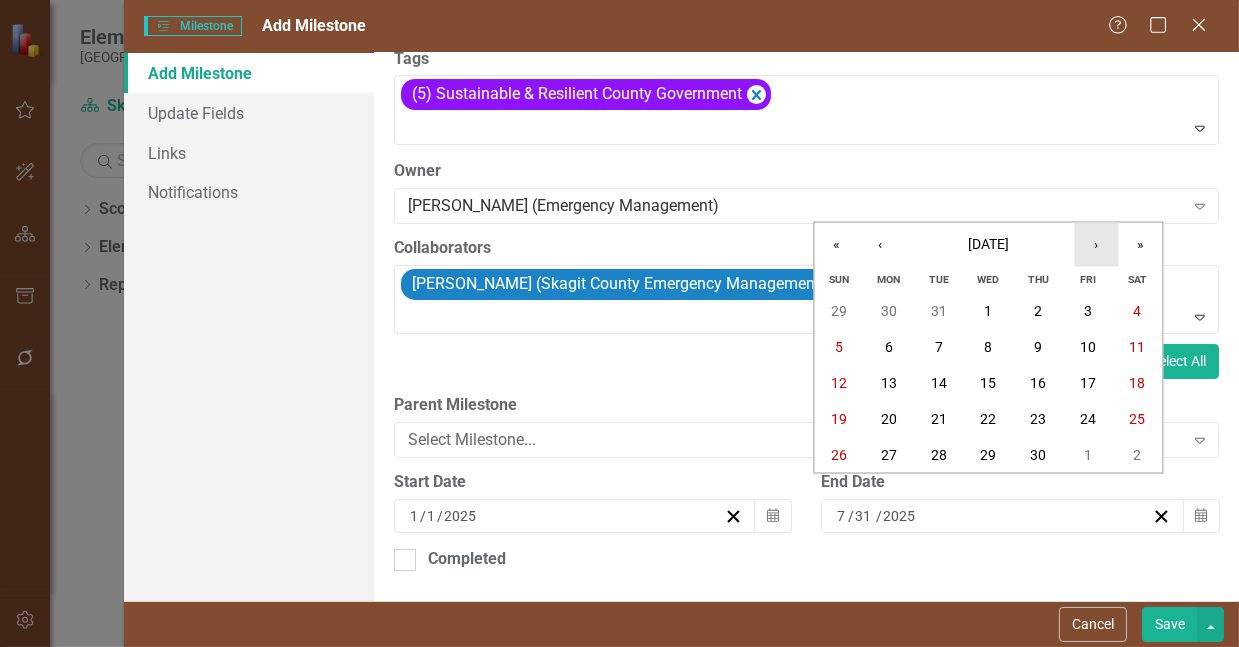 click on "›" at bounding box center [1097, 245] 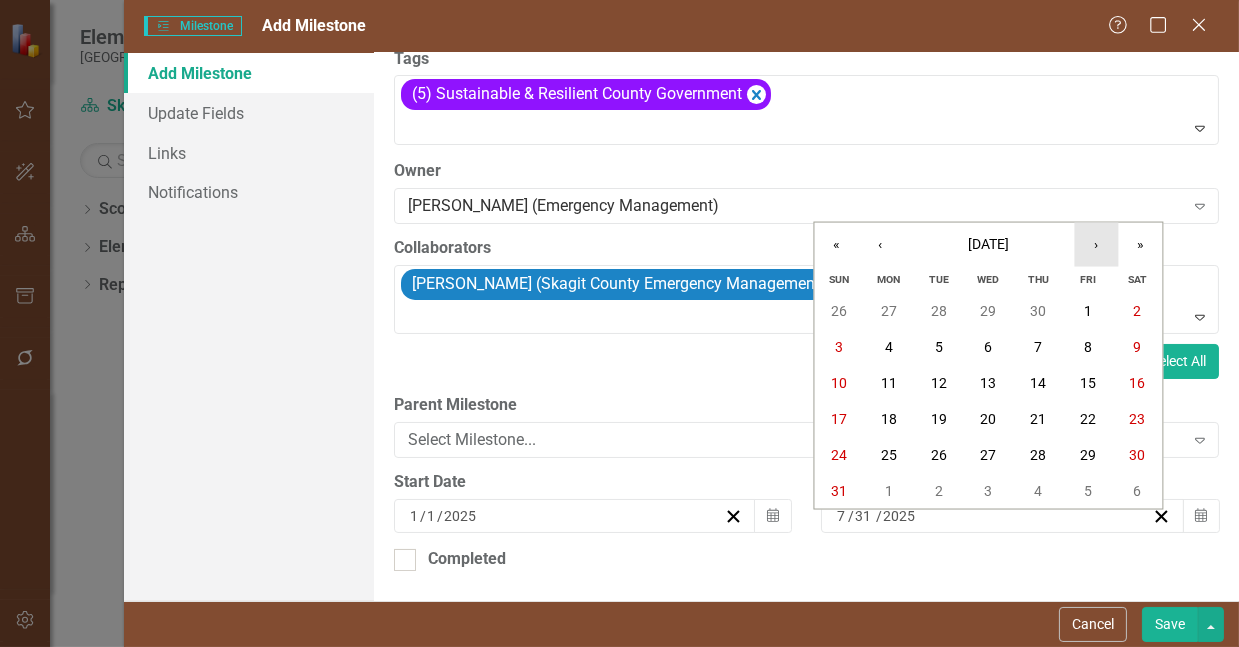 click on "›" at bounding box center [1097, 245] 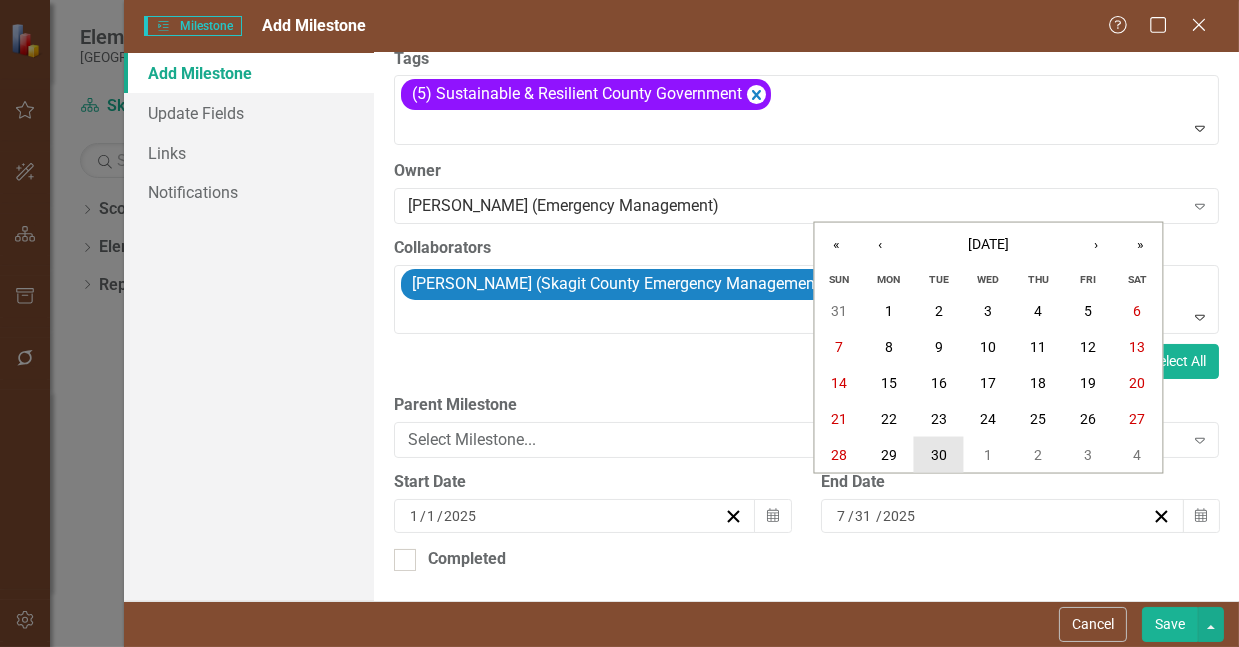 click on "30" at bounding box center [939, 455] 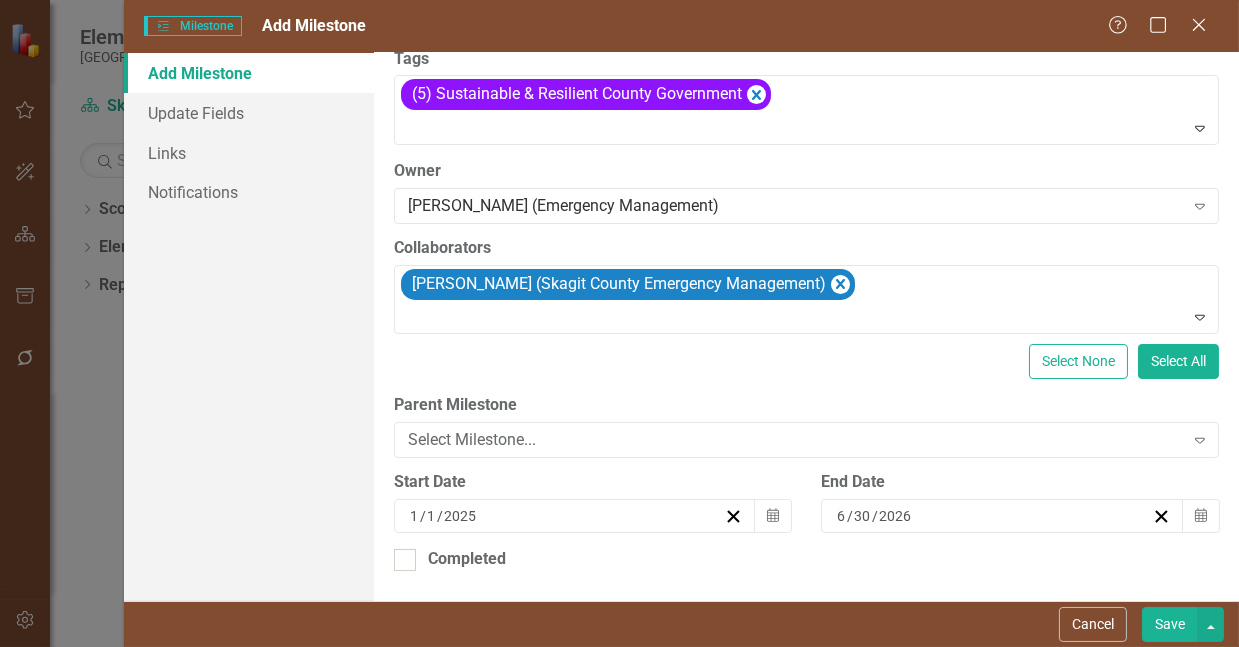 click on "Save" at bounding box center [1170, 624] 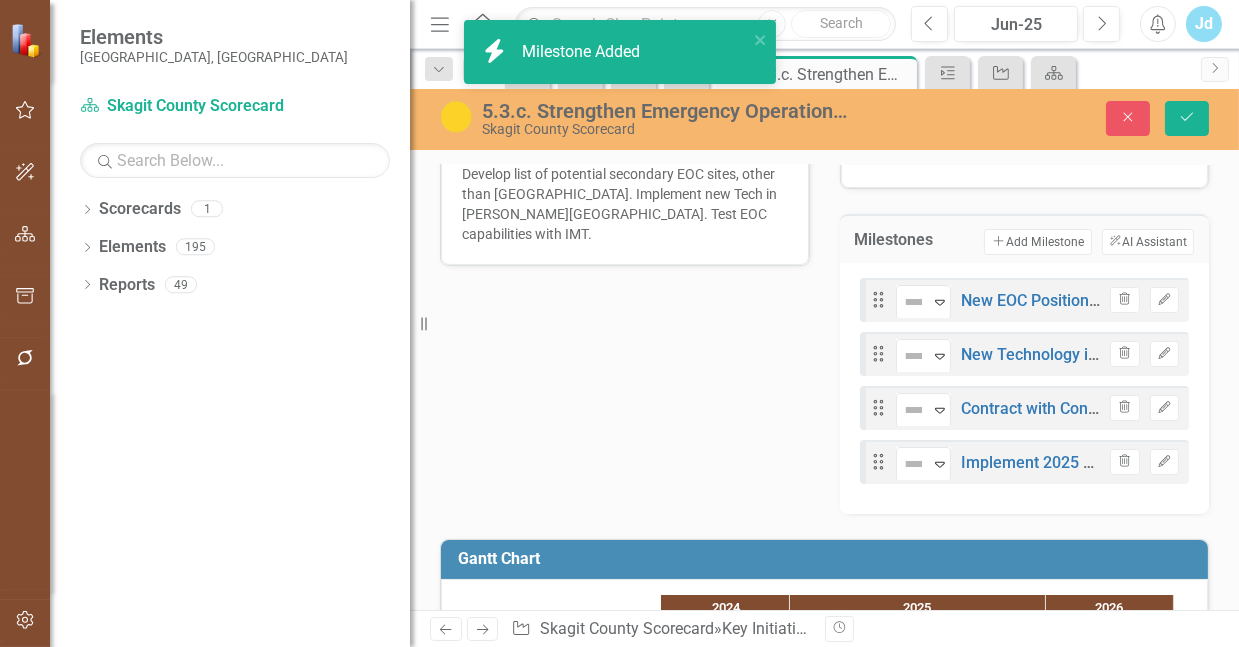 scroll, scrollTop: 777, scrollLeft: 0, axis: vertical 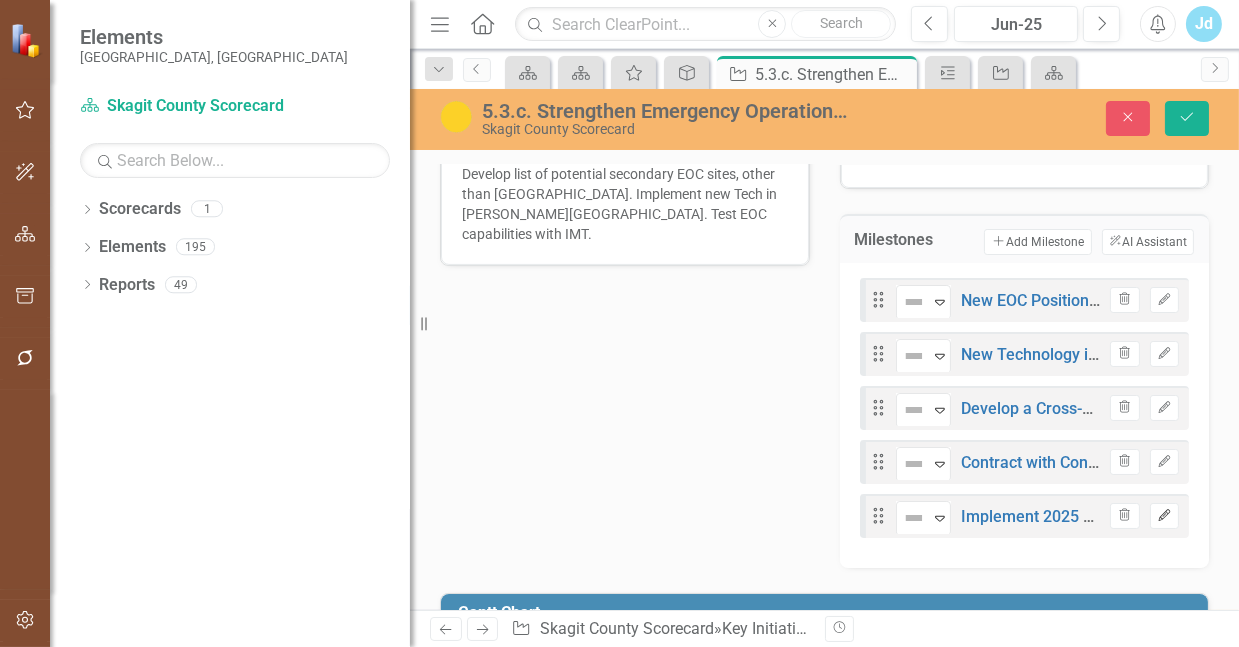 click 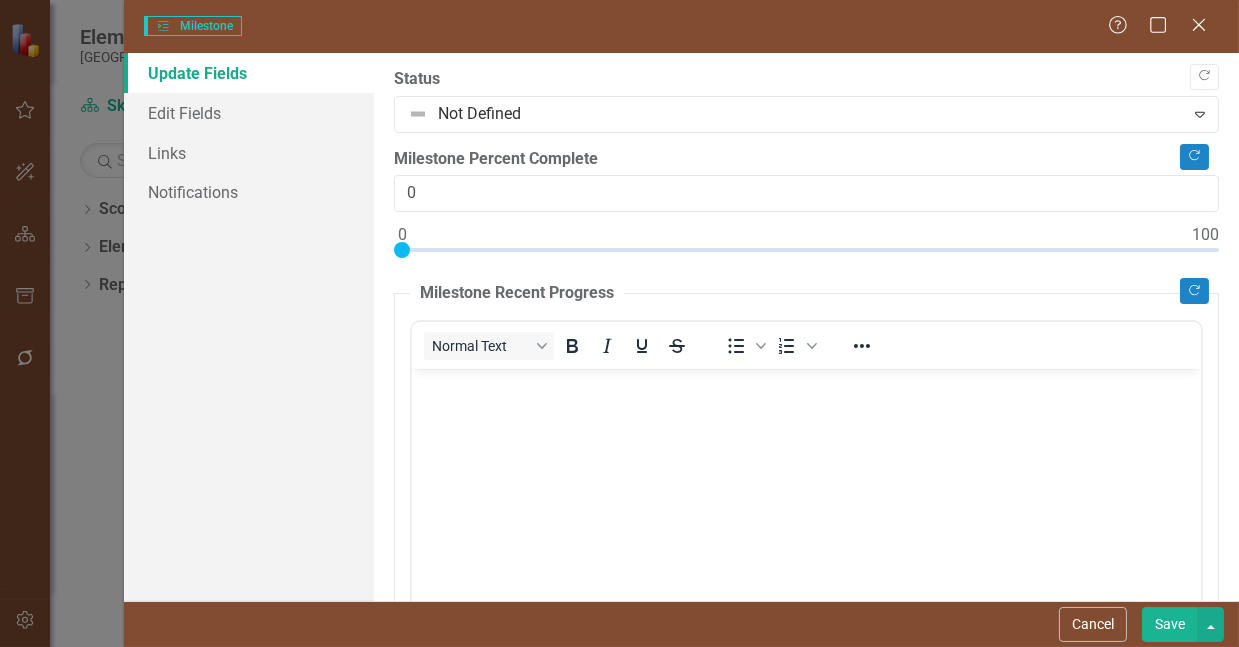 scroll, scrollTop: 0, scrollLeft: 0, axis: both 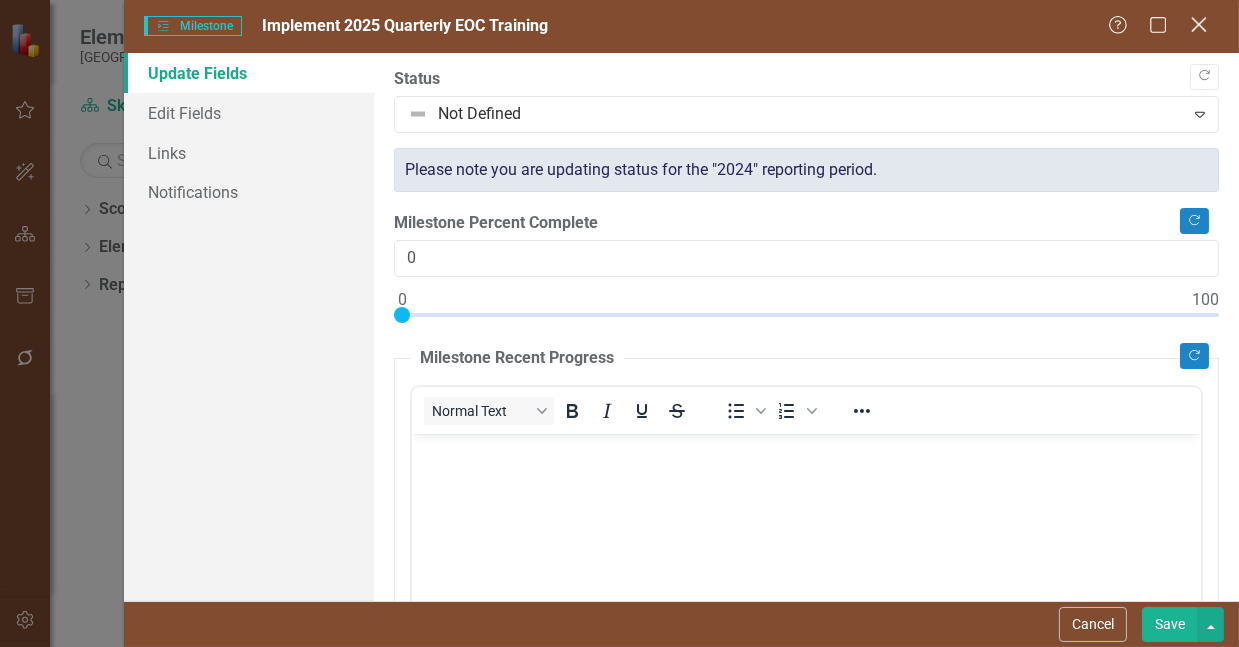 click on "Close" 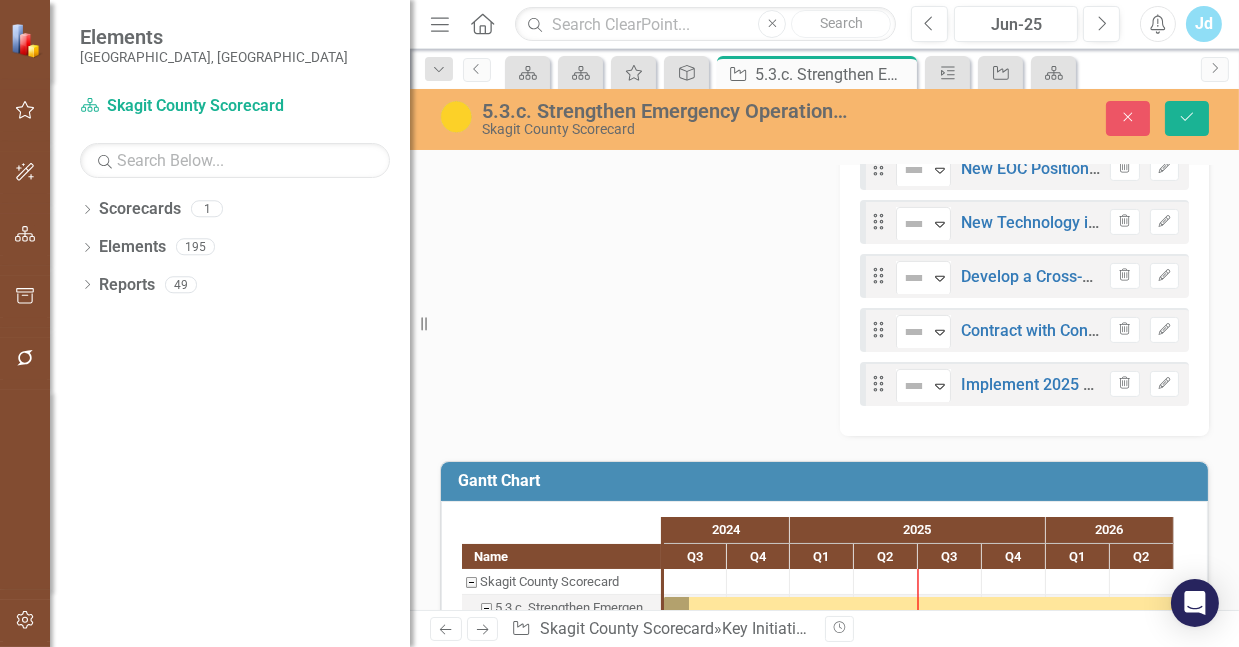scroll, scrollTop: 888, scrollLeft: 0, axis: vertical 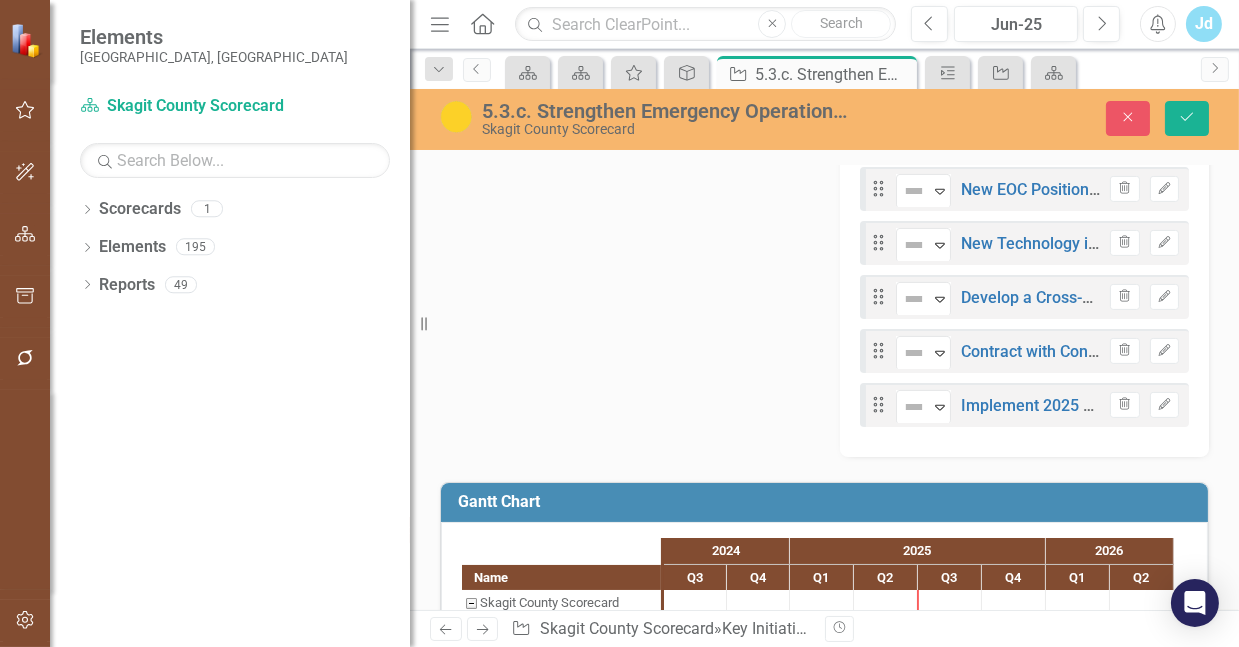 click on "5.3.c. Strengthen Emergency Operations Center Readiness and Capabilities Skagit County Scorecard Close Save" at bounding box center (824, 119) 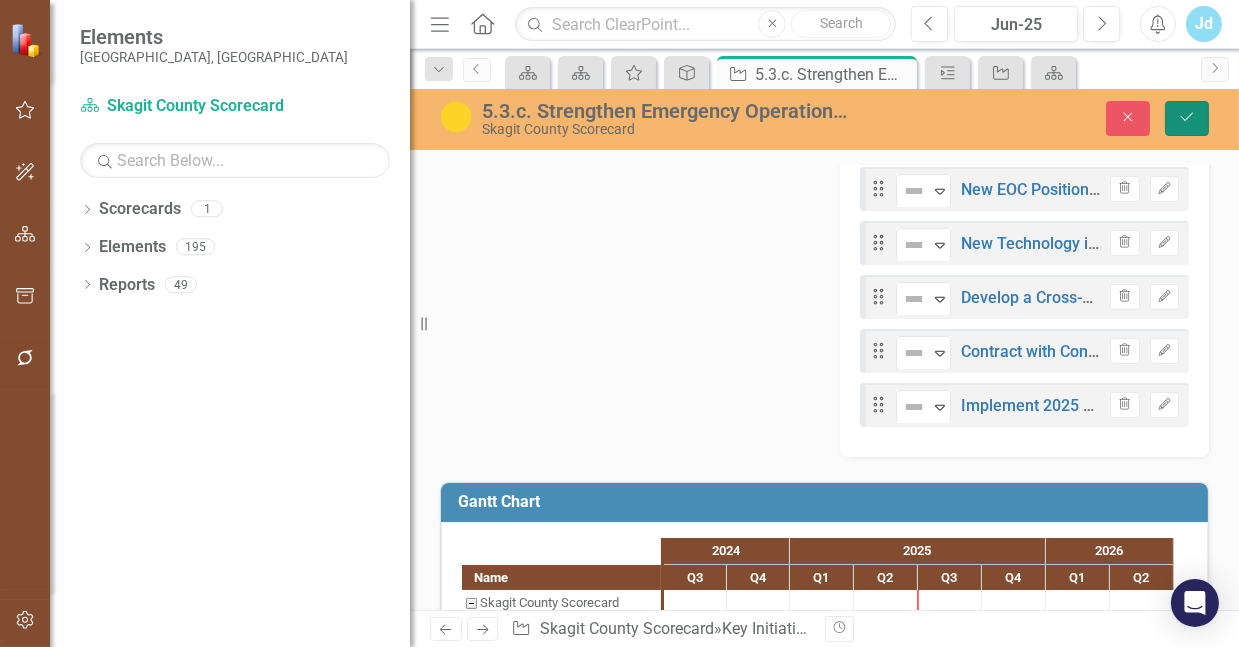 click on "Save" at bounding box center (1187, 118) 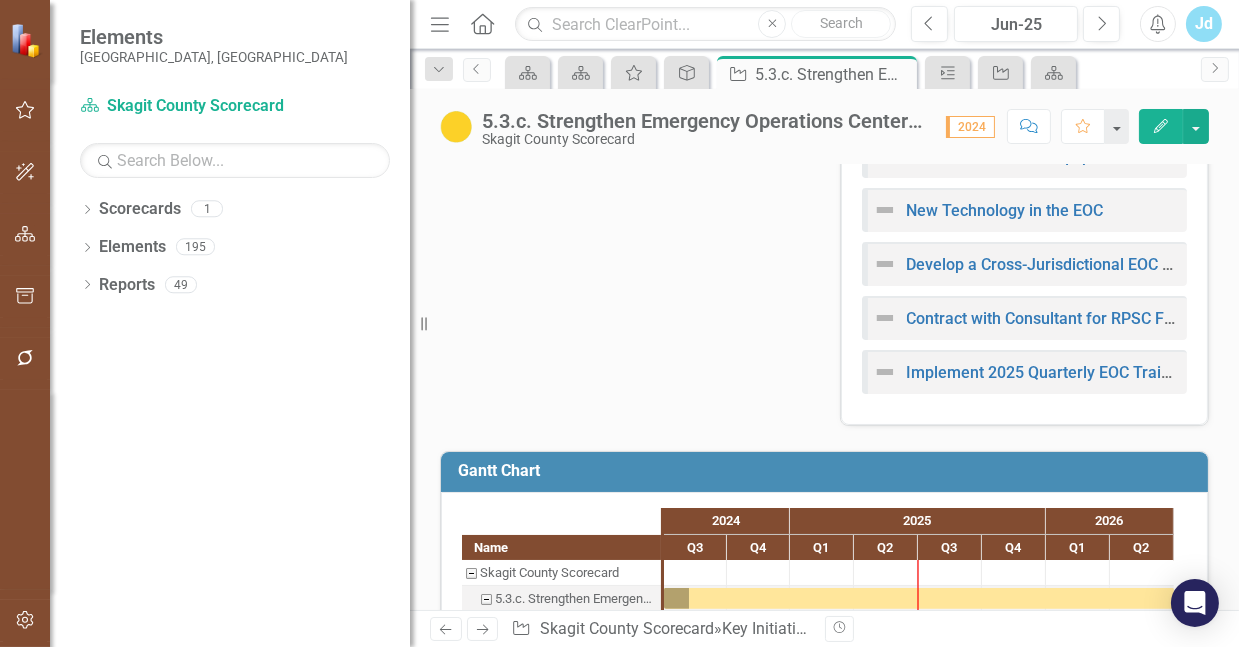 scroll, scrollTop: 914, scrollLeft: 0, axis: vertical 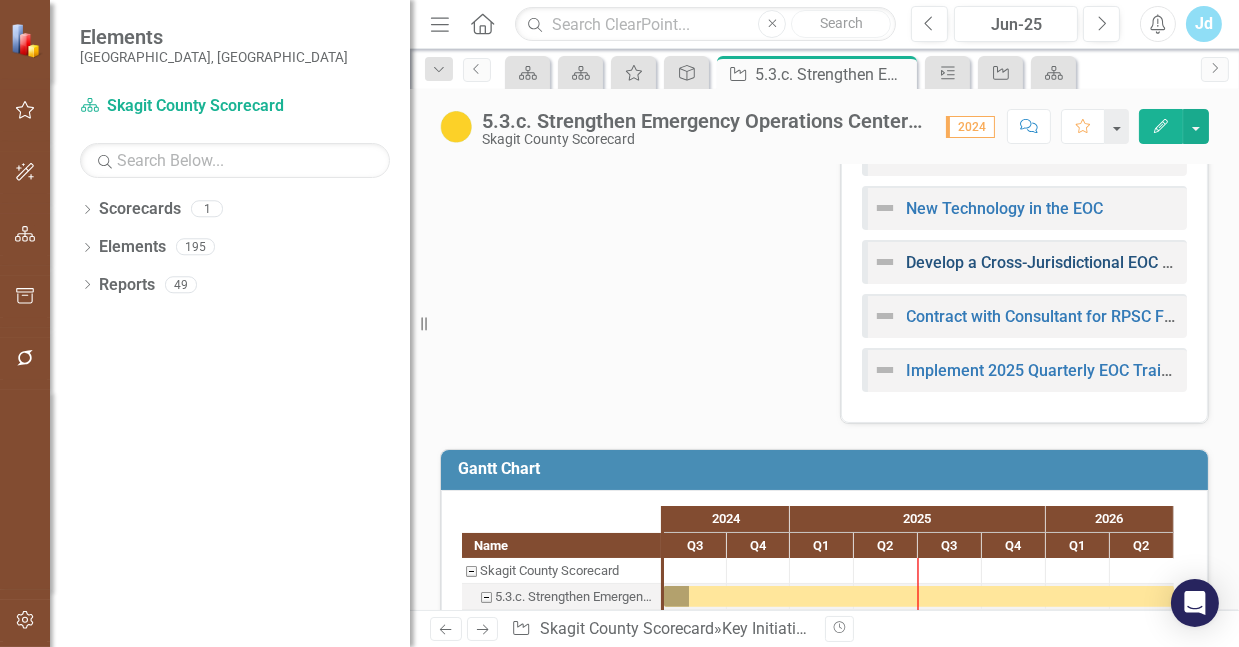 click on "Develop a Cross-Jurisdictional EOC IMT Training Program" at bounding box center [1114, 262] 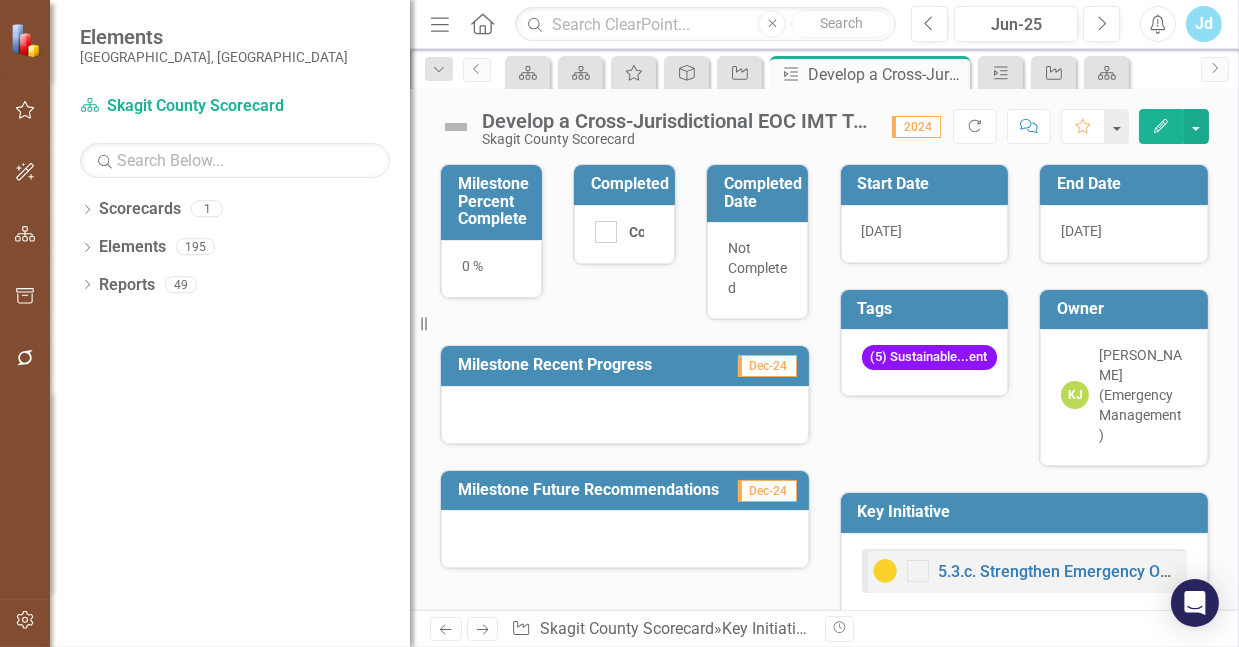 scroll, scrollTop: 35, scrollLeft: 0, axis: vertical 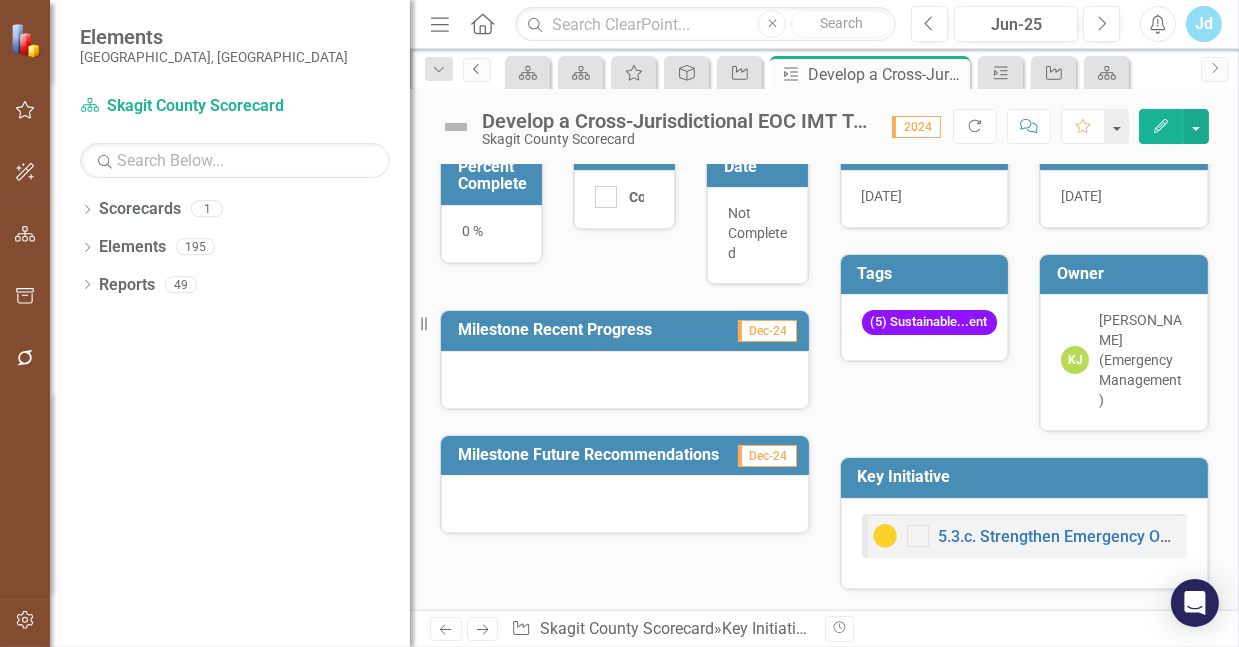 click on "Previous" 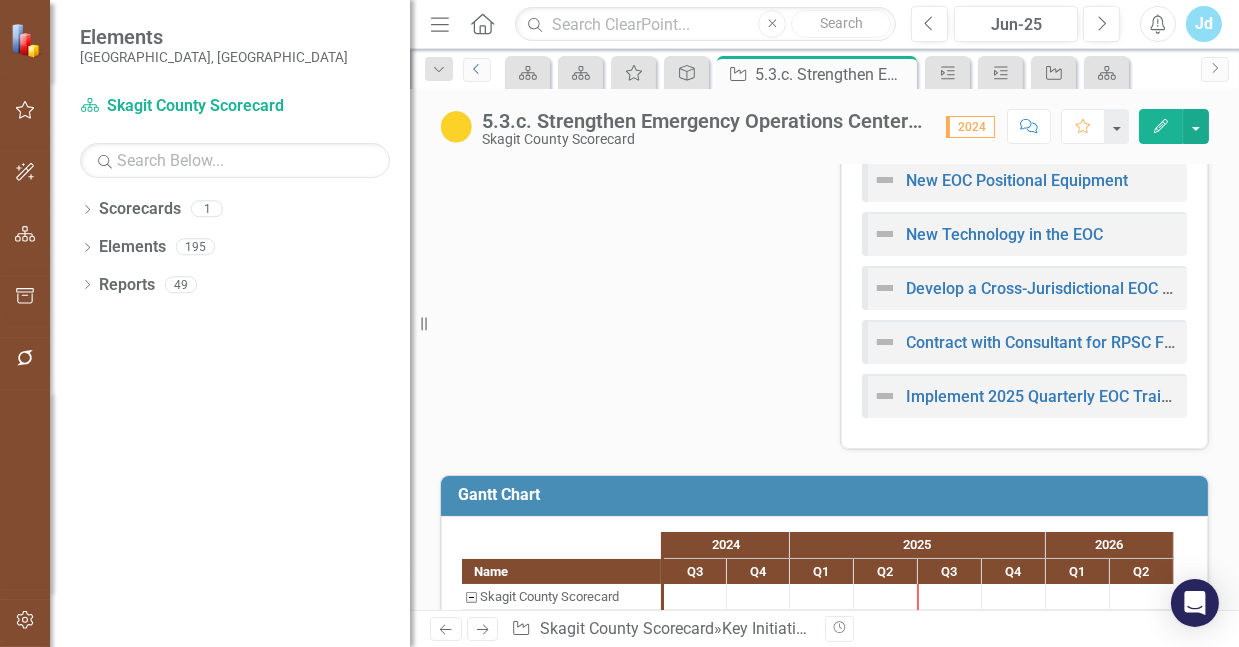 scroll, scrollTop: 888, scrollLeft: 0, axis: vertical 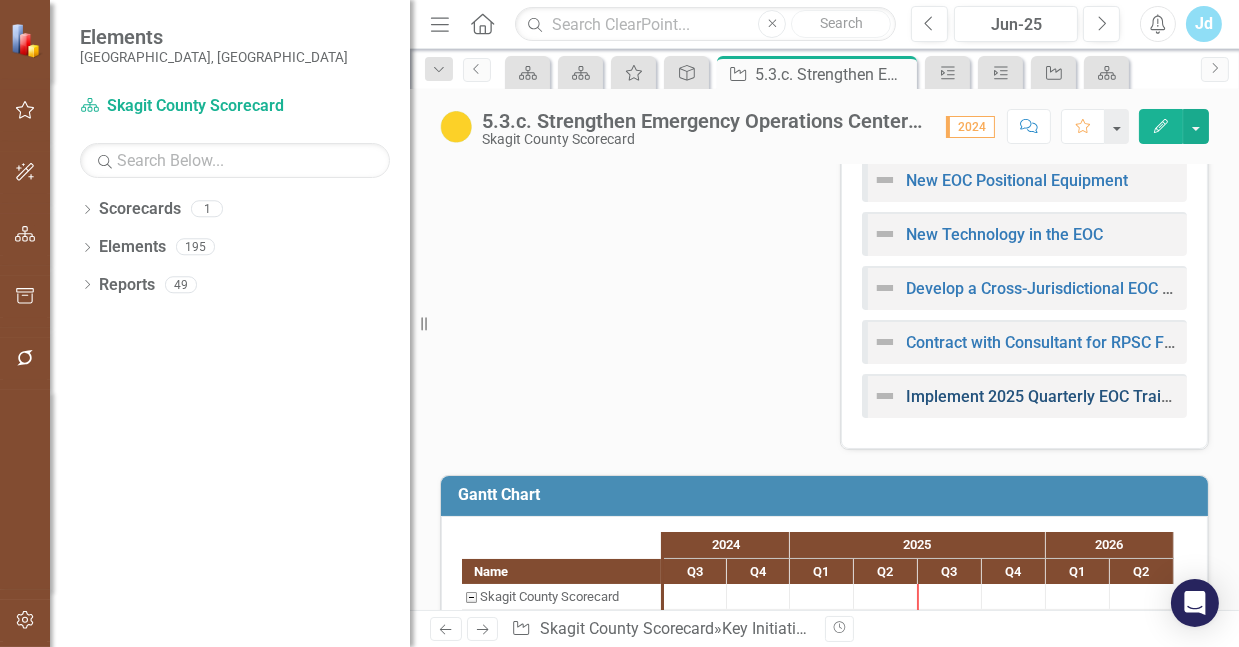 click on "Implement 2025 Quarterly EOC Training" at bounding box center (1050, 396) 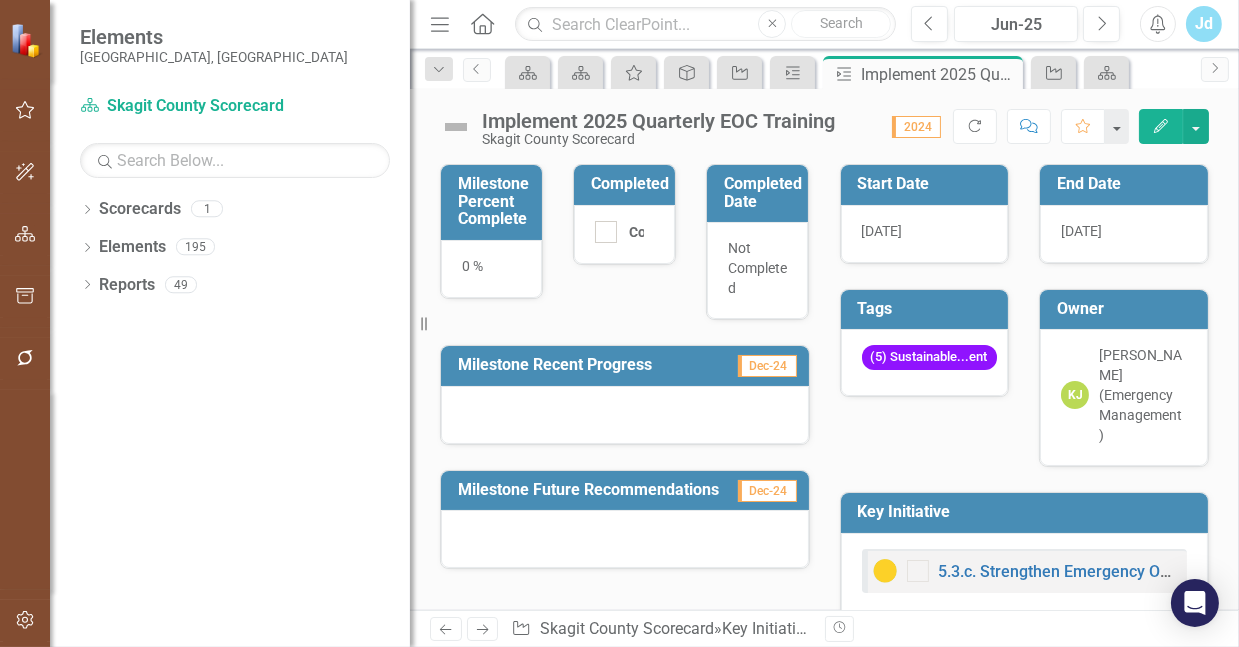 click on "Implement 2025 Quarterly EOC Training" at bounding box center [658, 121] 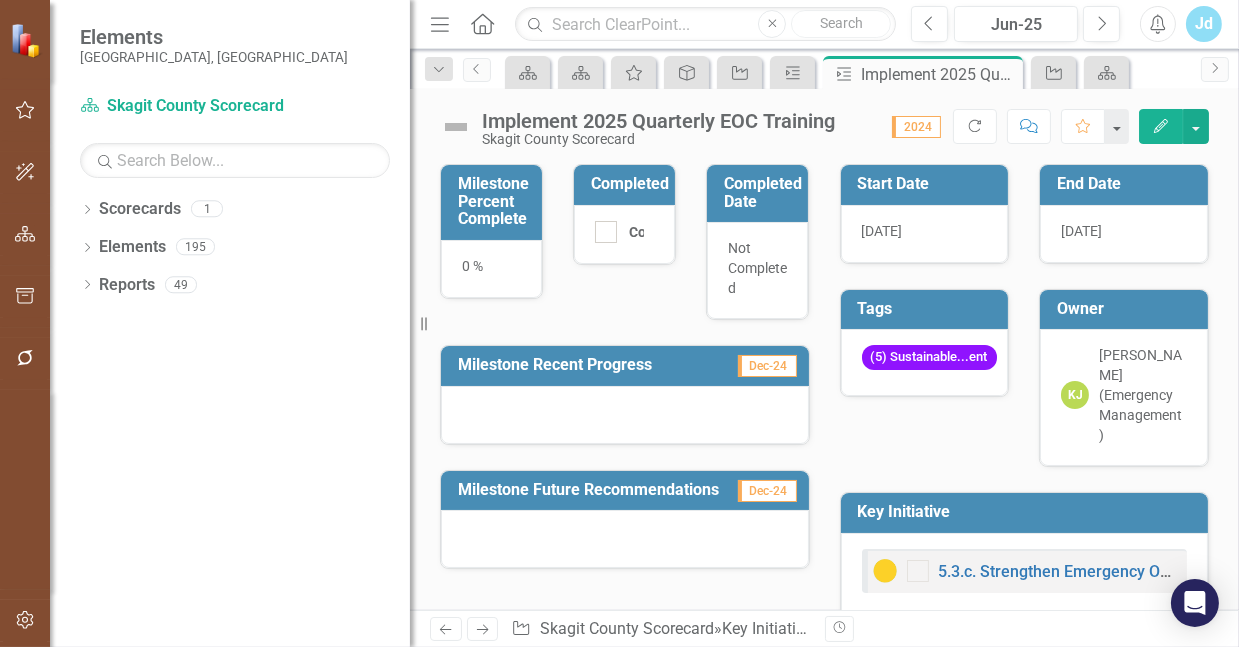 click on "Edit" 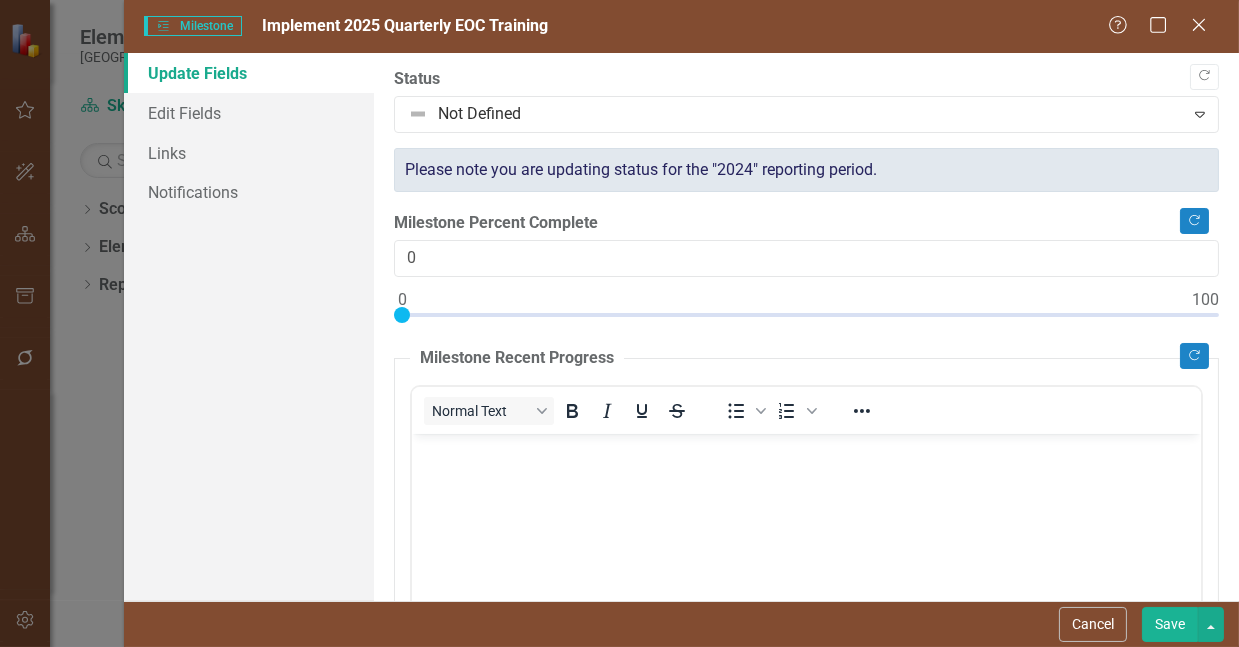 scroll, scrollTop: 0, scrollLeft: 0, axis: both 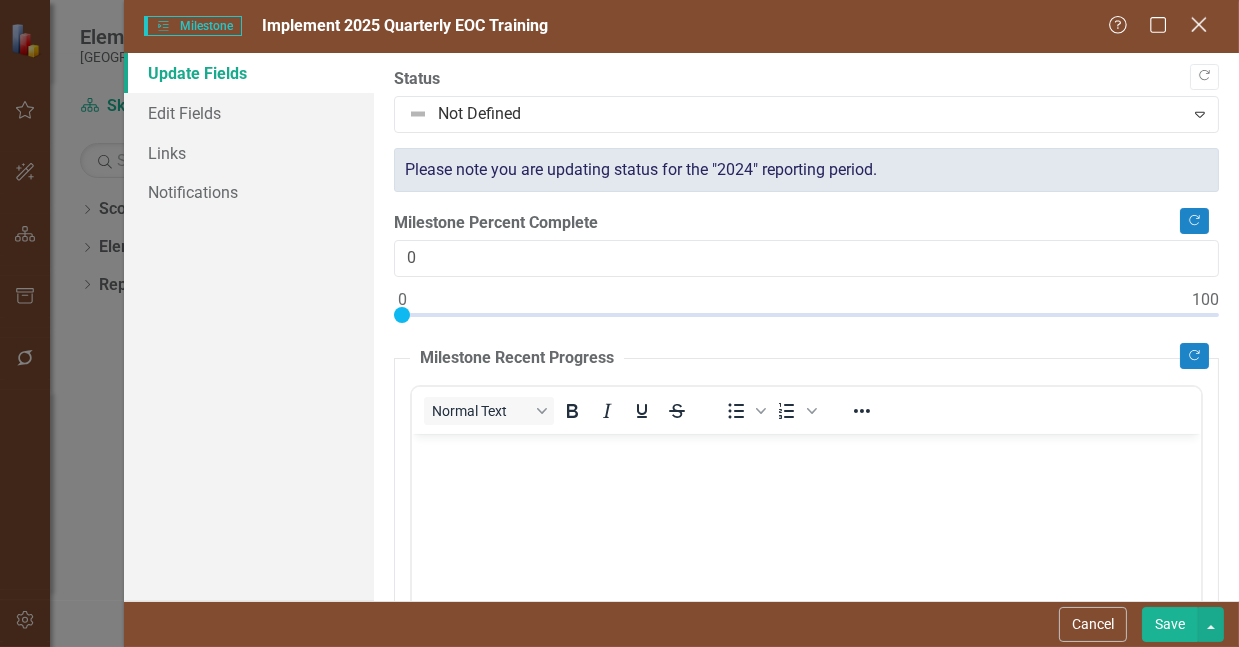 click on "Close" at bounding box center (1198, 26) 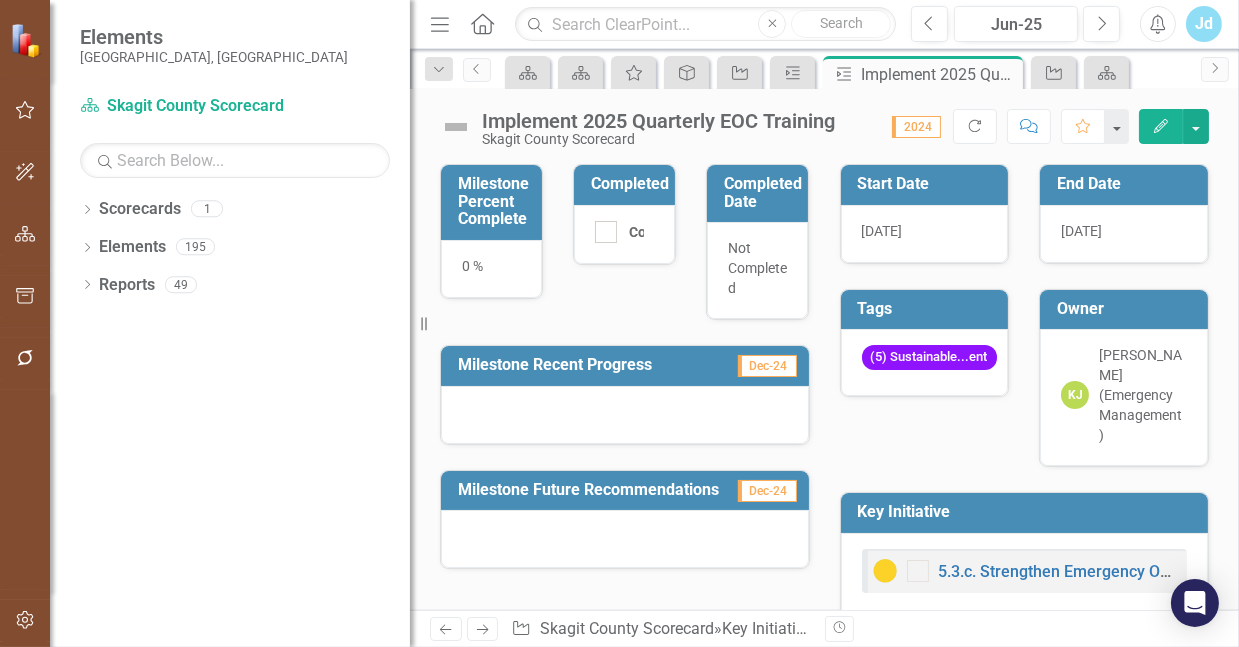 click on "Implement 2025 Quarterly EOC Training" at bounding box center (658, 121) 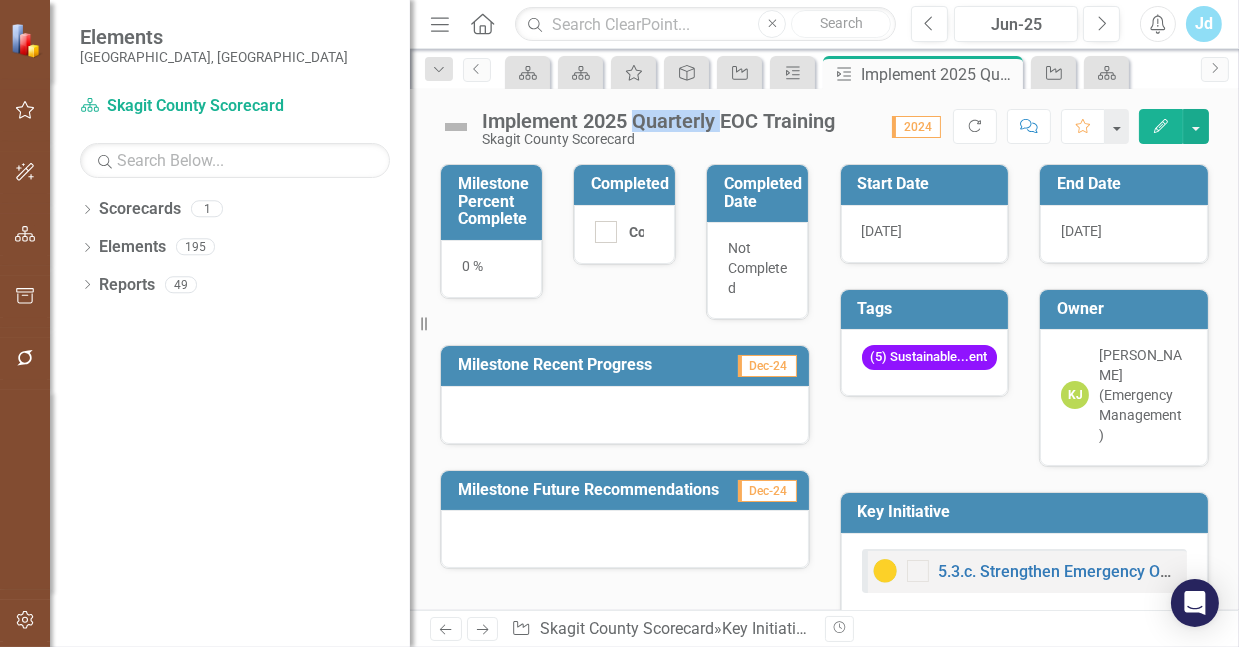 click on "Implement 2025 Quarterly EOC Training" at bounding box center (658, 121) 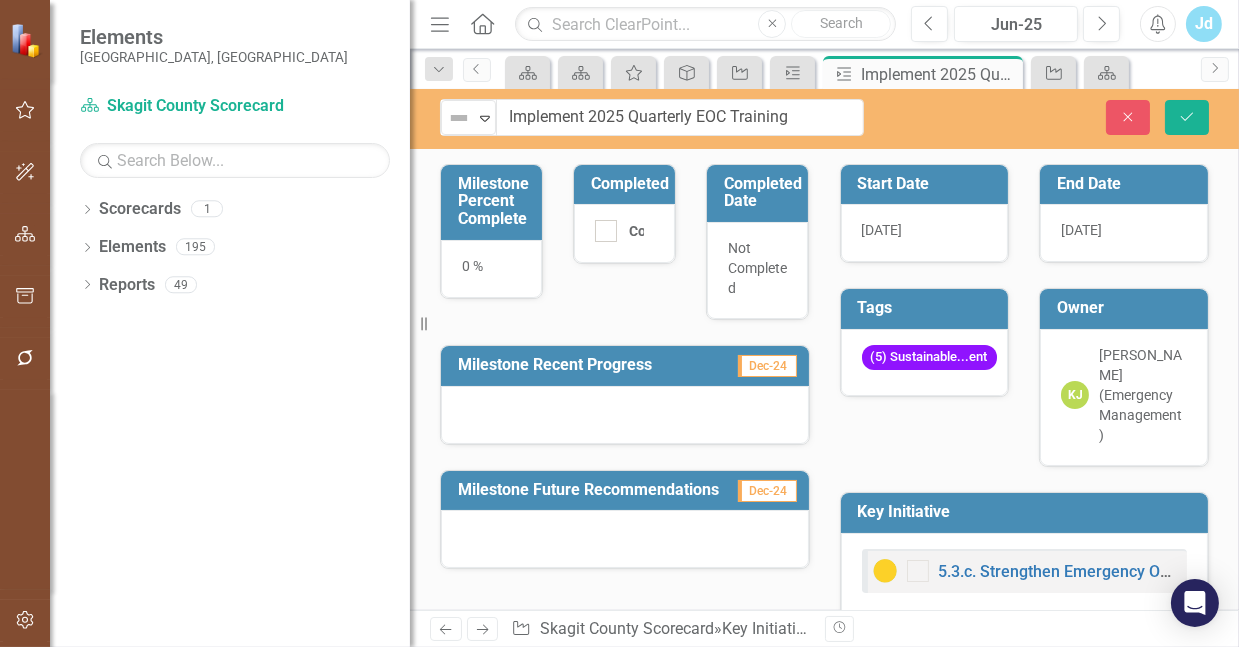click on "Implement 2025 Quarterly EOC Training" at bounding box center (680, 117) 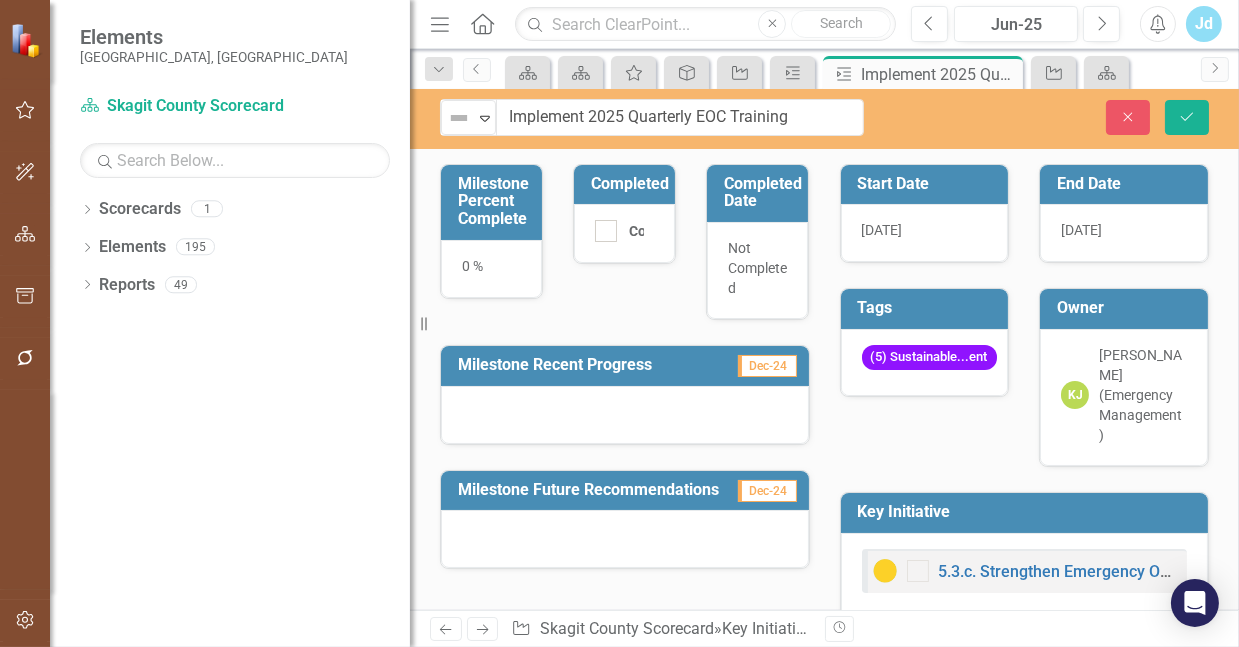 click on "Implement 2025 Quarterly EOC Training" at bounding box center [680, 117] 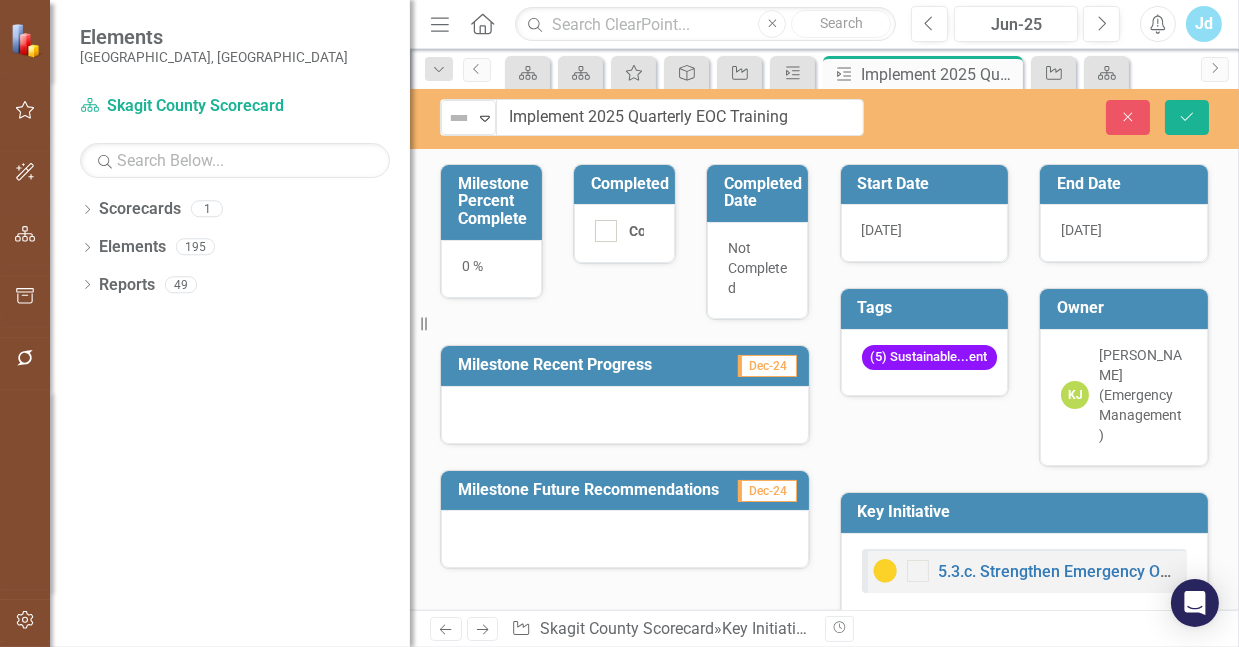 drag, startPoint x: 699, startPoint y: 120, endPoint x: 635, endPoint y: 128, distance: 64.49806 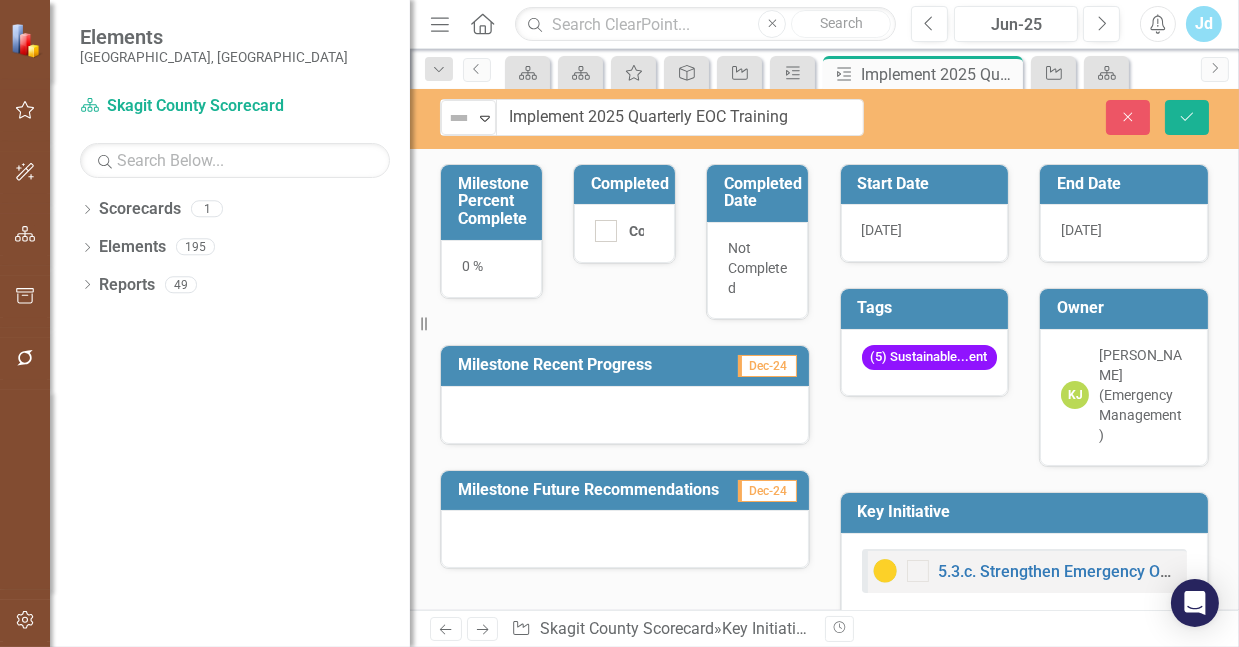 click on "Implement 2025 Quarterly EOC Training" at bounding box center [680, 117] 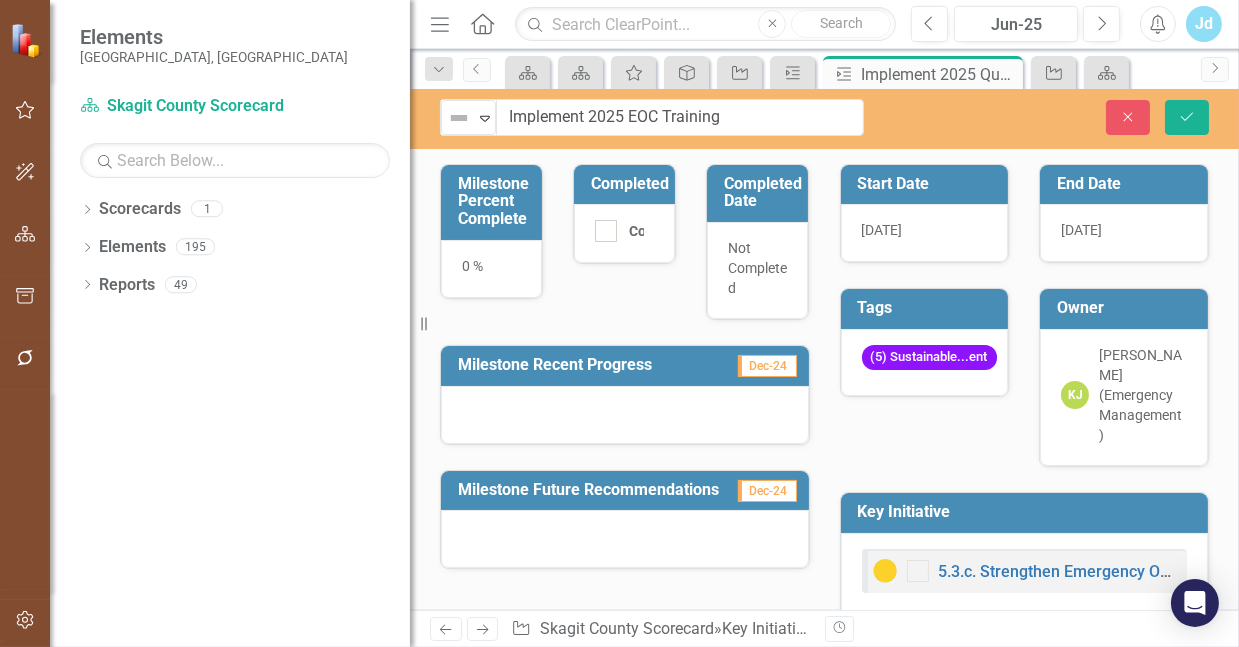 click on "Implement 2025 EOC Training" at bounding box center [680, 117] 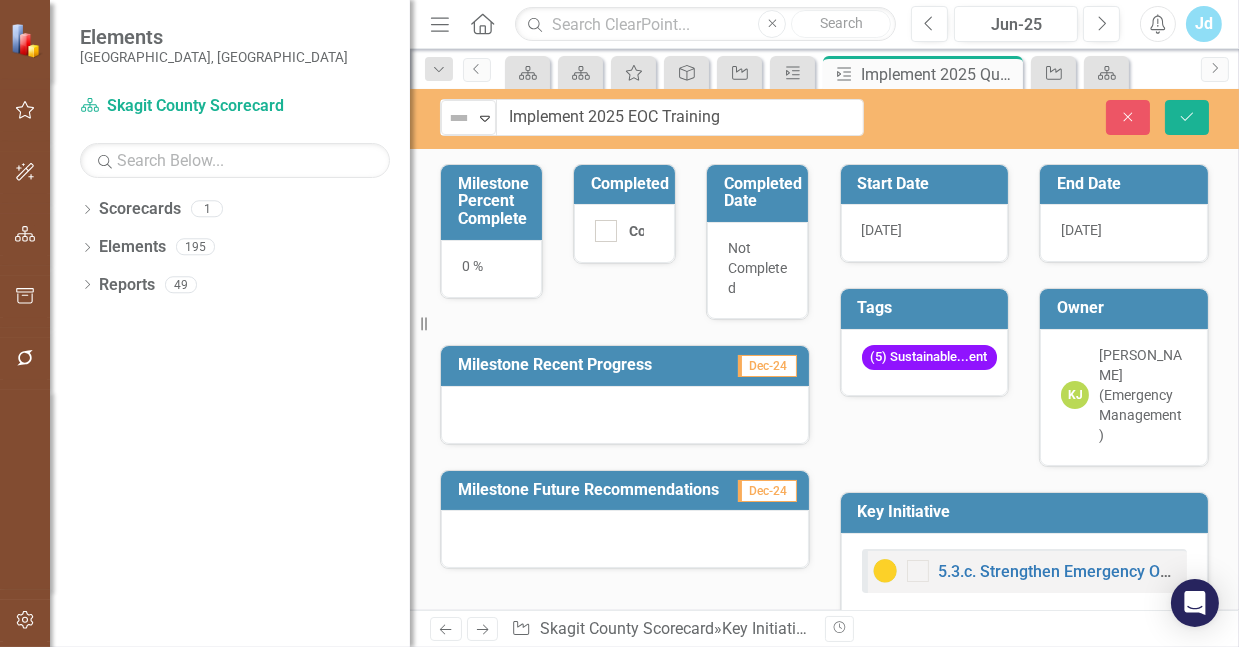 drag, startPoint x: 747, startPoint y: 121, endPoint x: 511, endPoint y: 128, distance: 236.10379 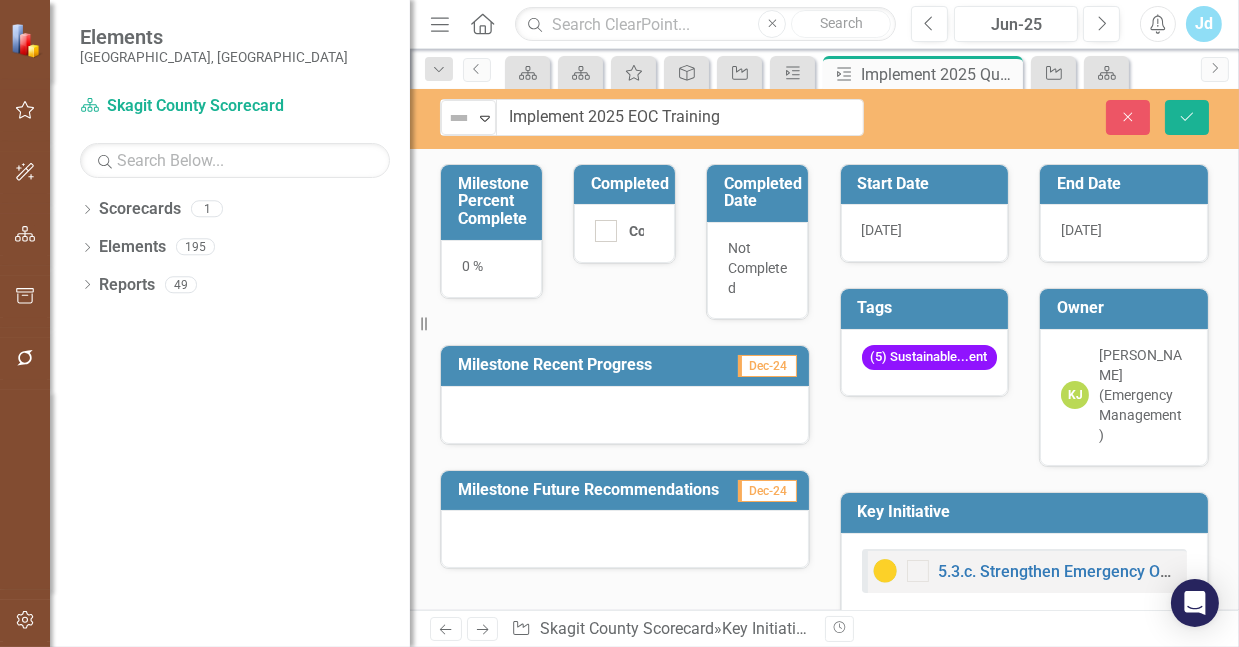 click on "Implement 2025 EOC Training" at bounding box center [680, 117] 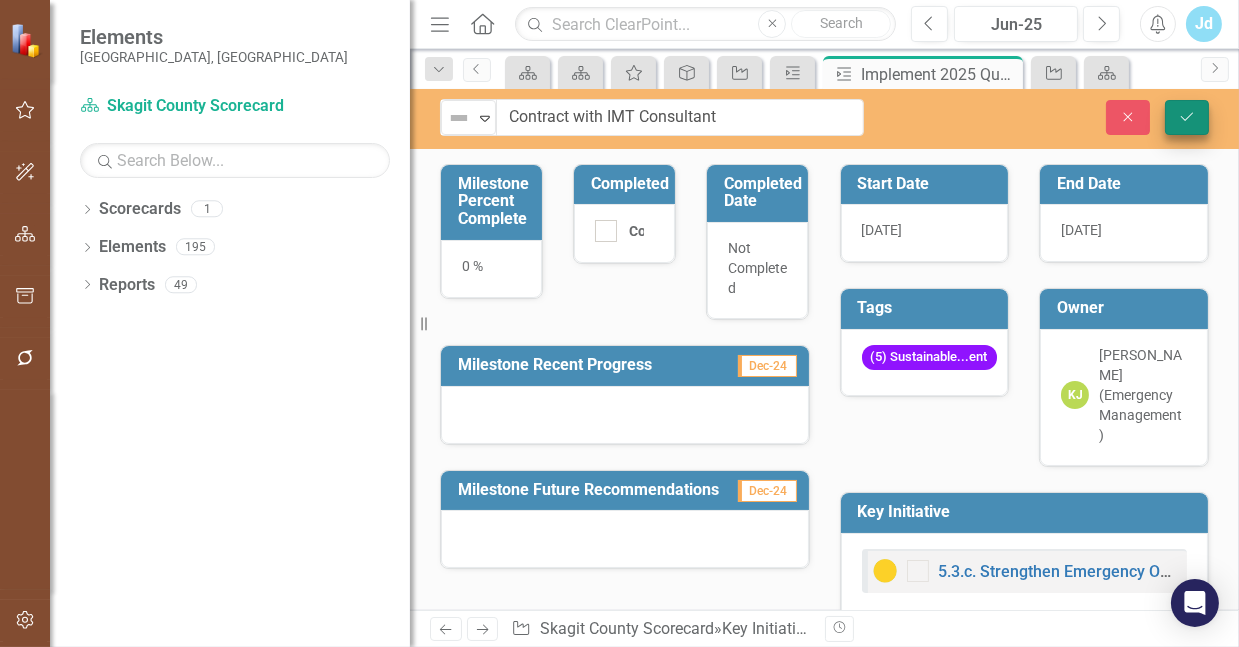 type on "Contract with IMT Consultant" 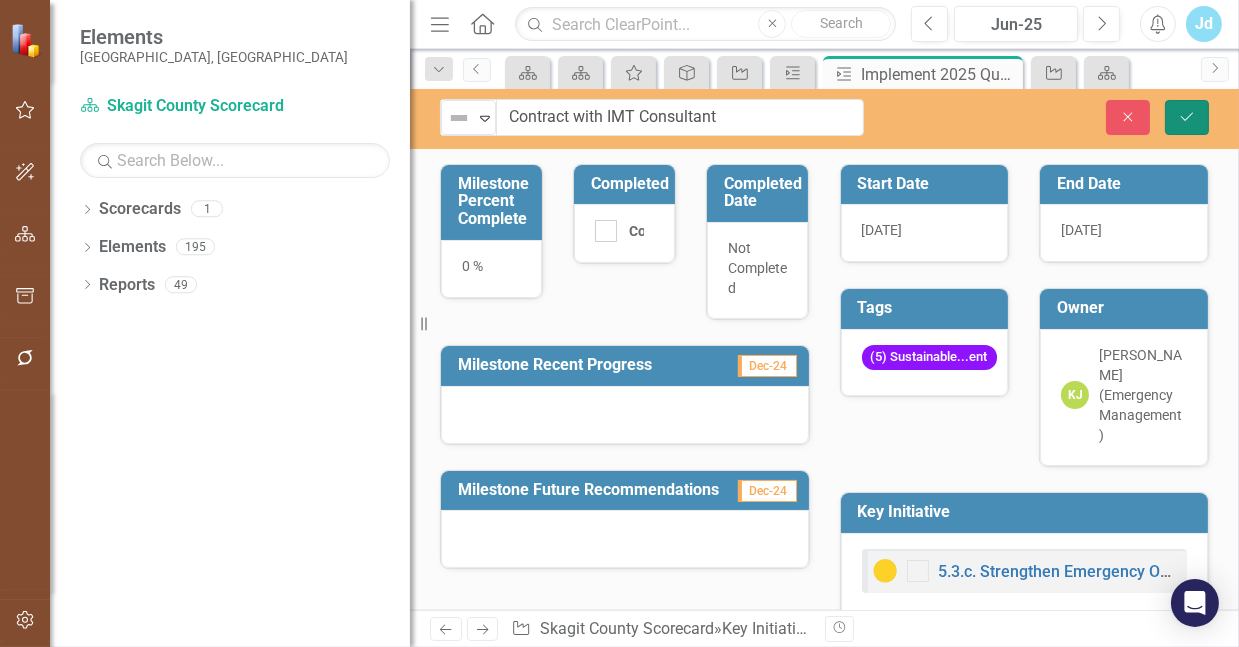 click on "Save" at bounding box center [1187, 117] 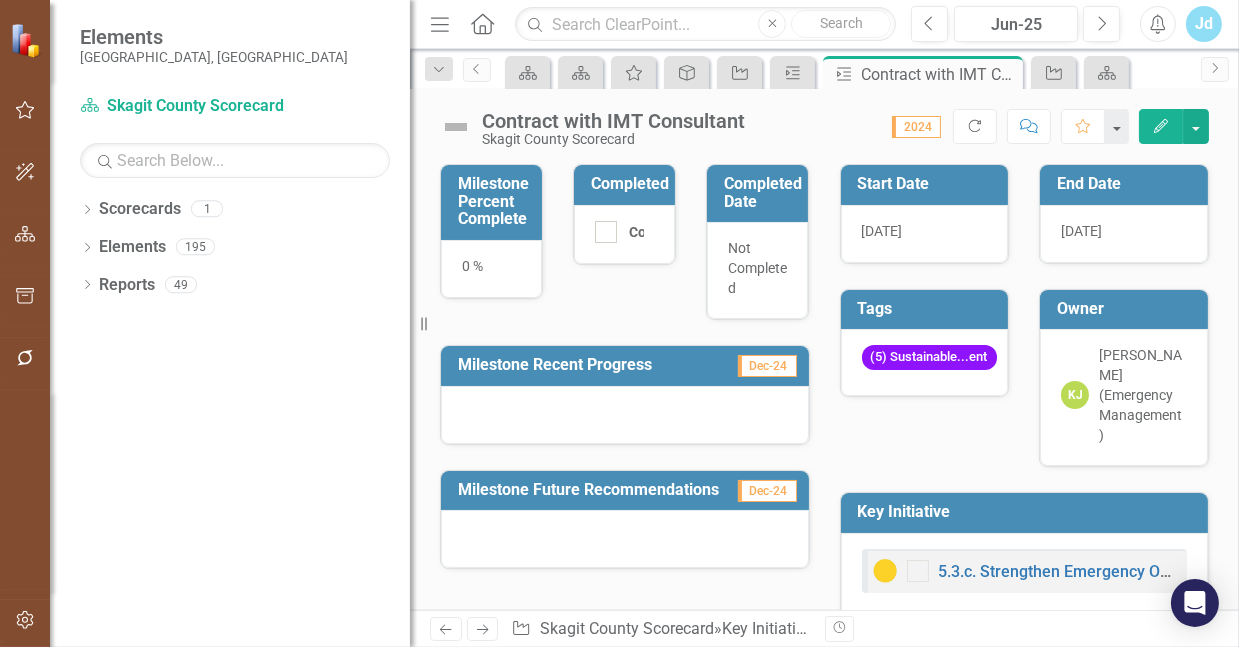 click on "[DATE]" at bounding box center [925, 234] 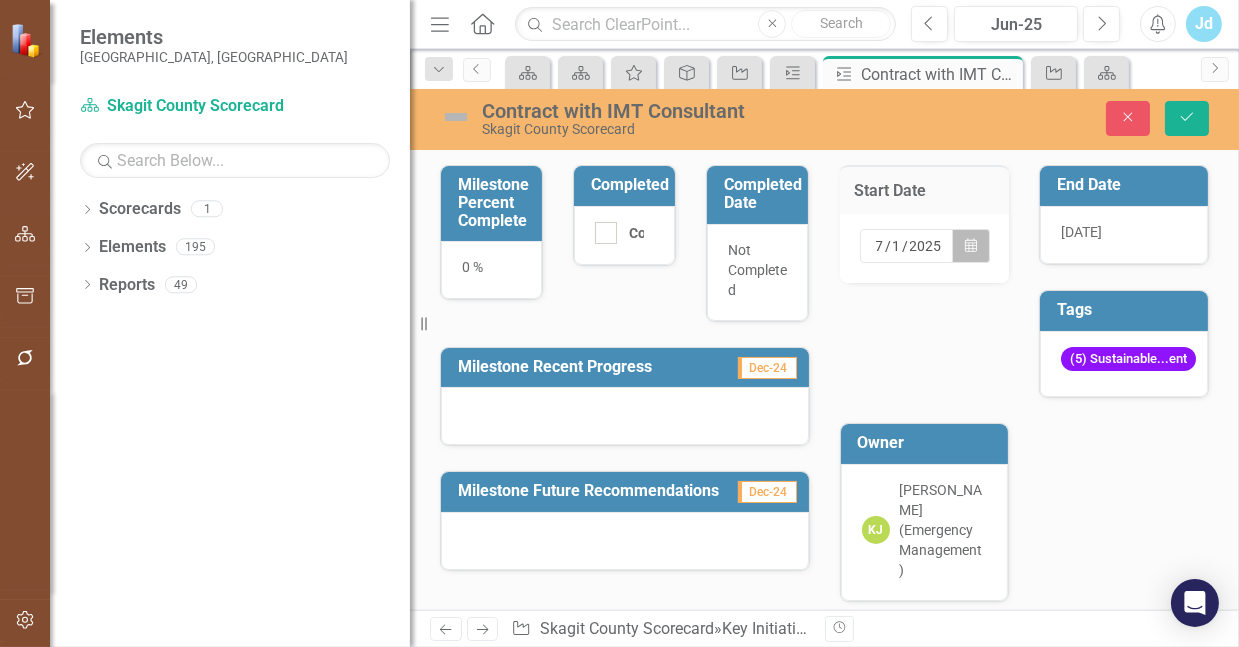 click on "Calendar" at bounding box center (971, 246) 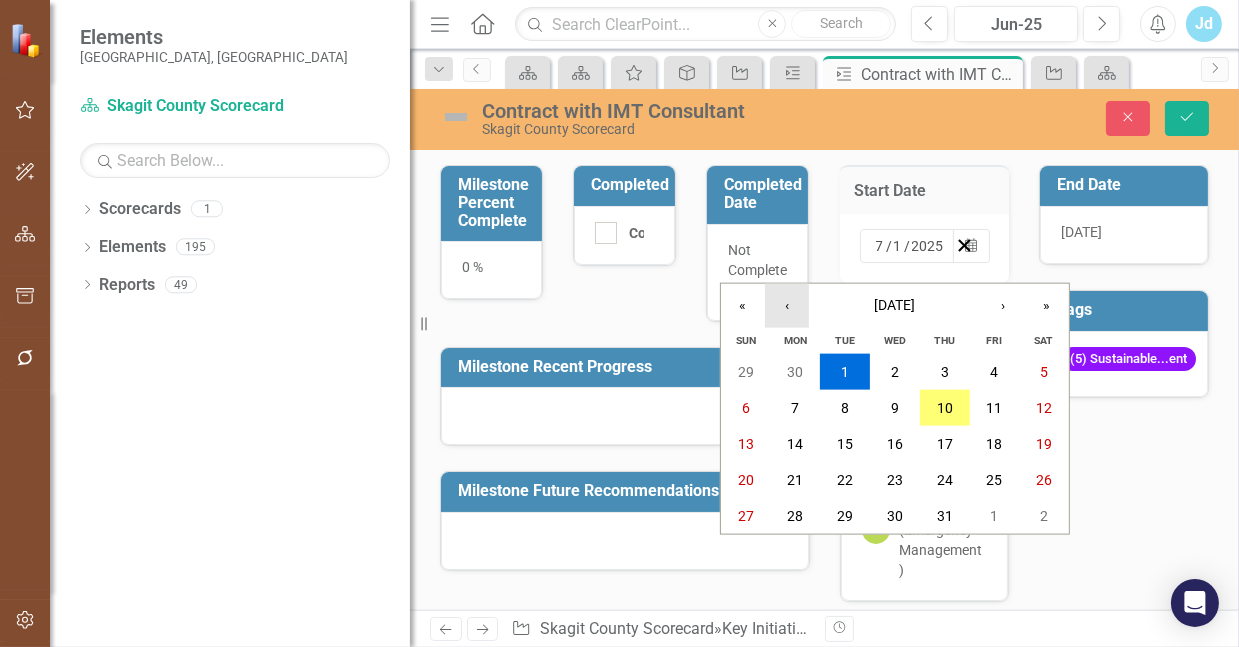 click on "‹" at bounding box center [787, 306] 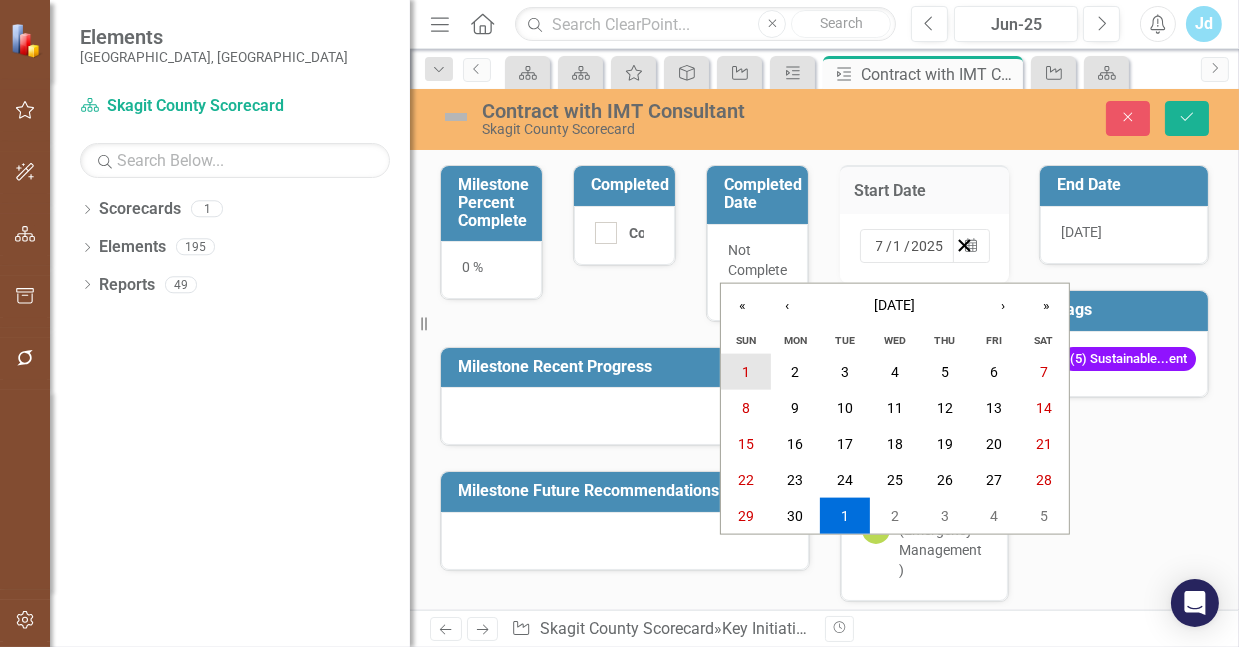 click on "1" at bounding box center (746, 372) 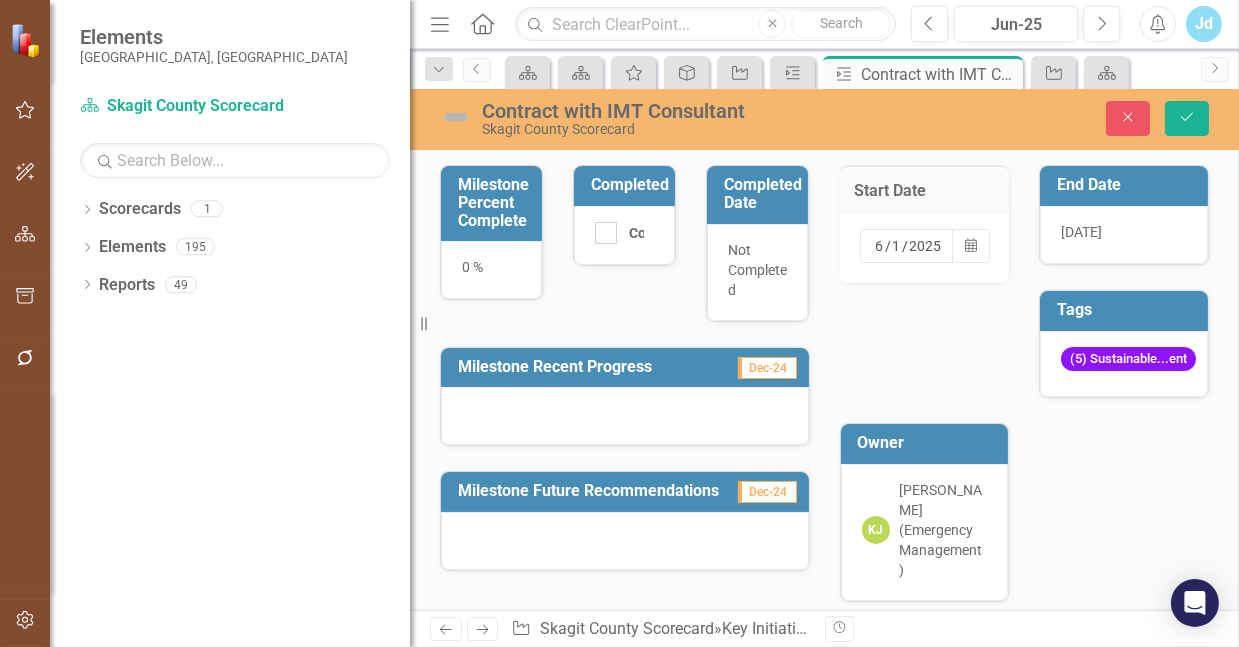 click on "[DATE]" at bounding box center [1081, 232] 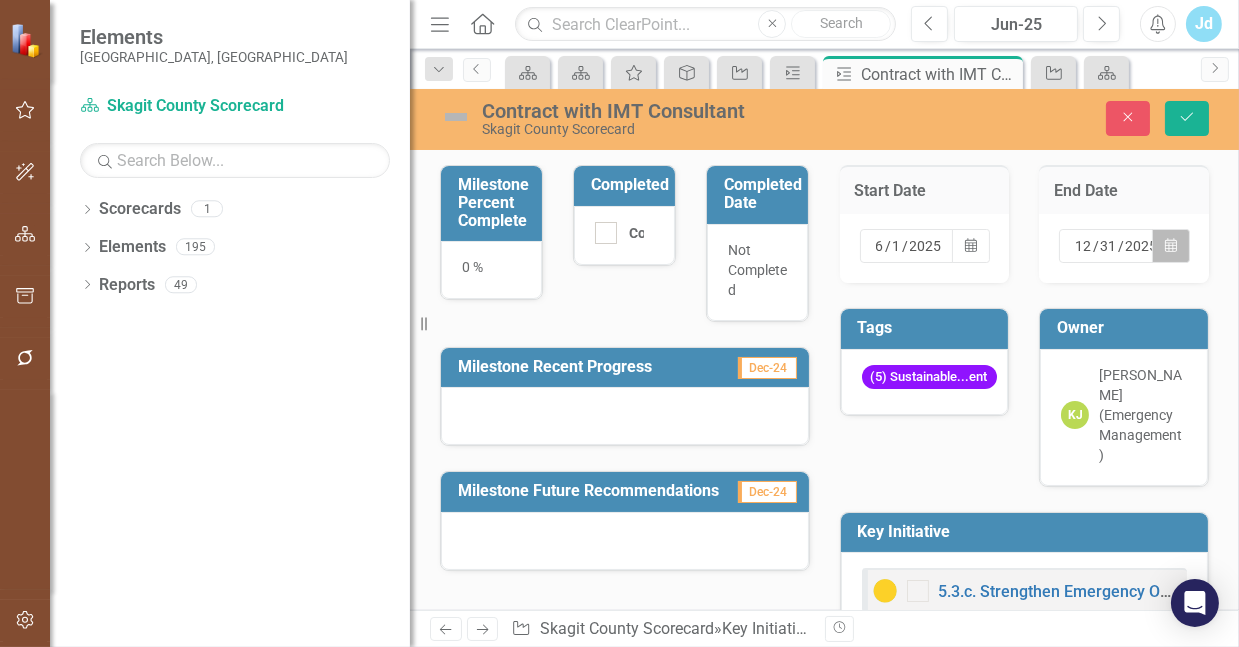 click on "Calendar" 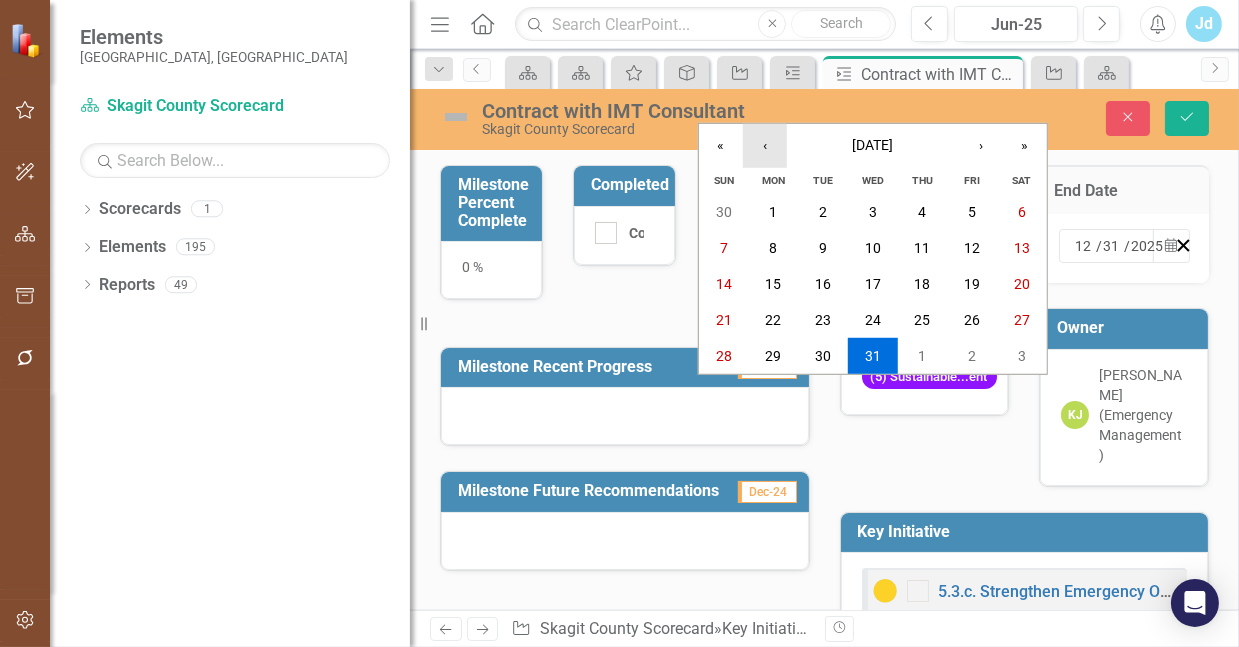 click on "‹" at bounding box center [765, 146] 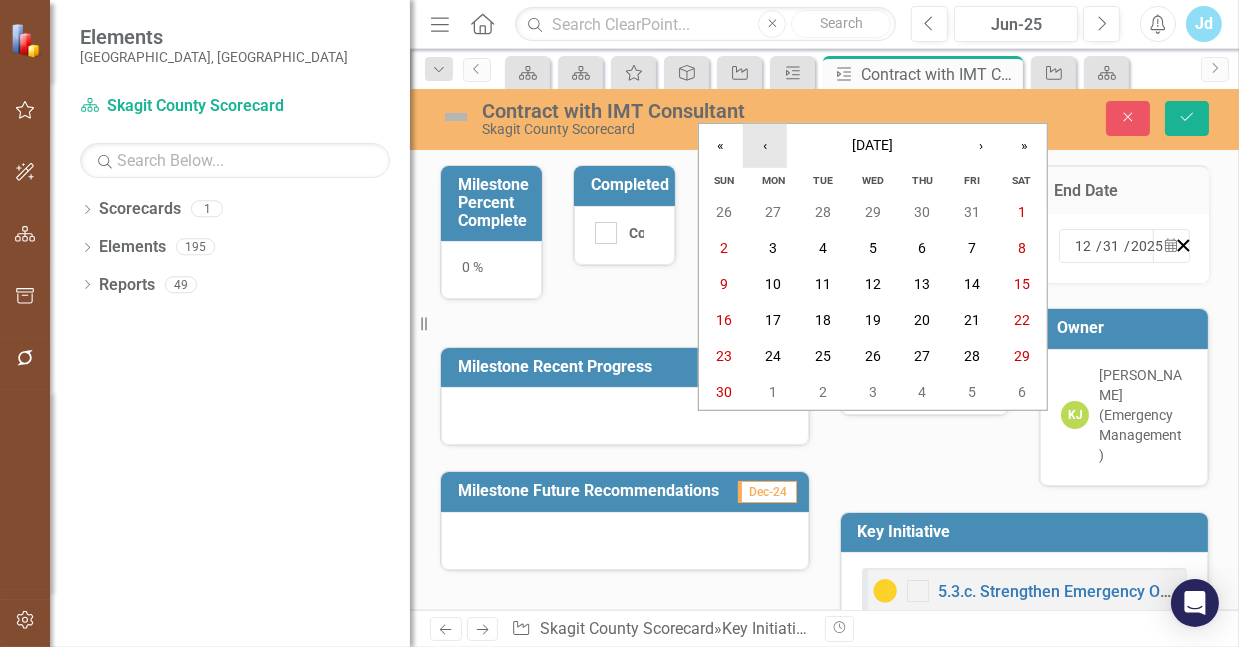 click on "‹" at bounding box center [765, 146] 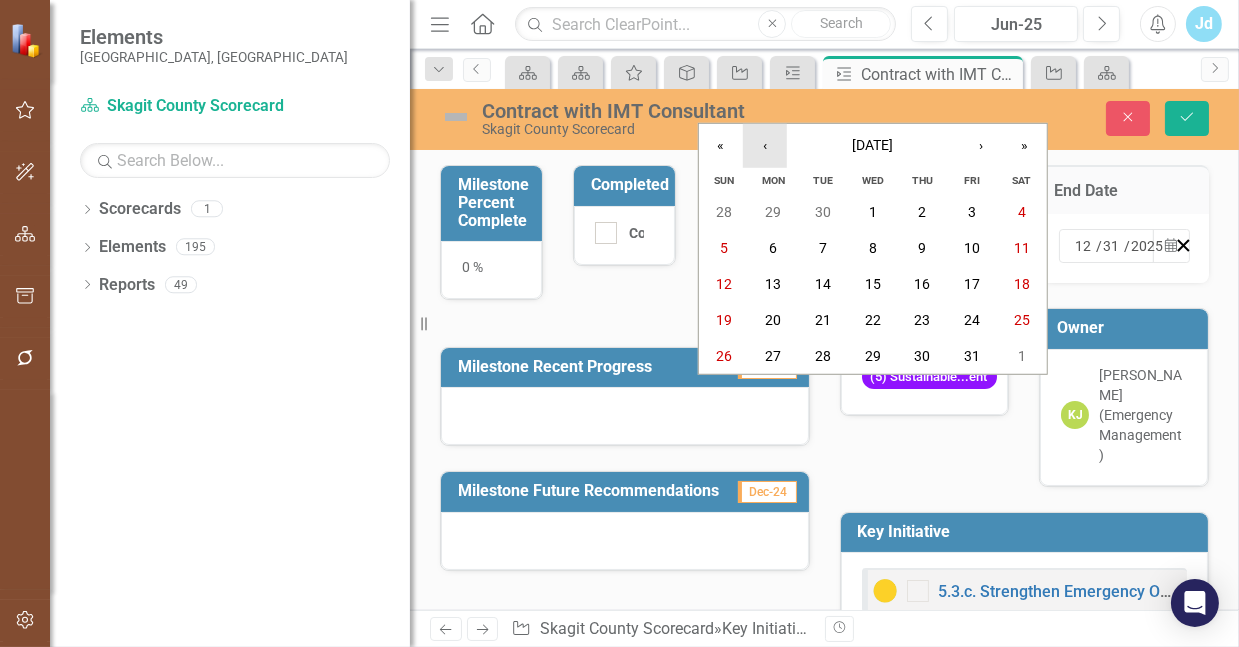 click on "‹" at bounding box center [765, 146] 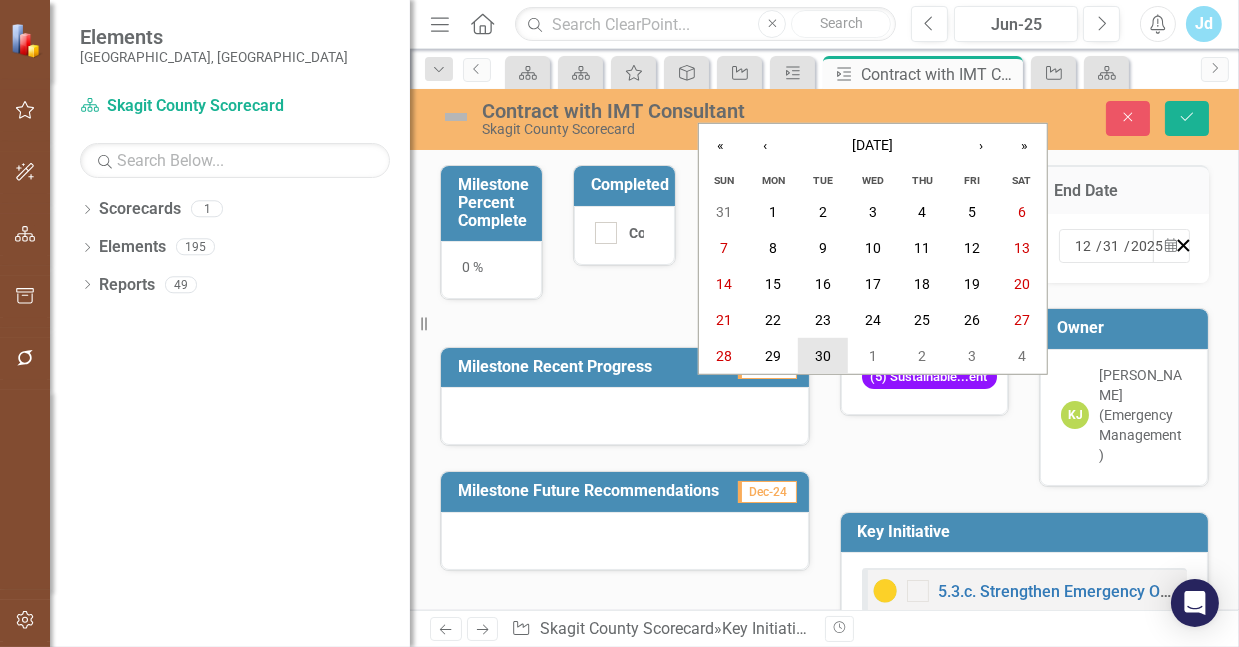 click on "30" at bounding box center (823, 356) 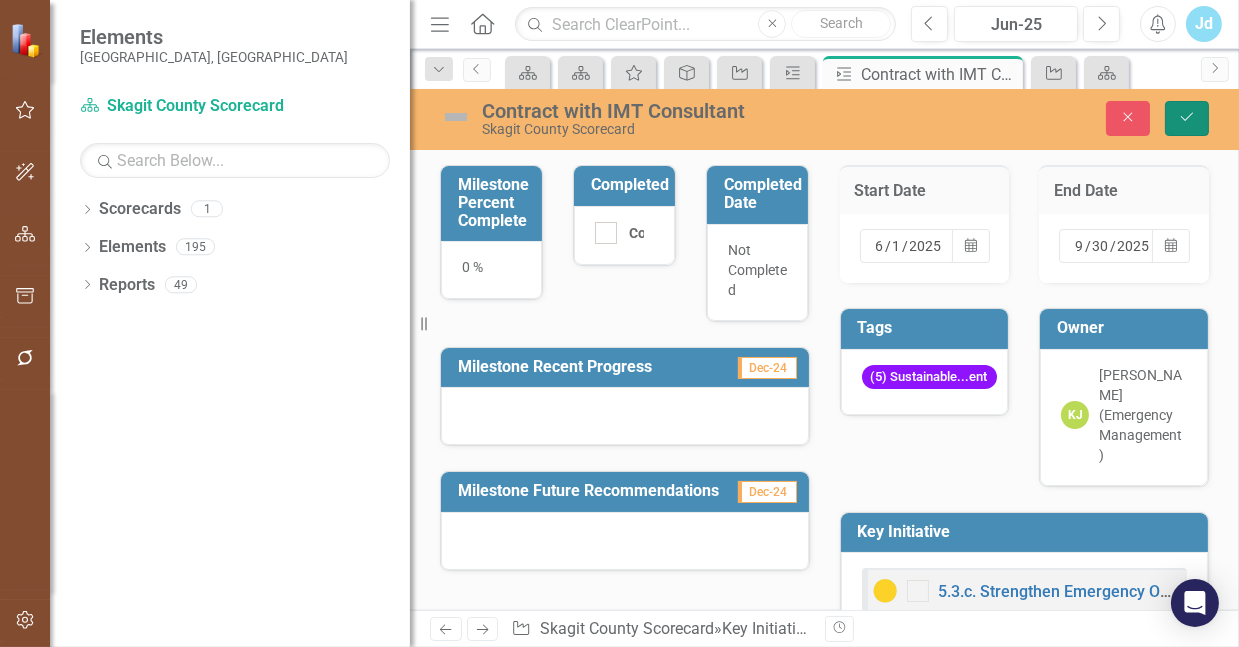 click on "Save" 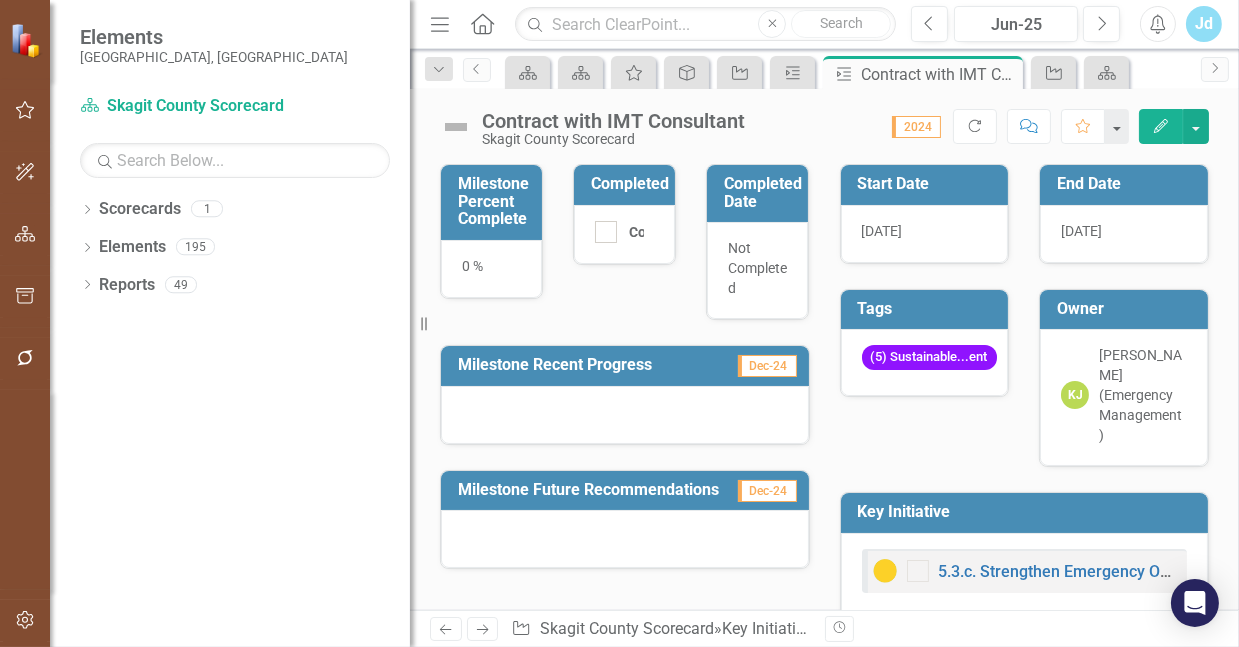 click on "Owner" at bounding box center (1124, 310) 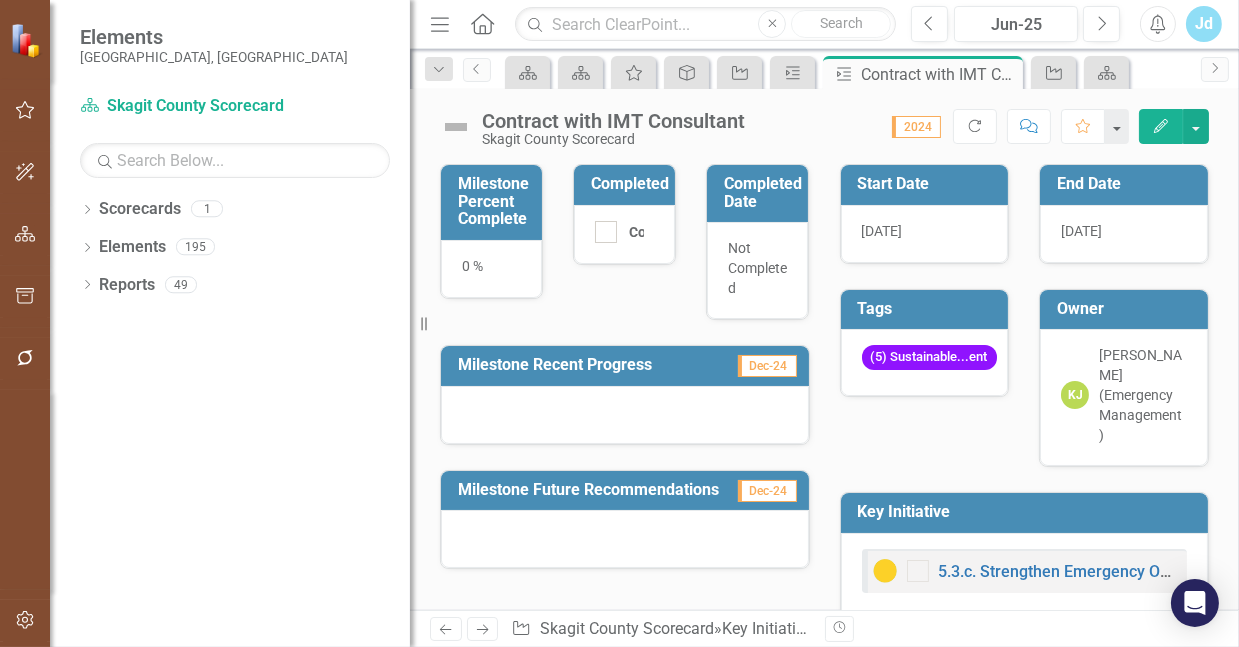 click on "Owner" at bounding box center [1124, 310] 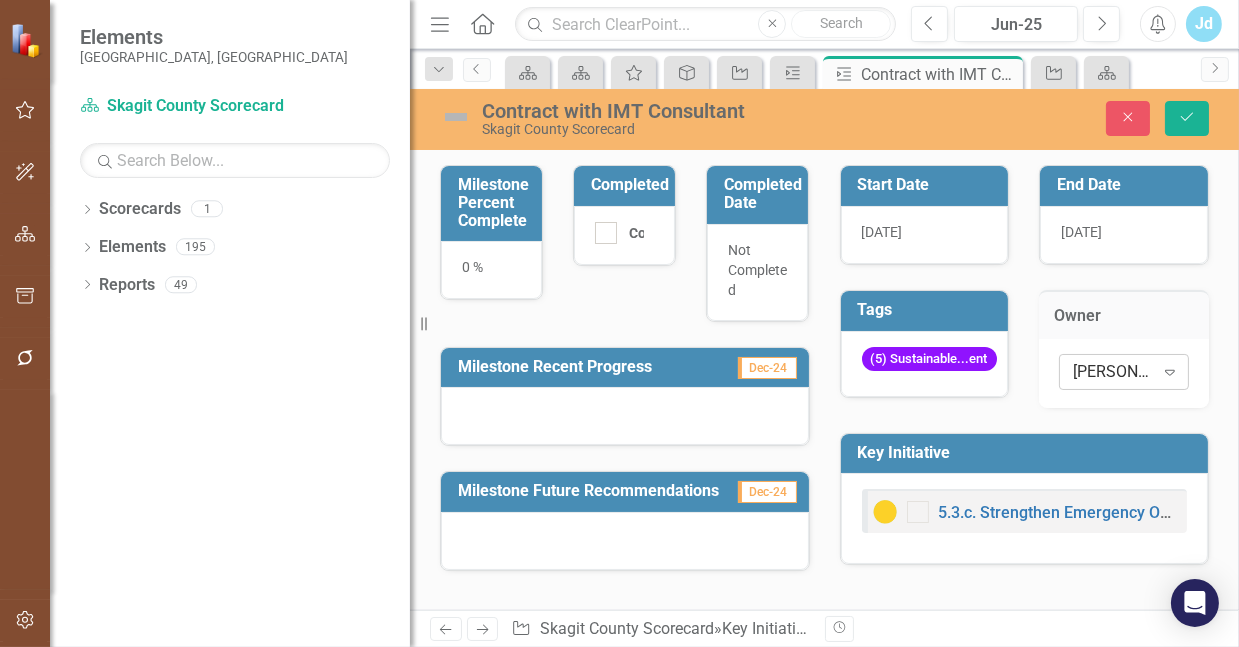 click on "[PERSON_NAME] (Emergency Management)" at bounding box center (1113, 371) 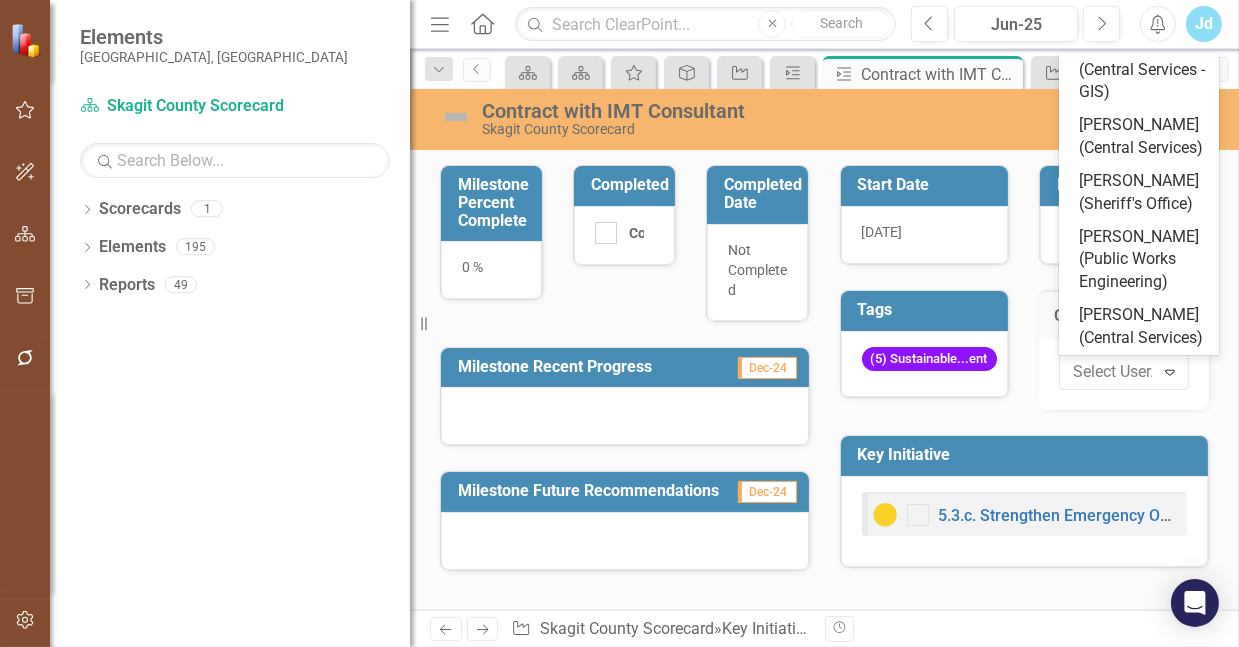 scroll, scrollTop: 2329, scrollLeft: 0, axis: vertical 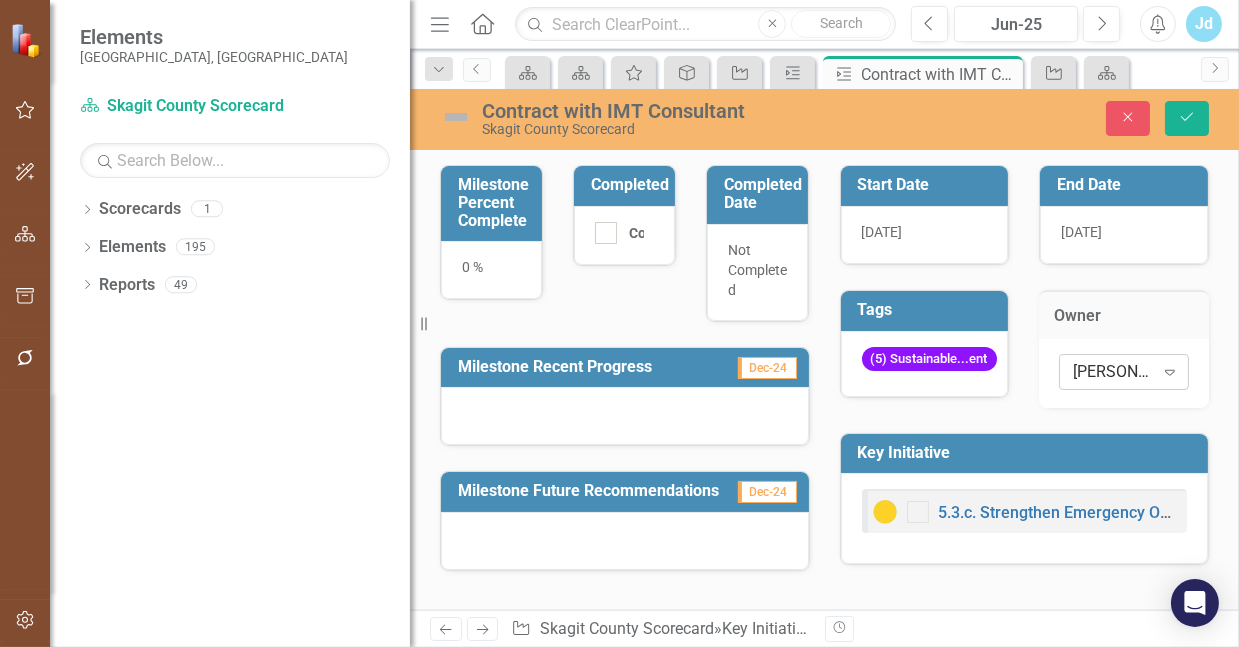 click on "[PERSON_NAME] (Emergency Management)" at bounding box center [1113, 371] 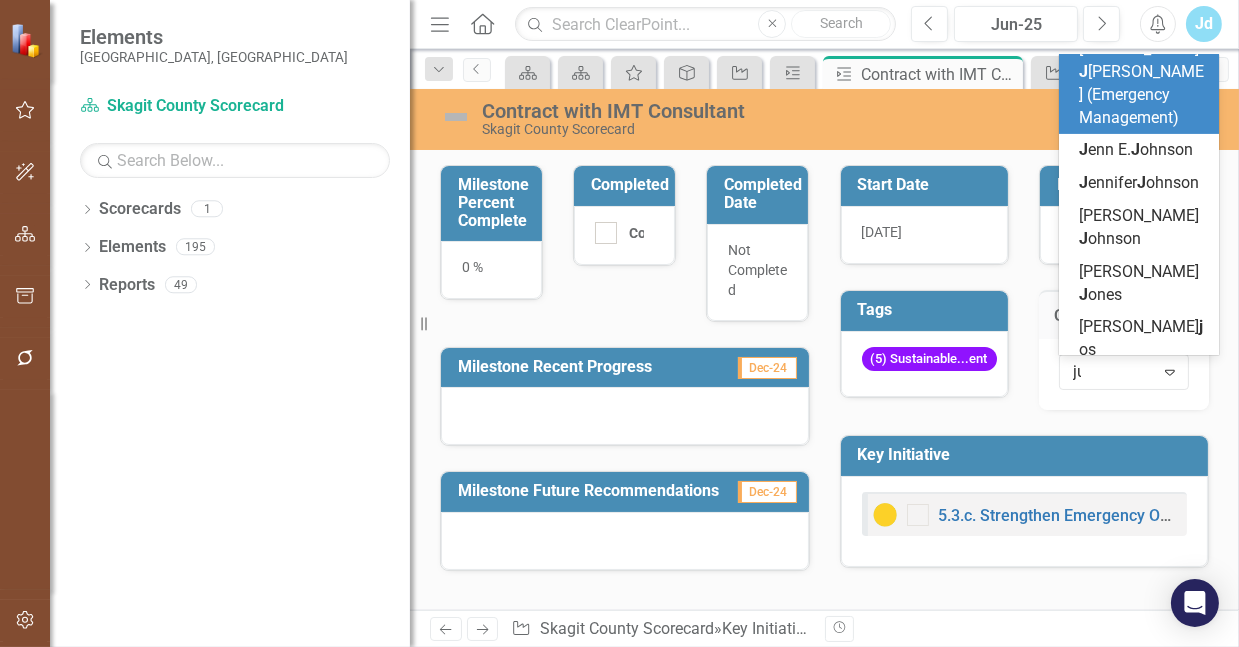 scroll, scrollTop: 0, scrollLeft: 0, axis: both 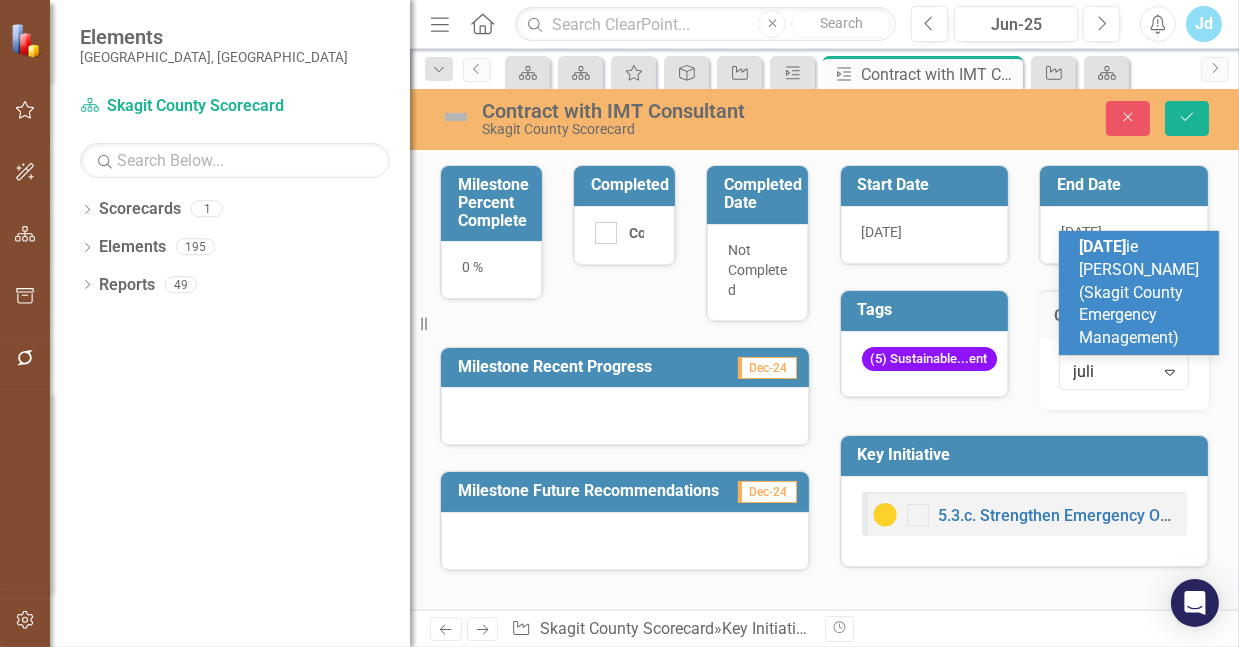 type on "[PERSON_NAME]" 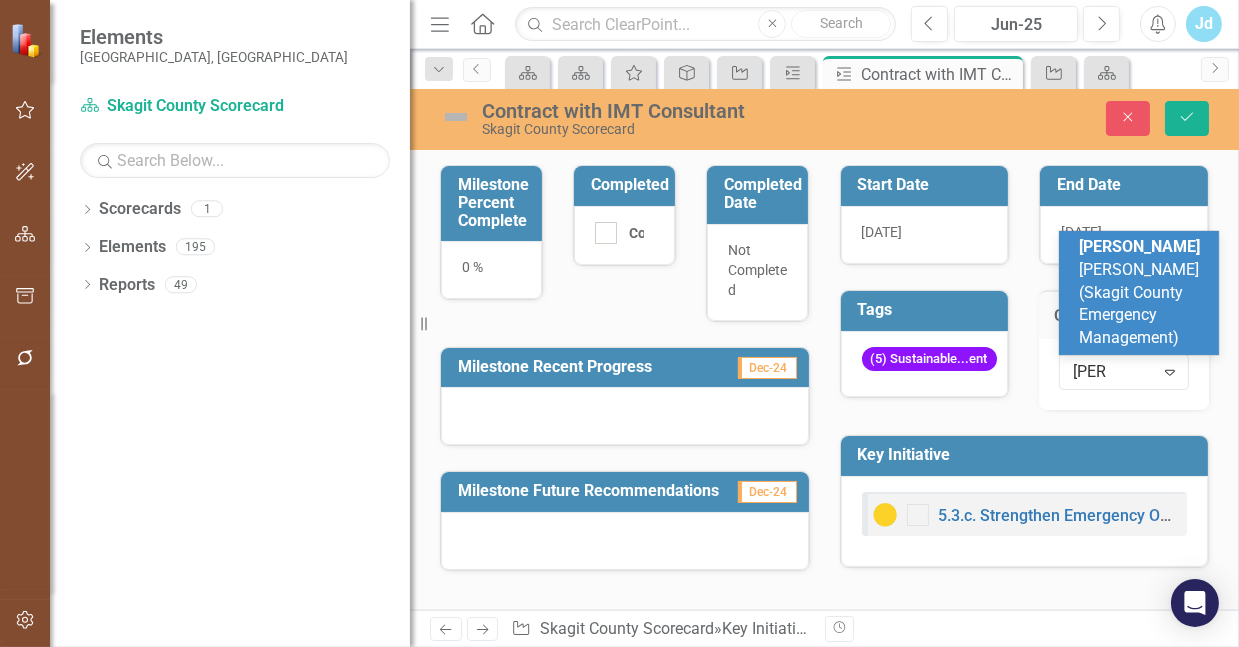 click on "[PERSON_NAME] (Skagit County Emergency Management)" at bounding box center (1139, 292) 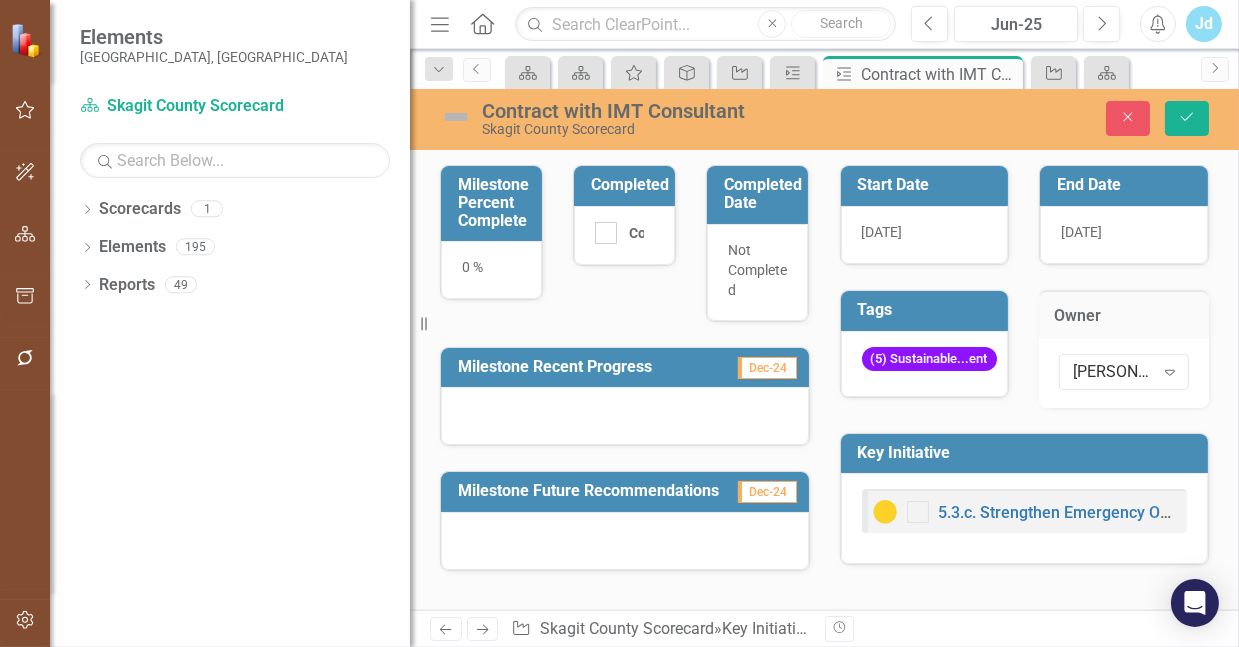 click on "Dec-24" at bounding box center (767, 368) 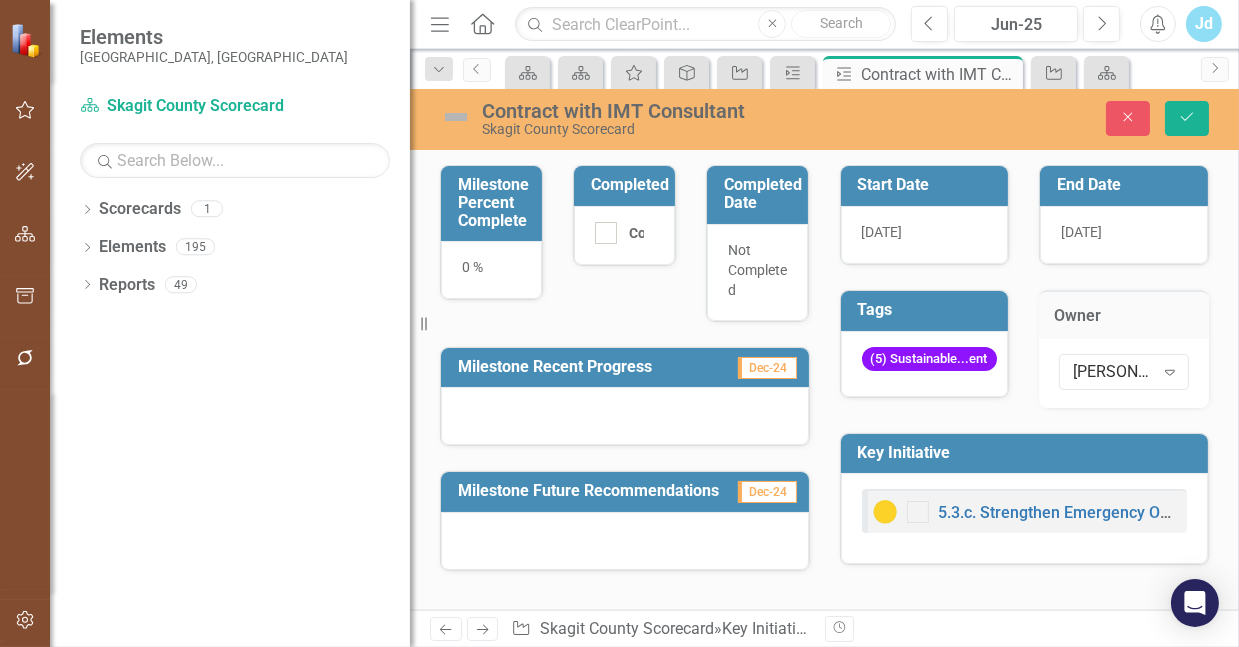 click at bounding box center (625, 416) 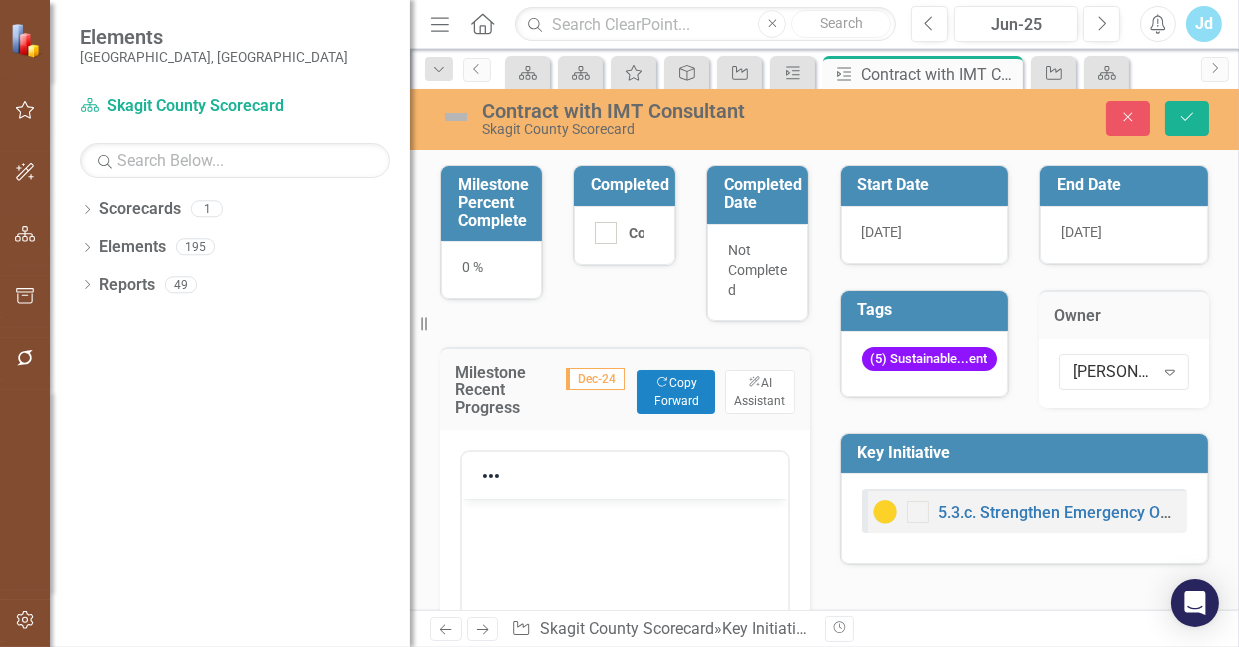 scroll, scrollTop: 0, scrollLeft: 0, axis: both 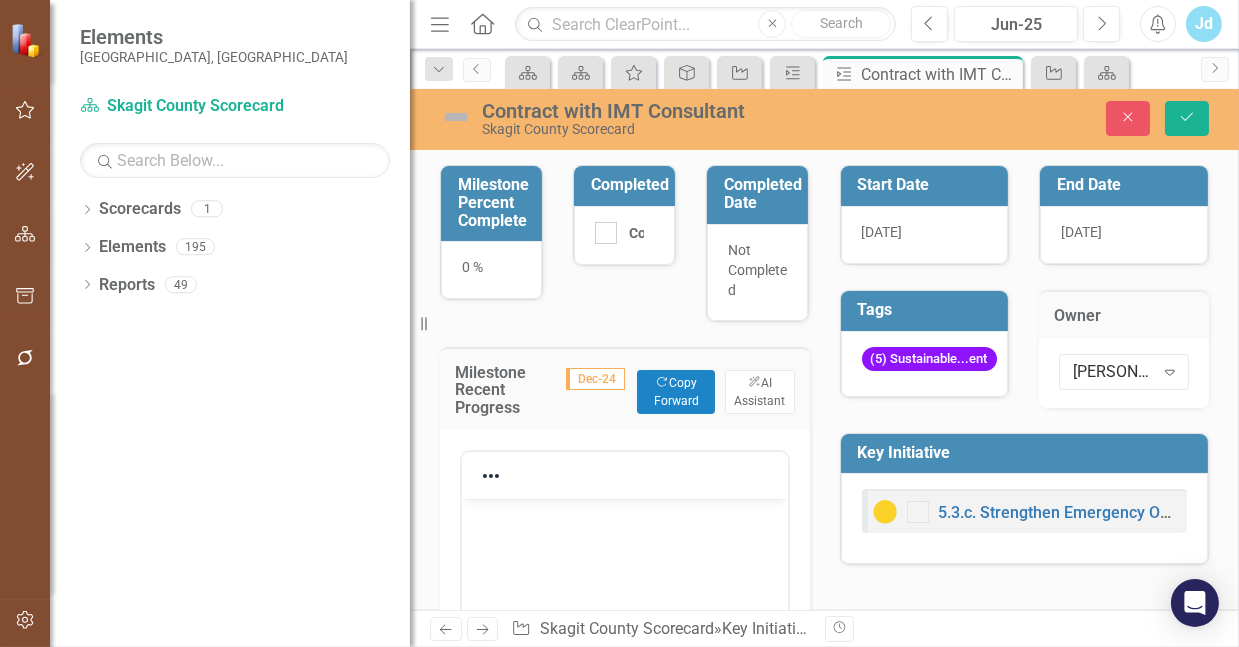 click on "Dec-24" at bounding box center (595, 379) 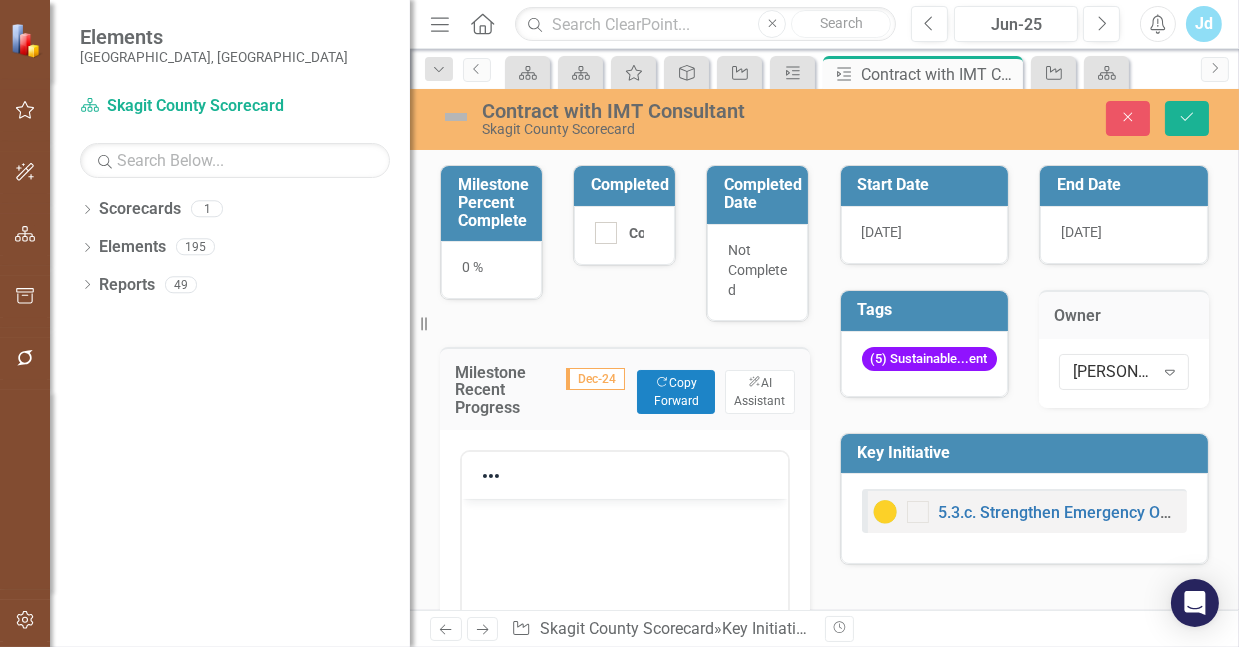 click on "Dec-24" at bounding box center [595, 379] 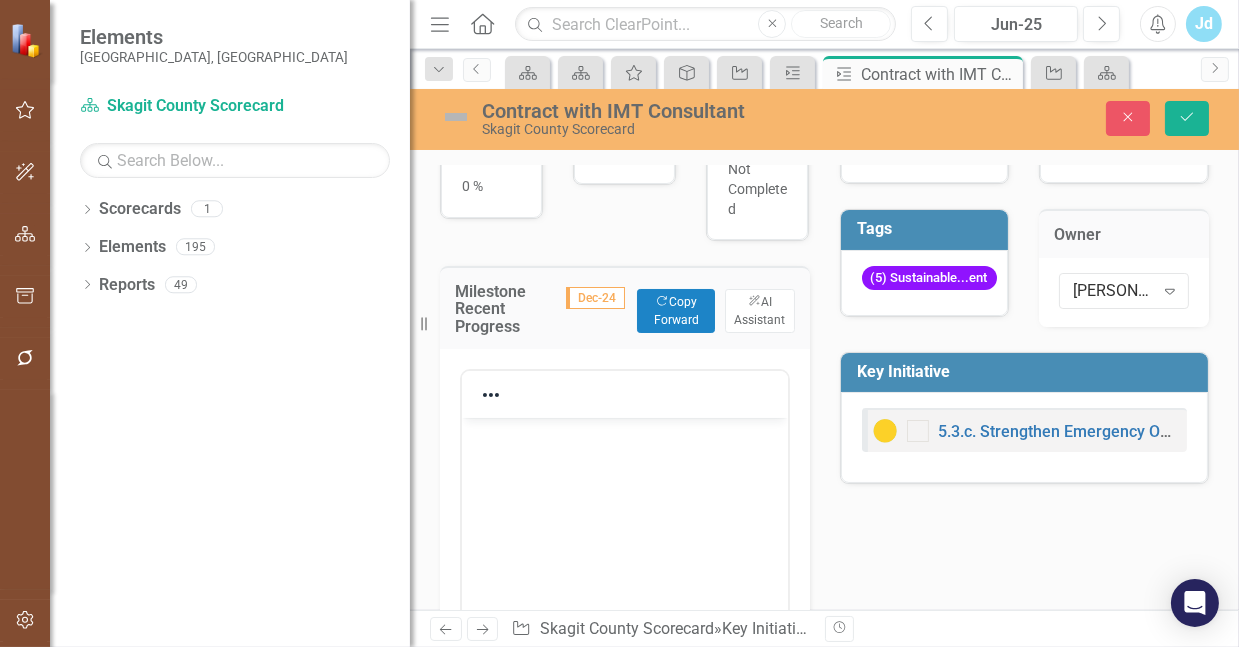scroll, scrollTop: 111, scrollLeft: 0, axis: vertical 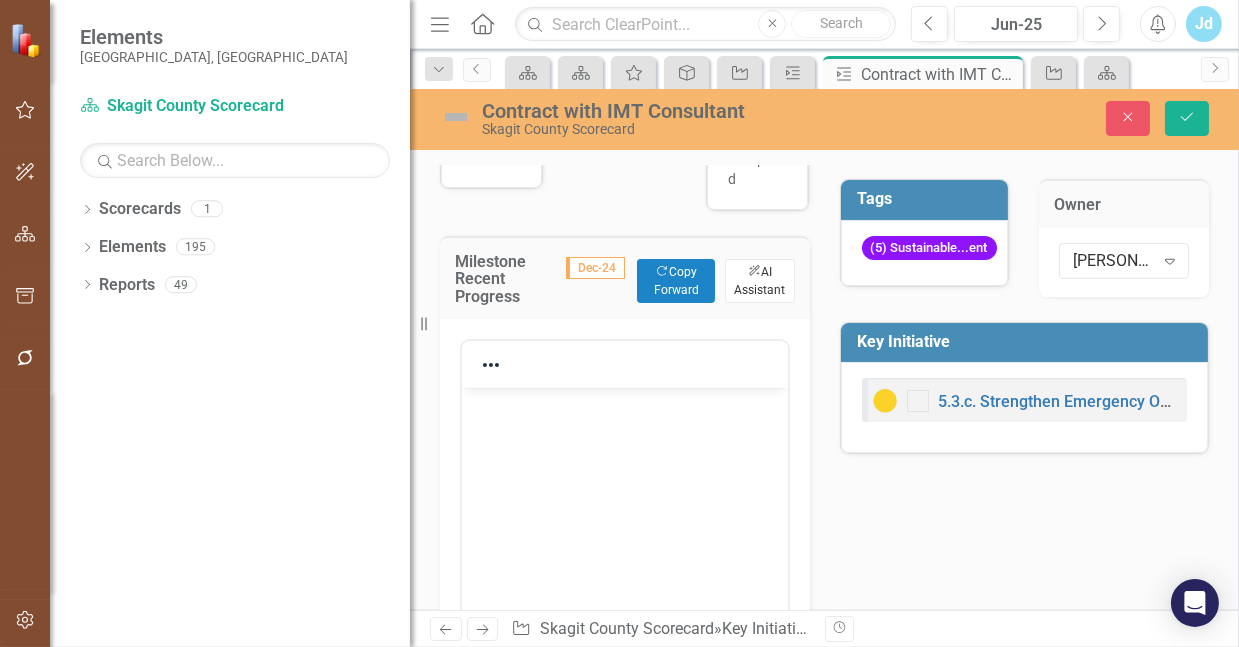 click on "ClearPoint AI  AI Assistant" at bounding box center (759, 281) 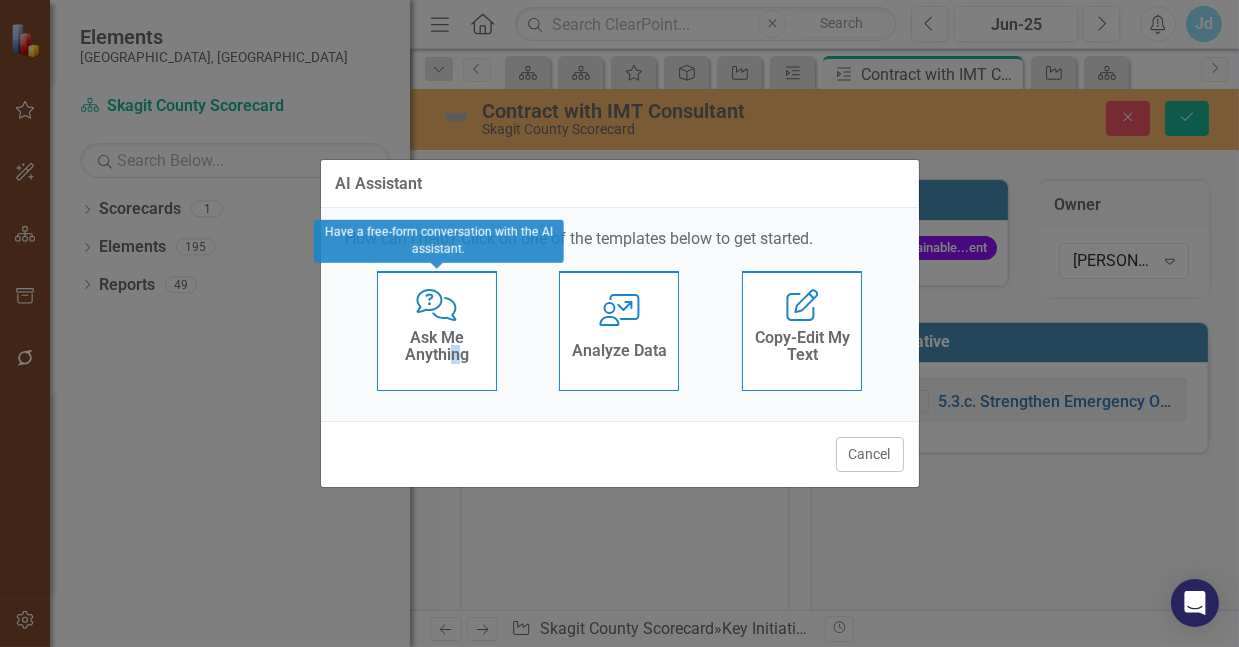 click on "Ask Me Anything" at bounding box center [437, 349] 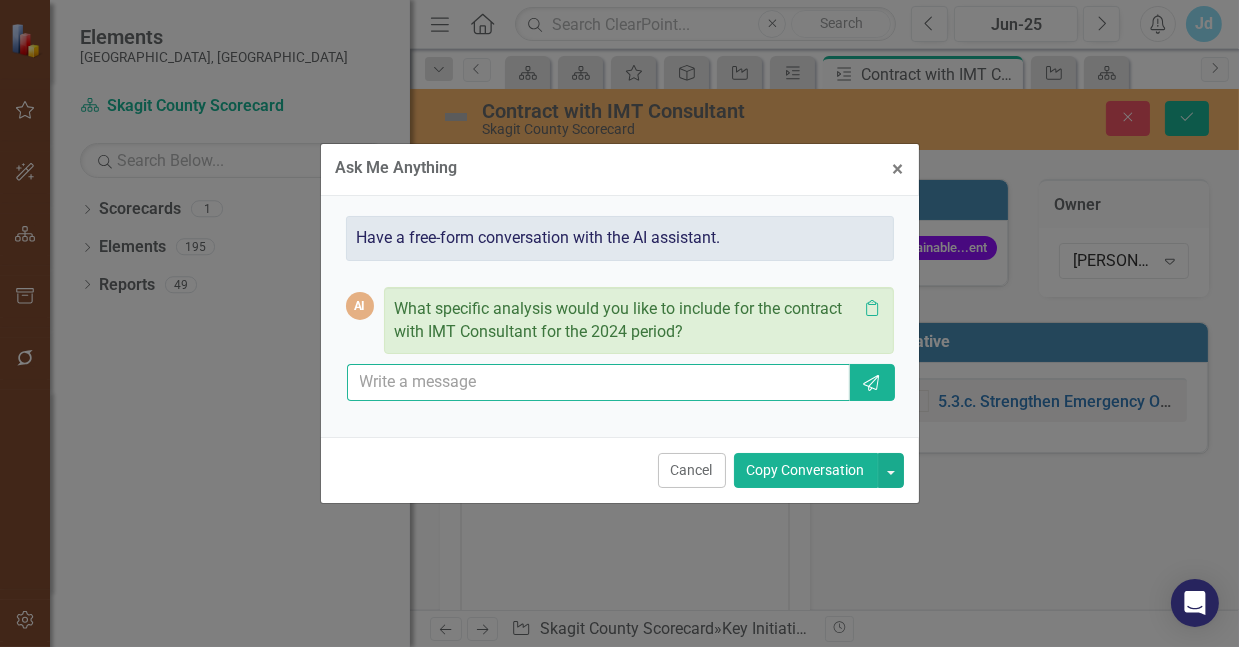 click at bounding box center (599, 382) 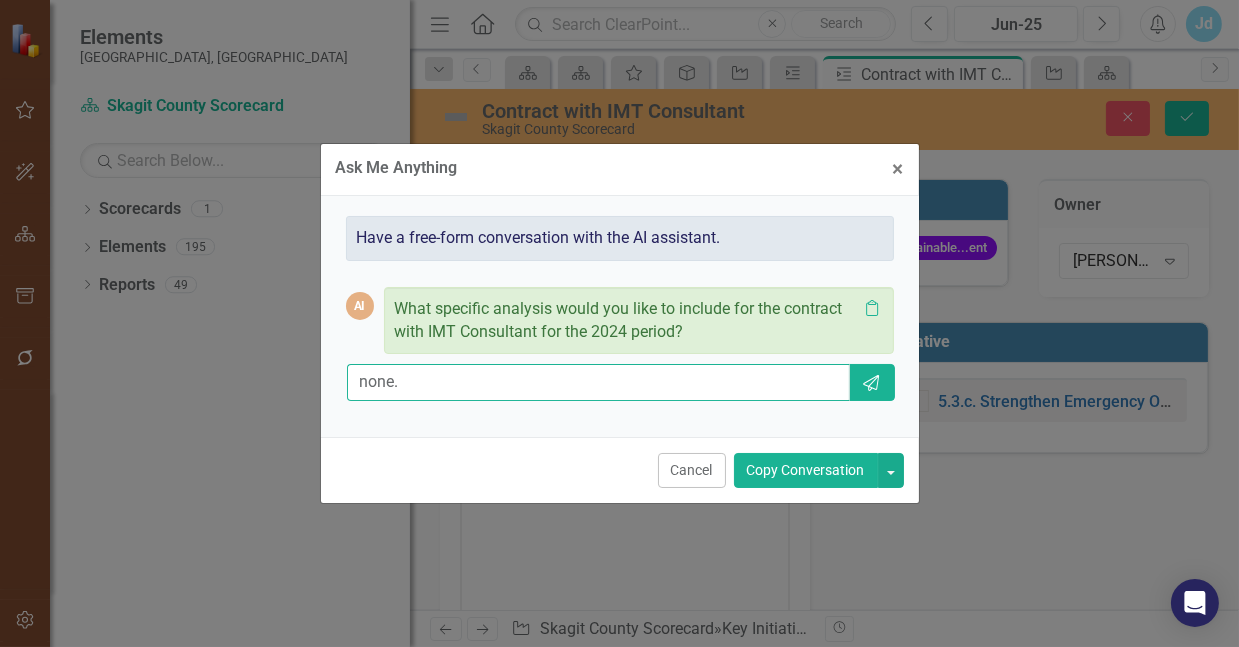 type on "none." 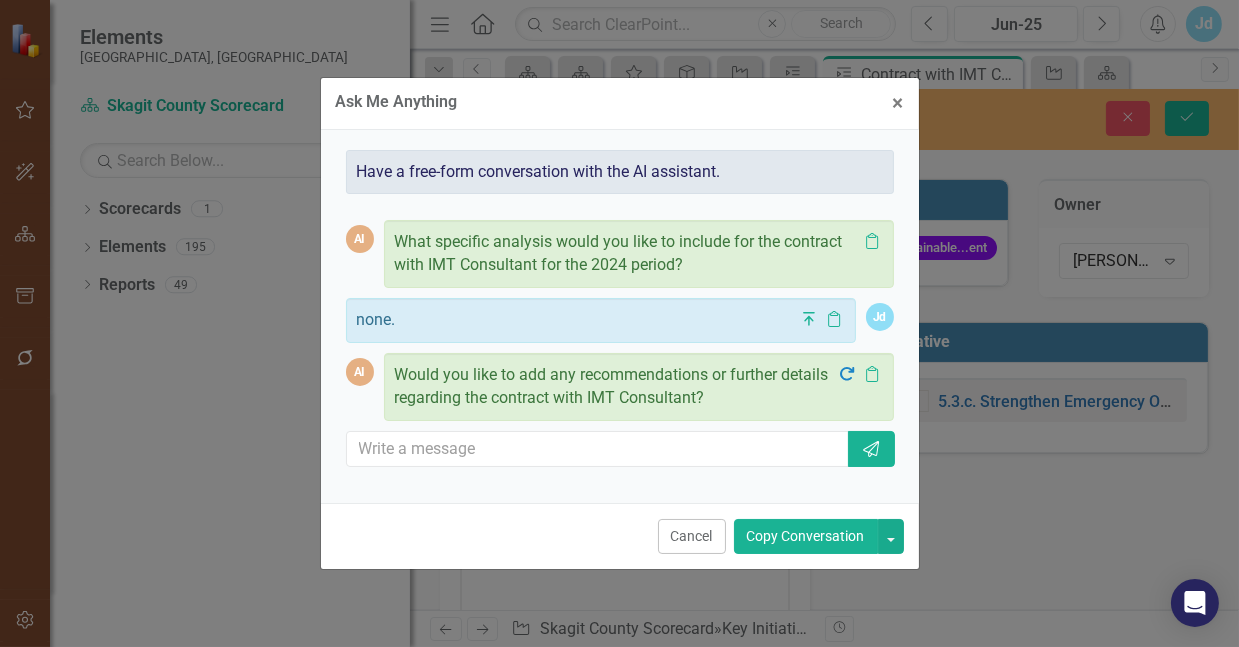 click on "Would you like to add any recommendations or further details regarding the contract with IMT Consultant?" at bounding box center [616, 387] 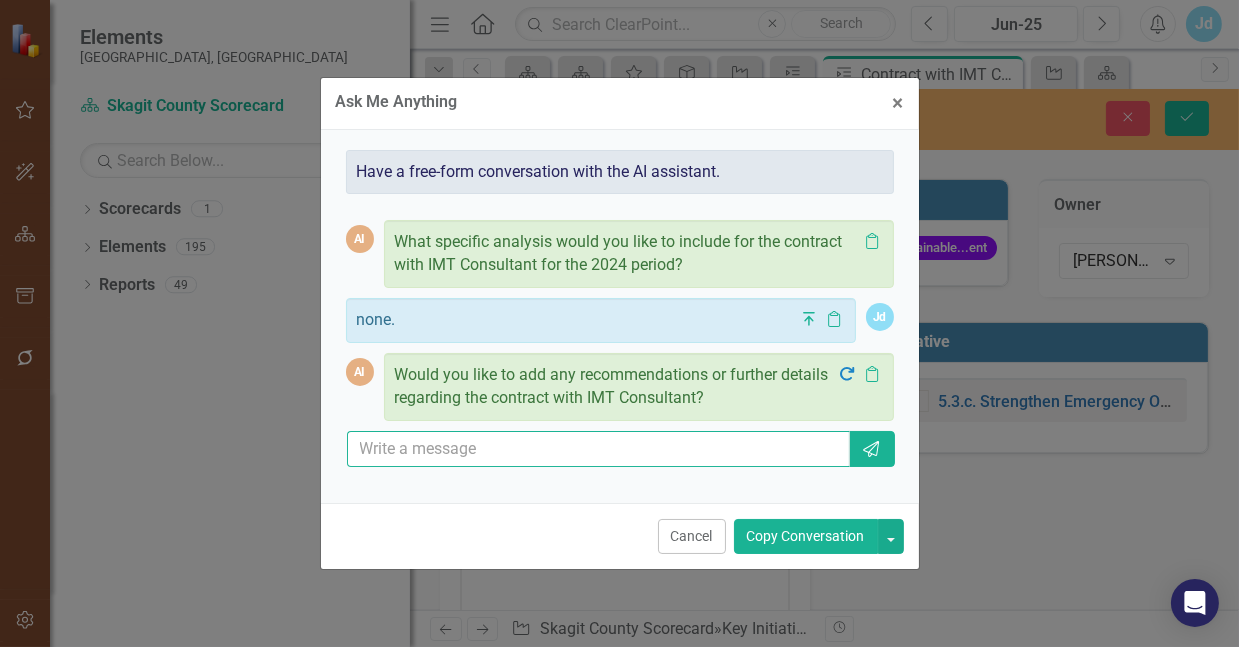 click at bounding box center (599, 449) 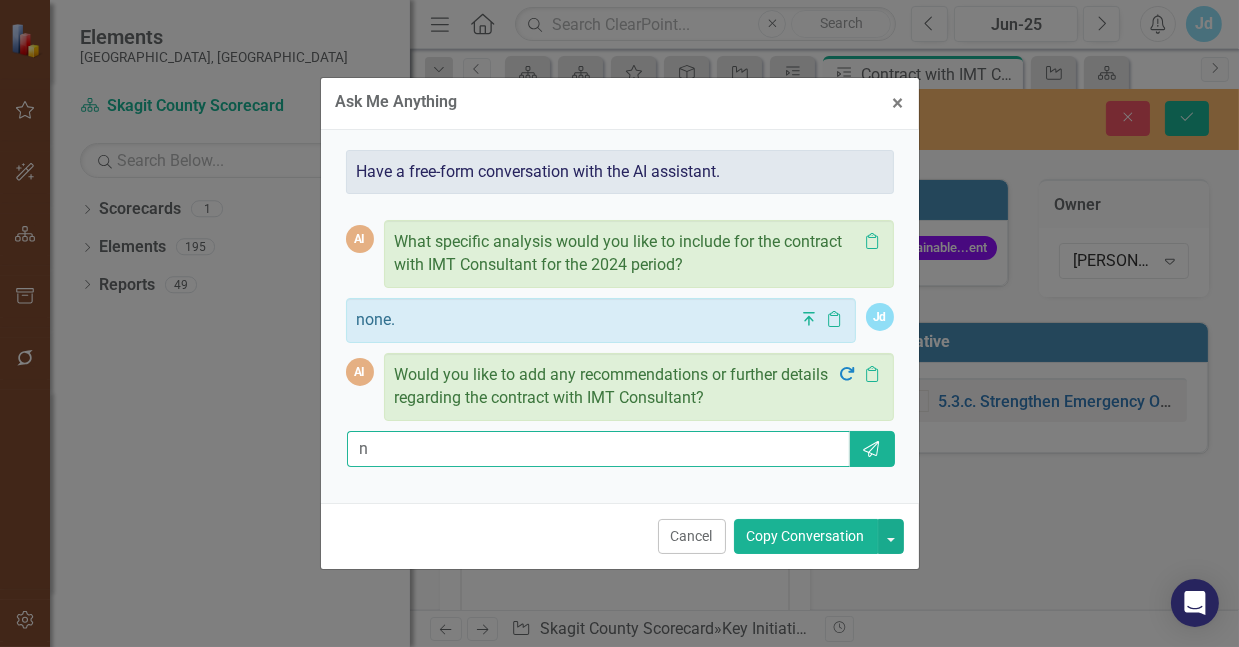 type on "no" 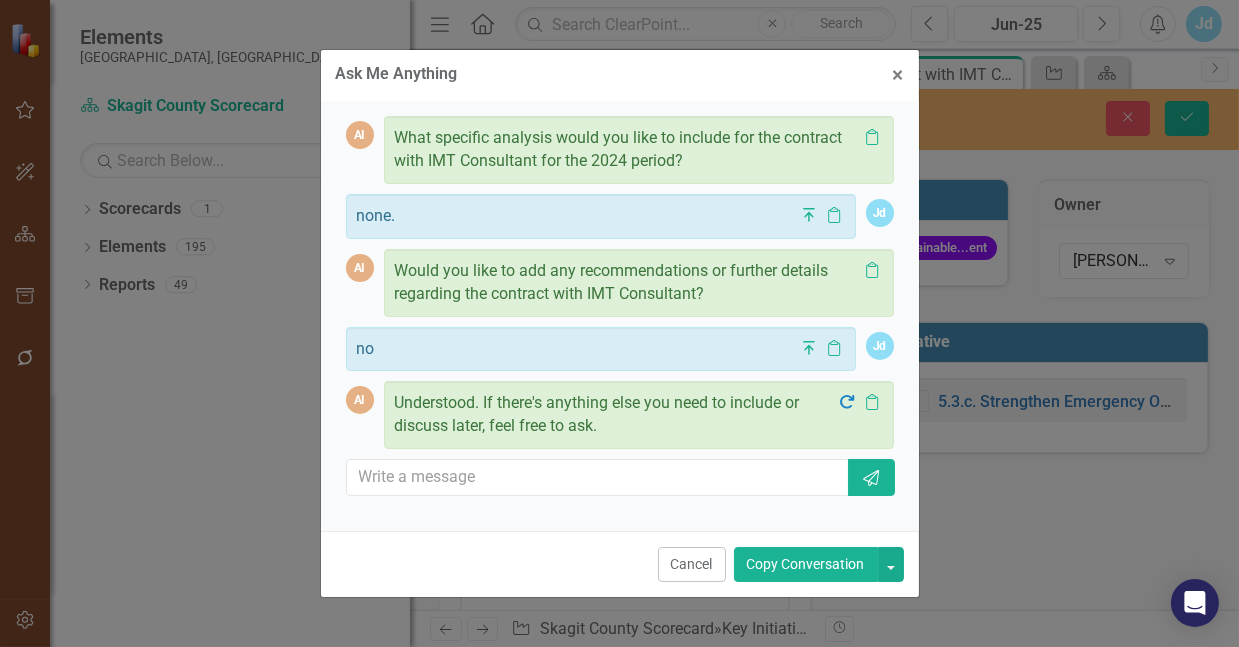 scroll, scrollTop: 99, scrollLeft: 0, axis: vertical 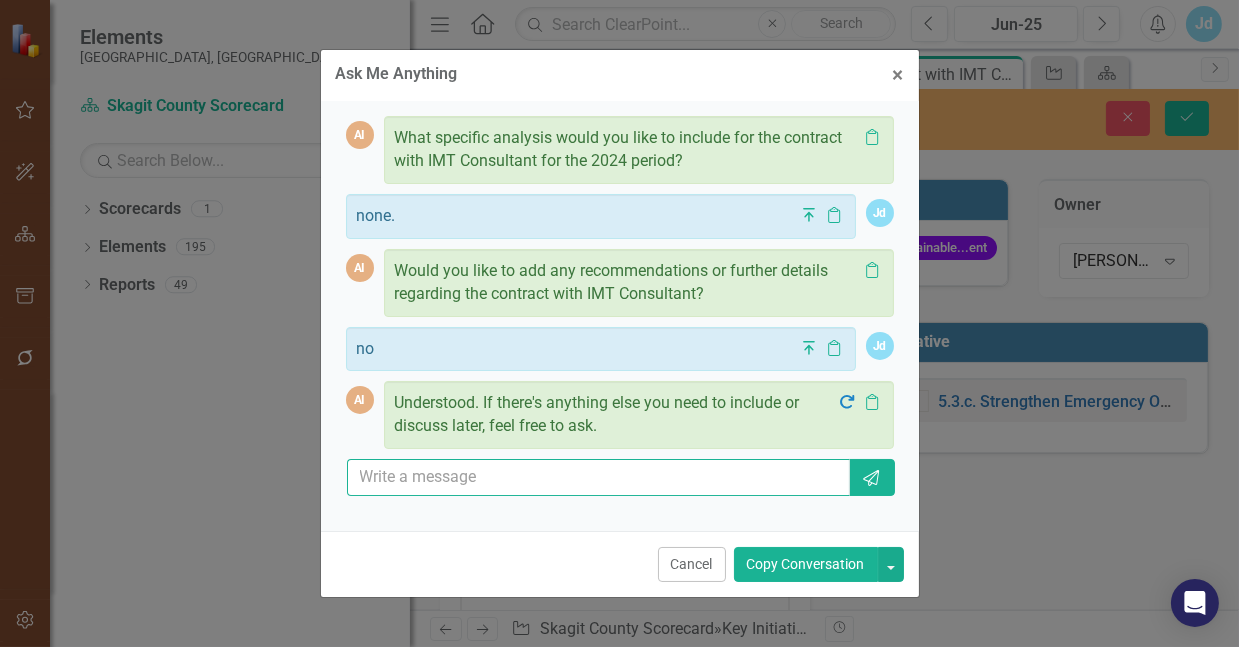 click at bounding box center [599, 477] 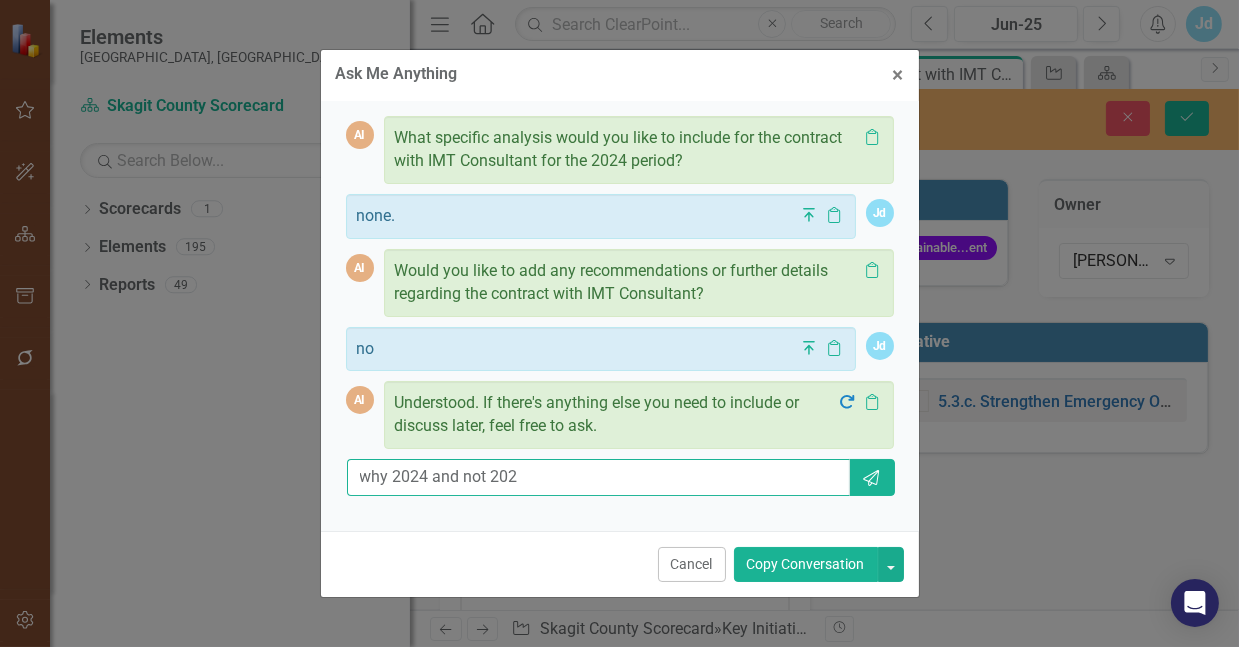 type on "why 2024 and not 2025" 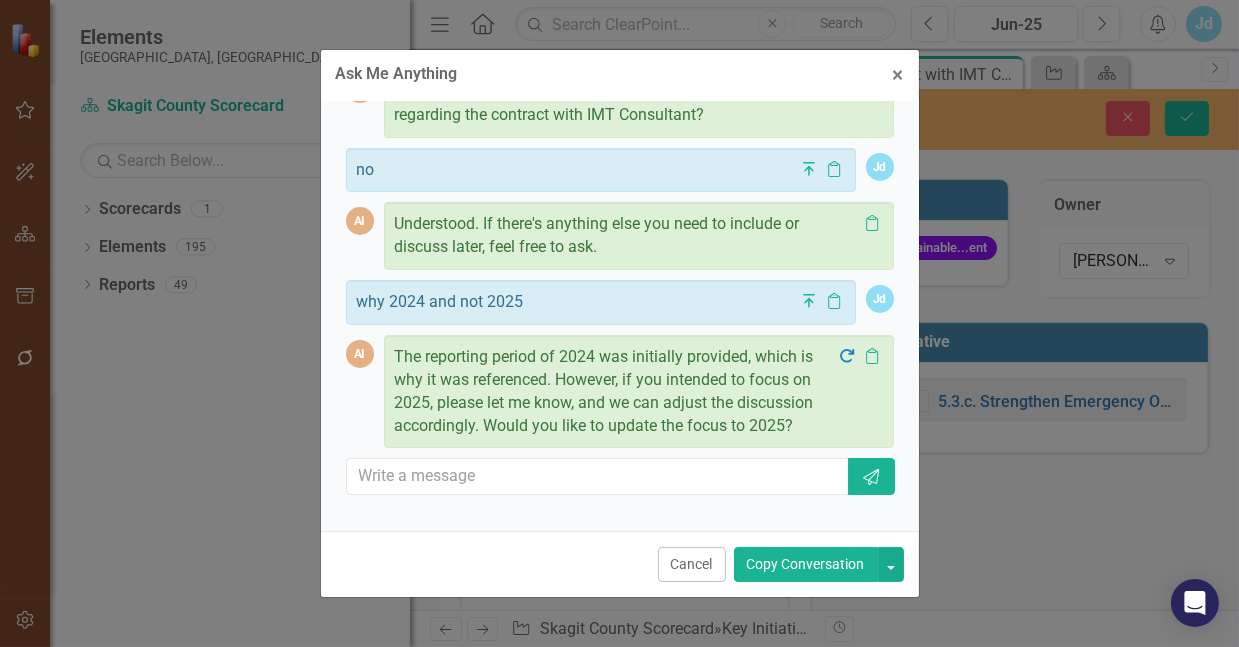 scroll, scrollTop: 298, scrollLeft: 0, axis: vertical 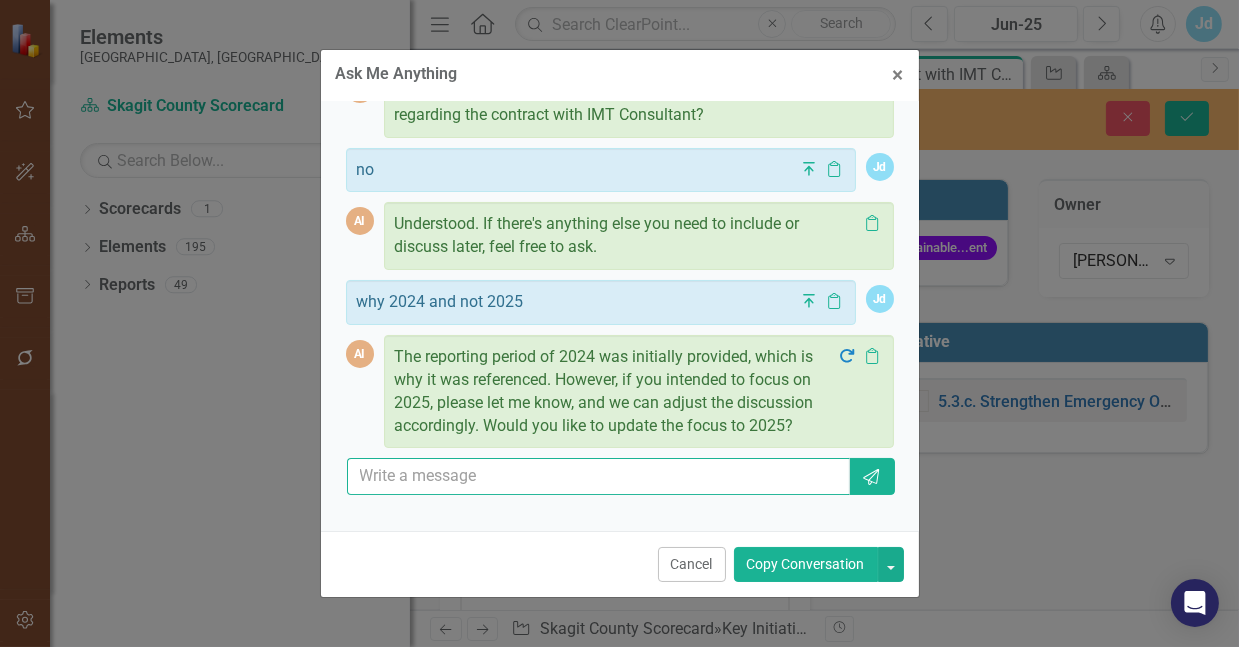 click at bounding box center (599, 476) 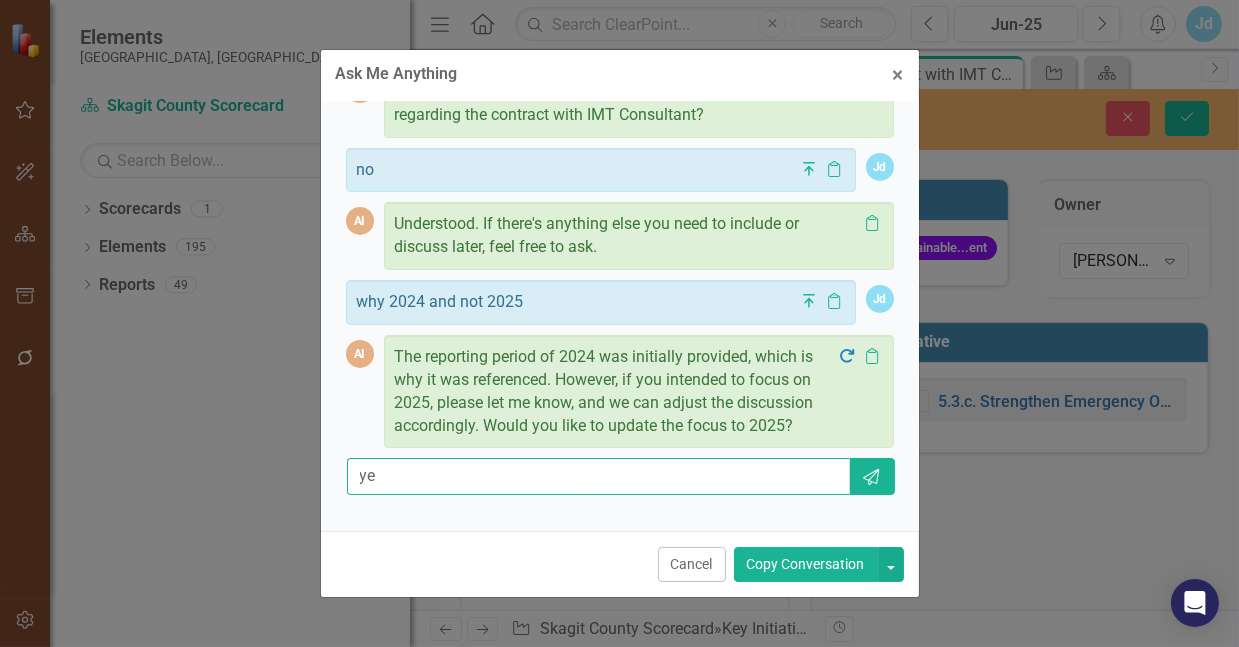 type on "yes" 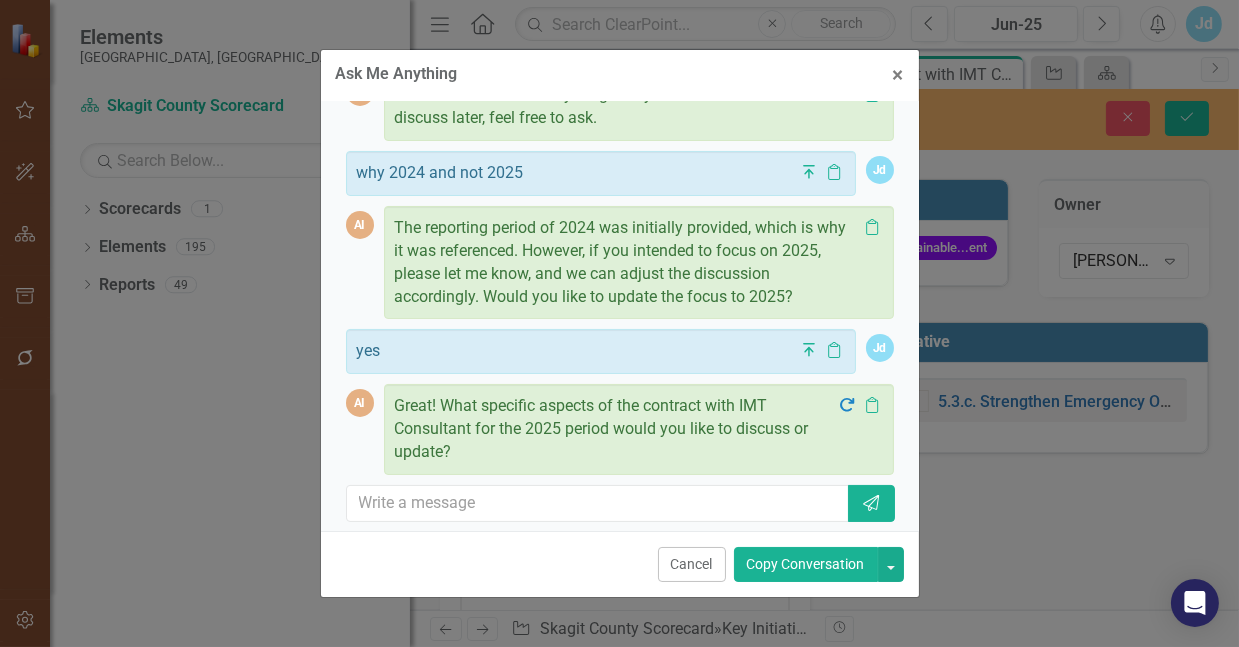 scroll, scrollTop: 430, scrollLeft: 0, axis: vertical 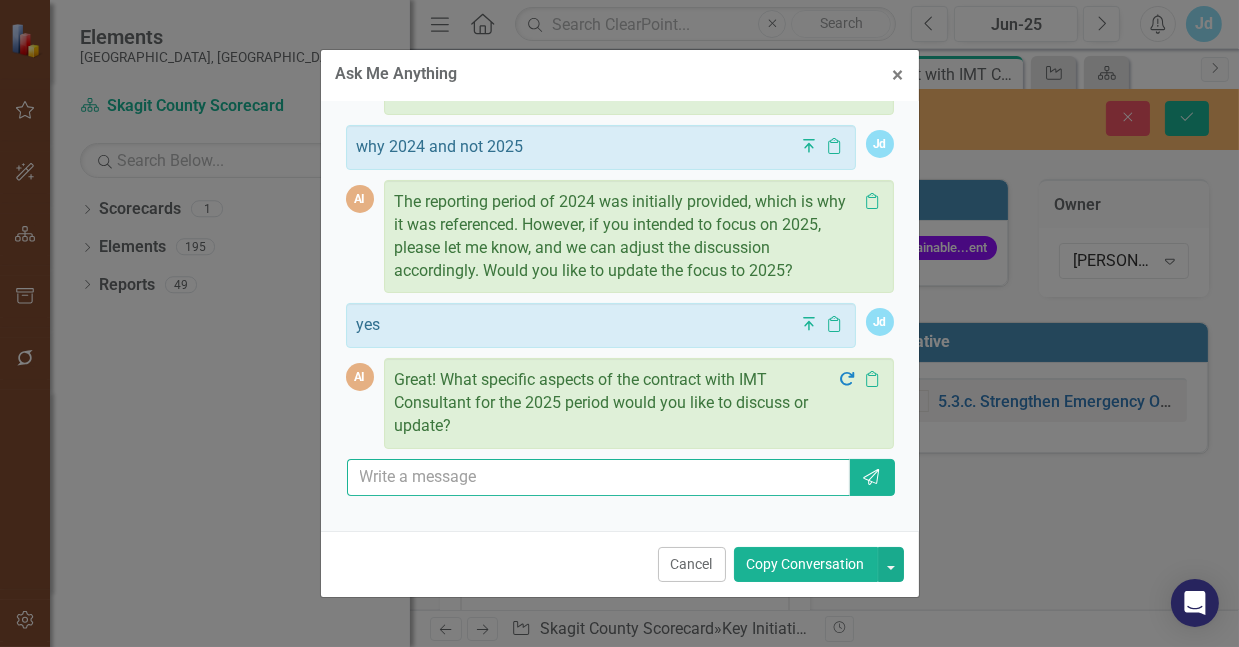click at bounding box center (599, 477) 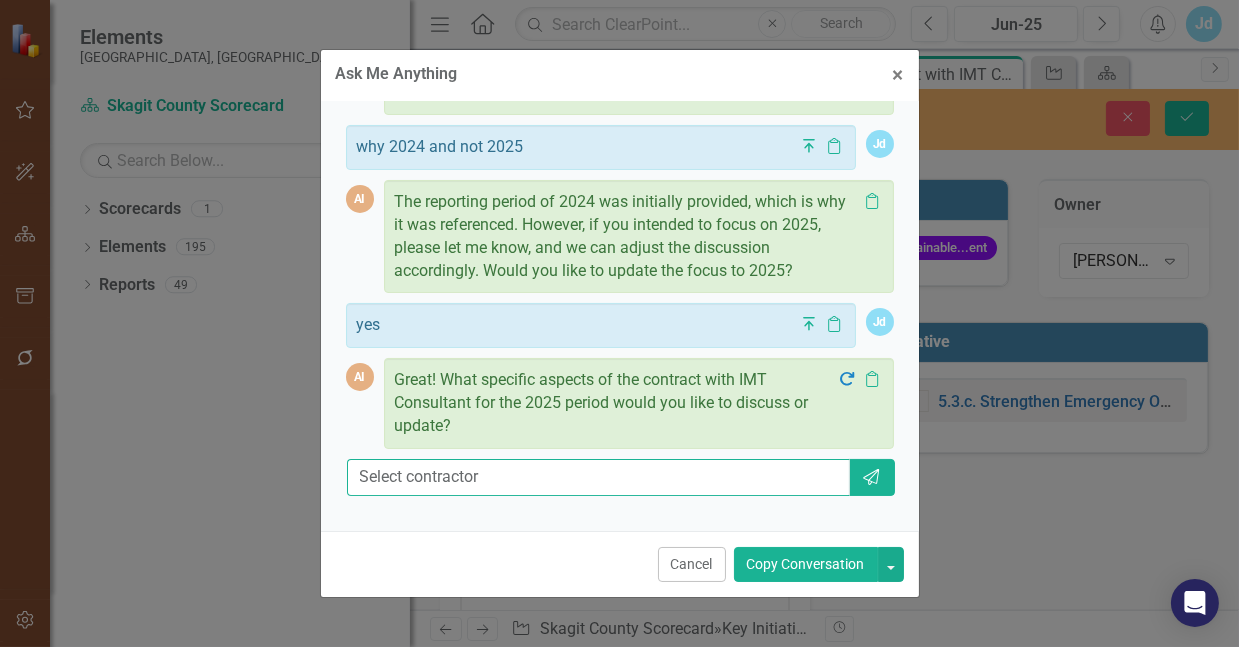 type on "Select contractor." 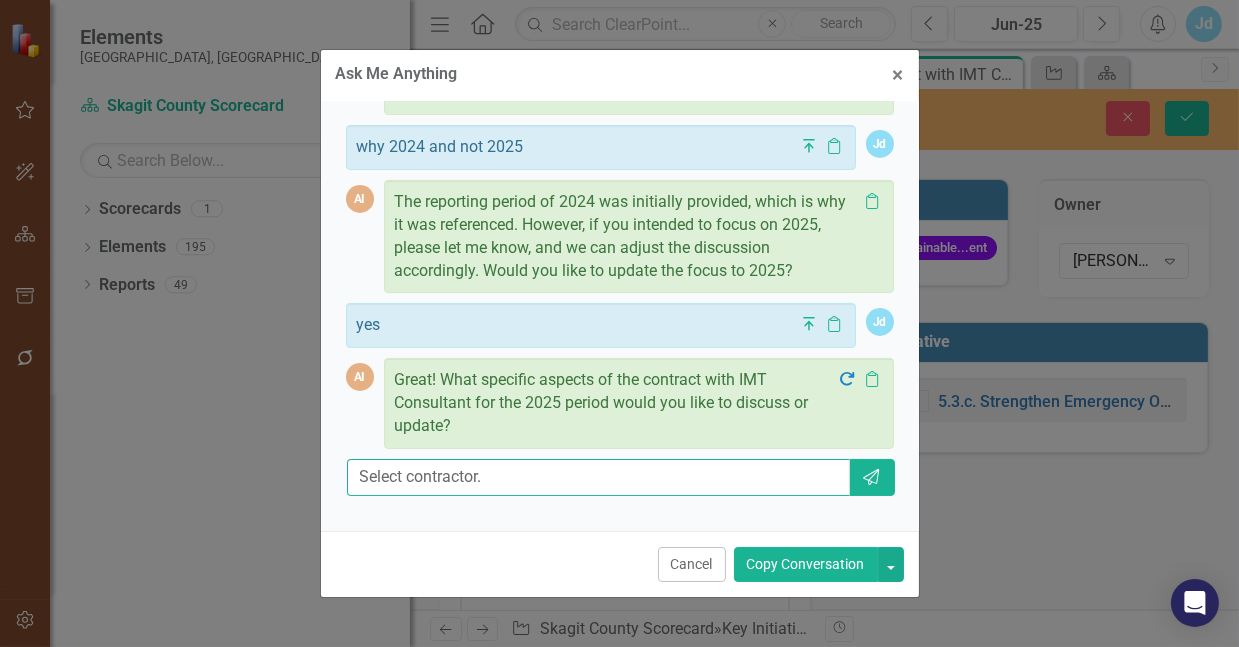 type 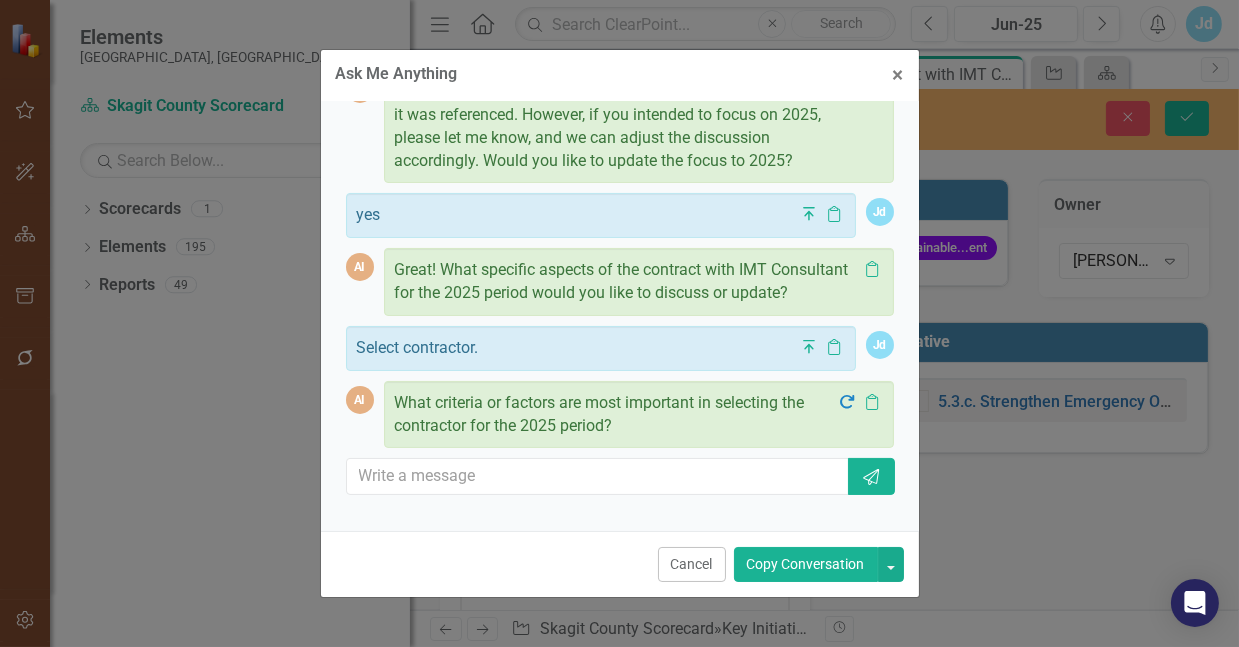 scroll, scrollTop: 561, scrollLeft: 0, axis: vertical 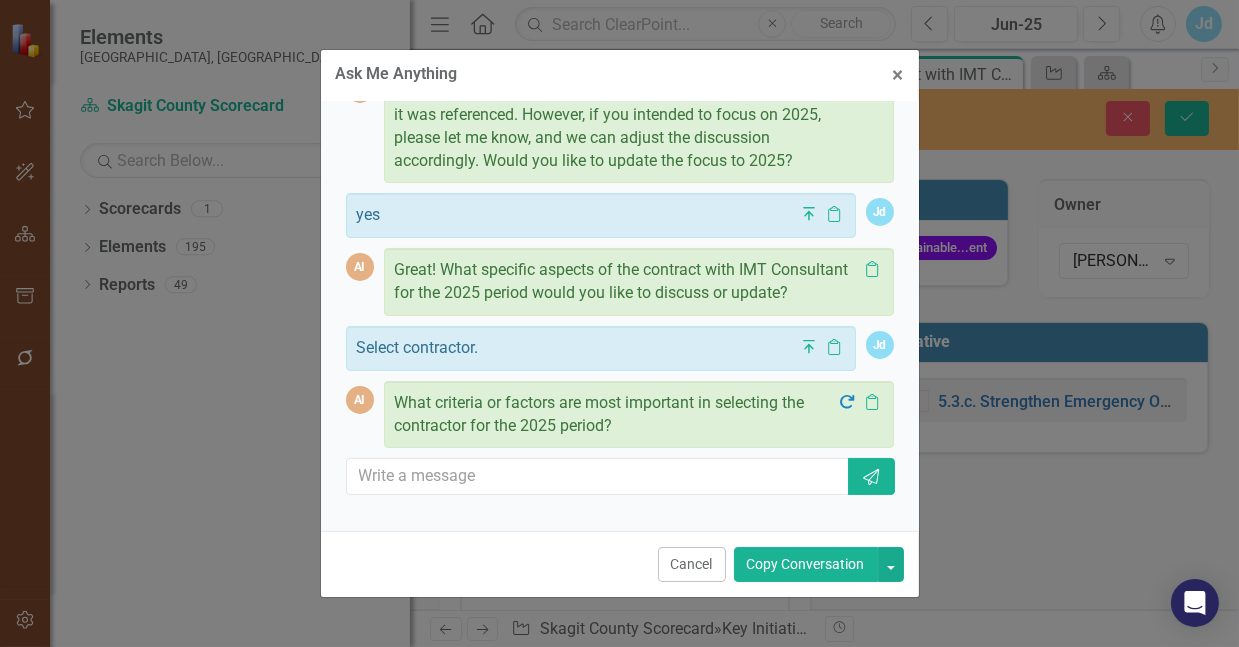 click on "Copy Conversation" at bounding box center (806, 564) 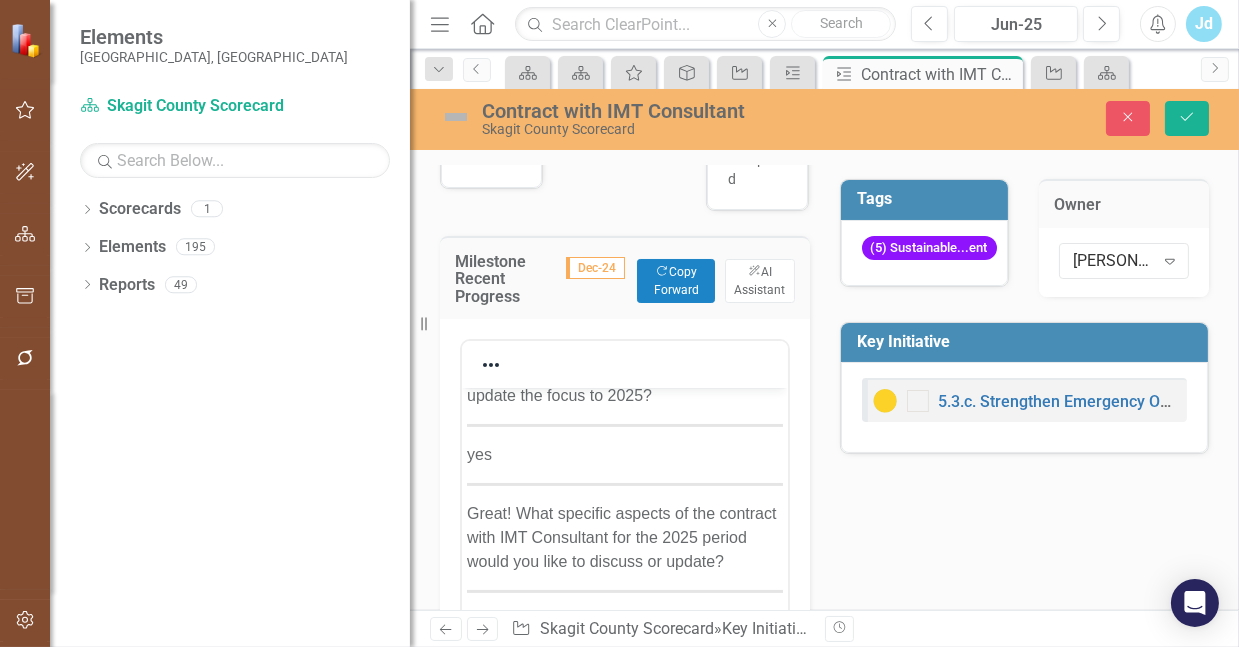 scroll, scrollTop: 1040, scrollLeft: 0, axis: vertical 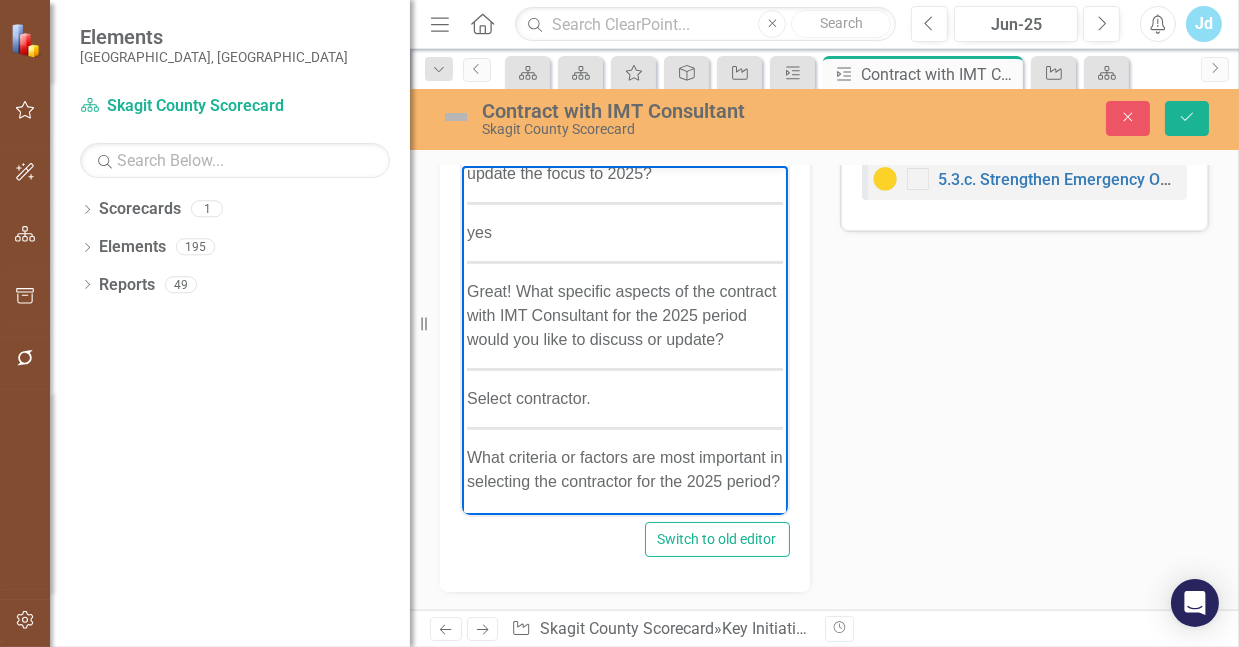 drag, startPoint x: 751, startPoint y: 476, endPoint x: 734, endPoint y: 476, distance: 17 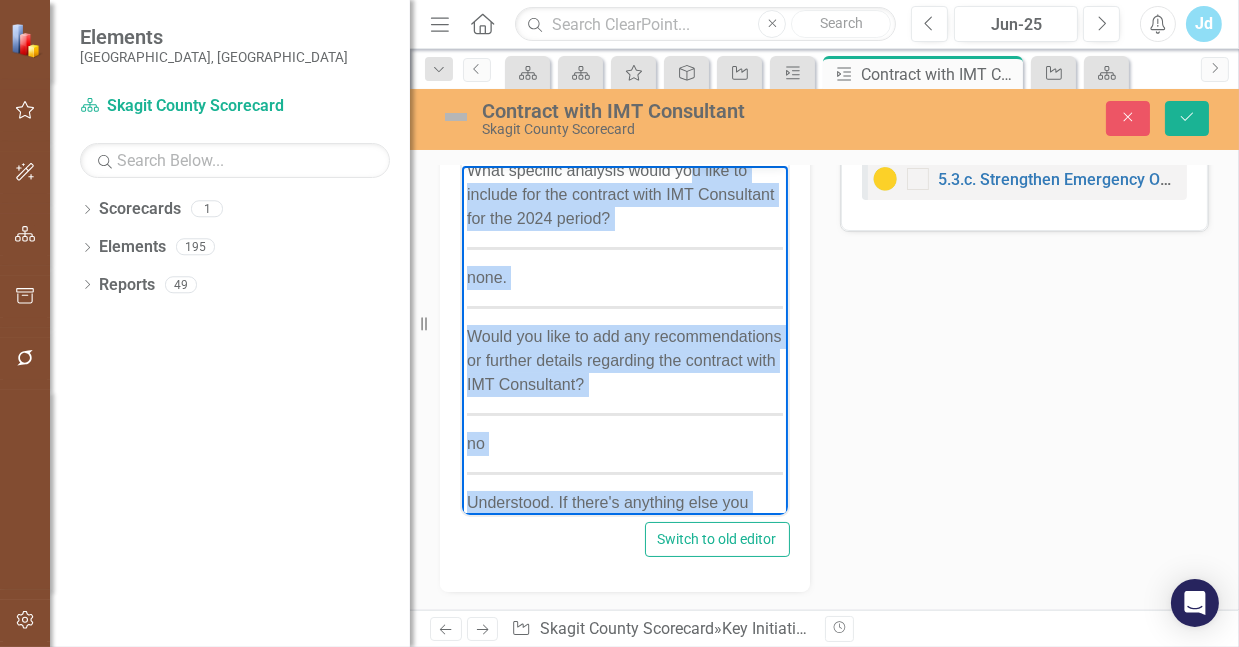 scroll, scrollTop: 0, scrollLeft: 0, axis: both 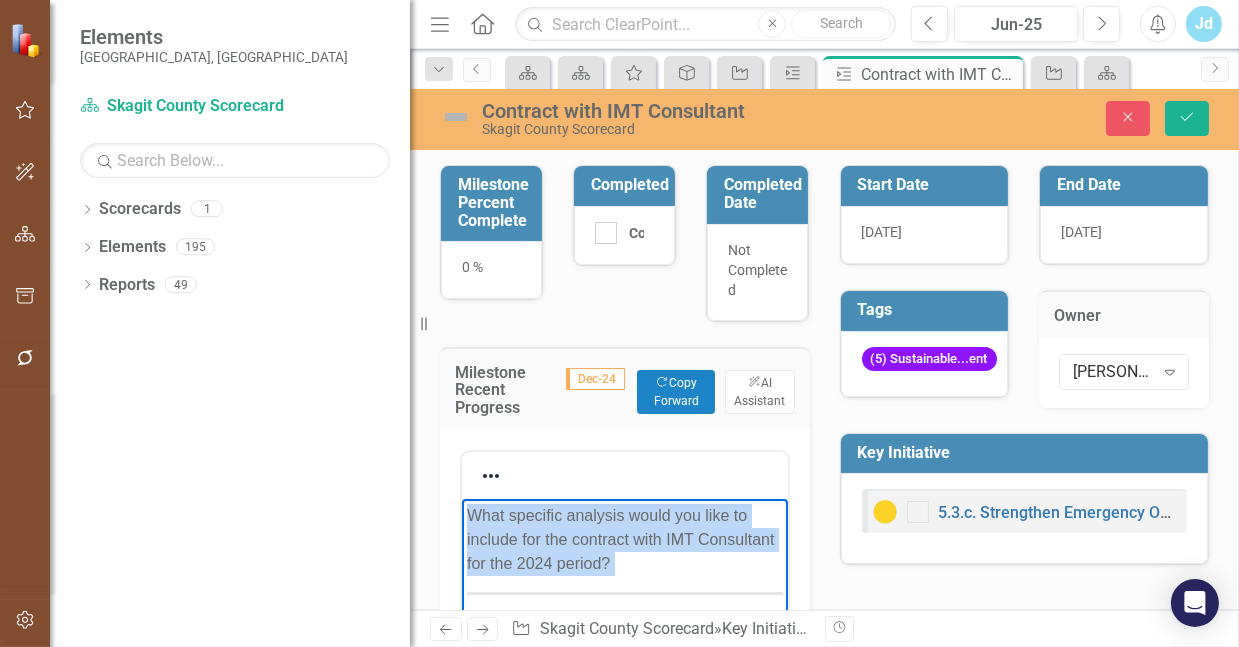 drag, startPoint x: 734, startPoint y: 809, endPoint x: 454, endPoint y: 524, distance: 399.53098 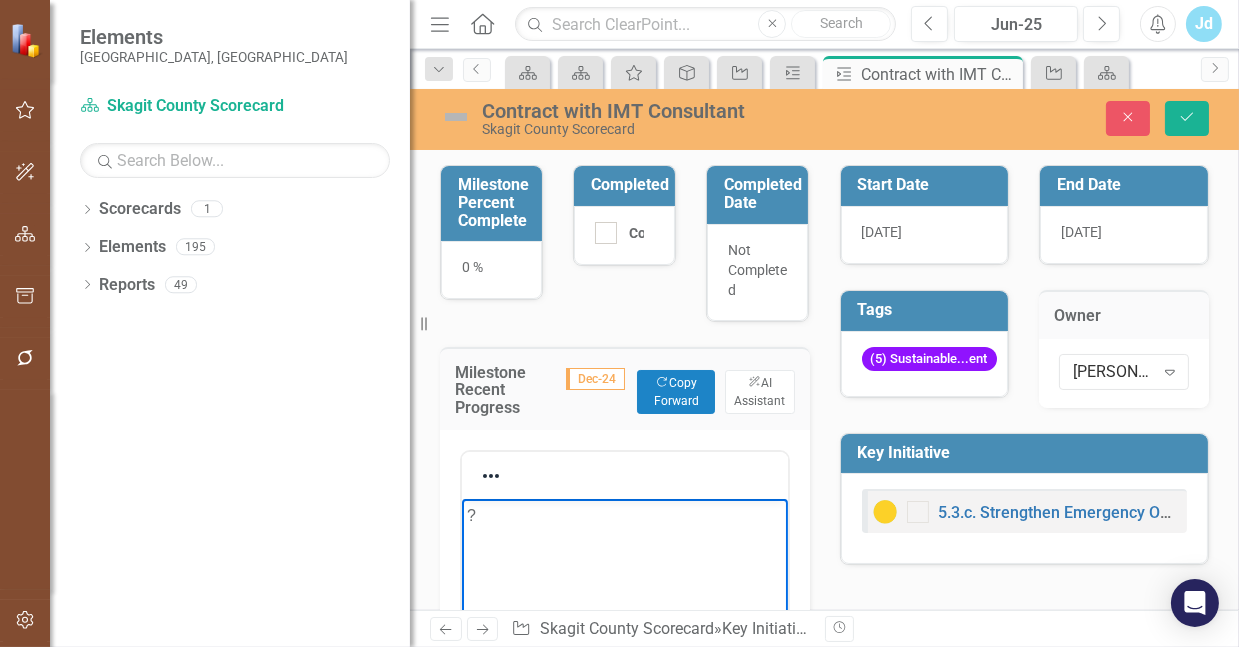 type 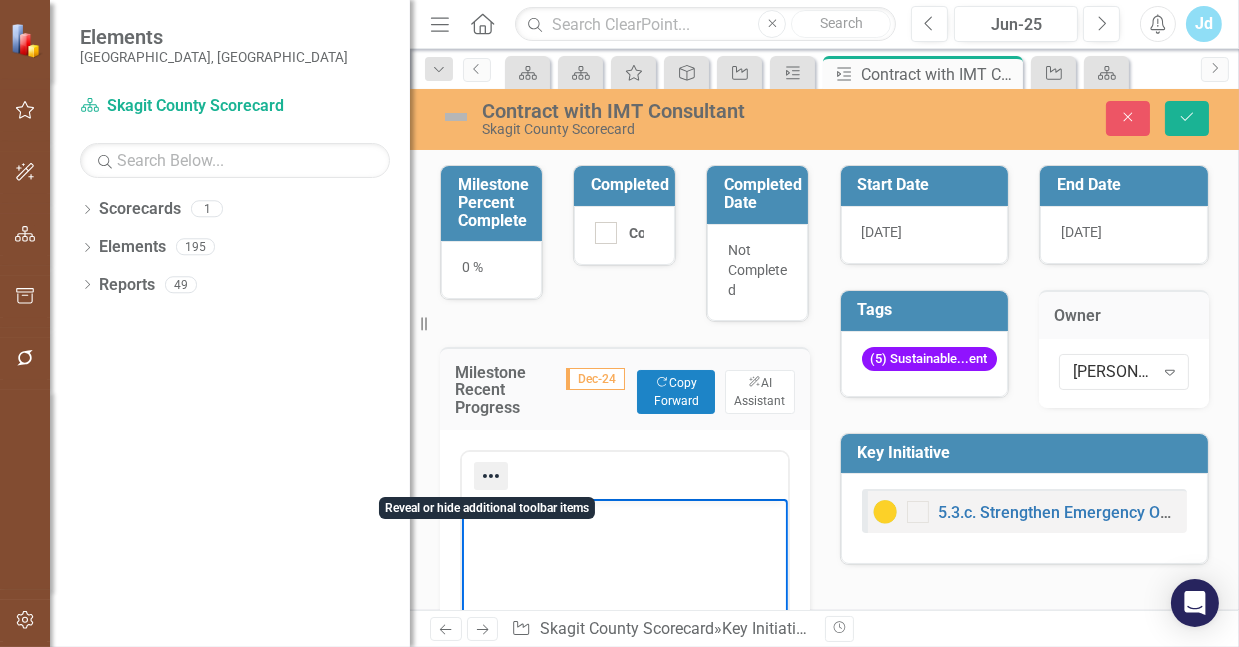 click 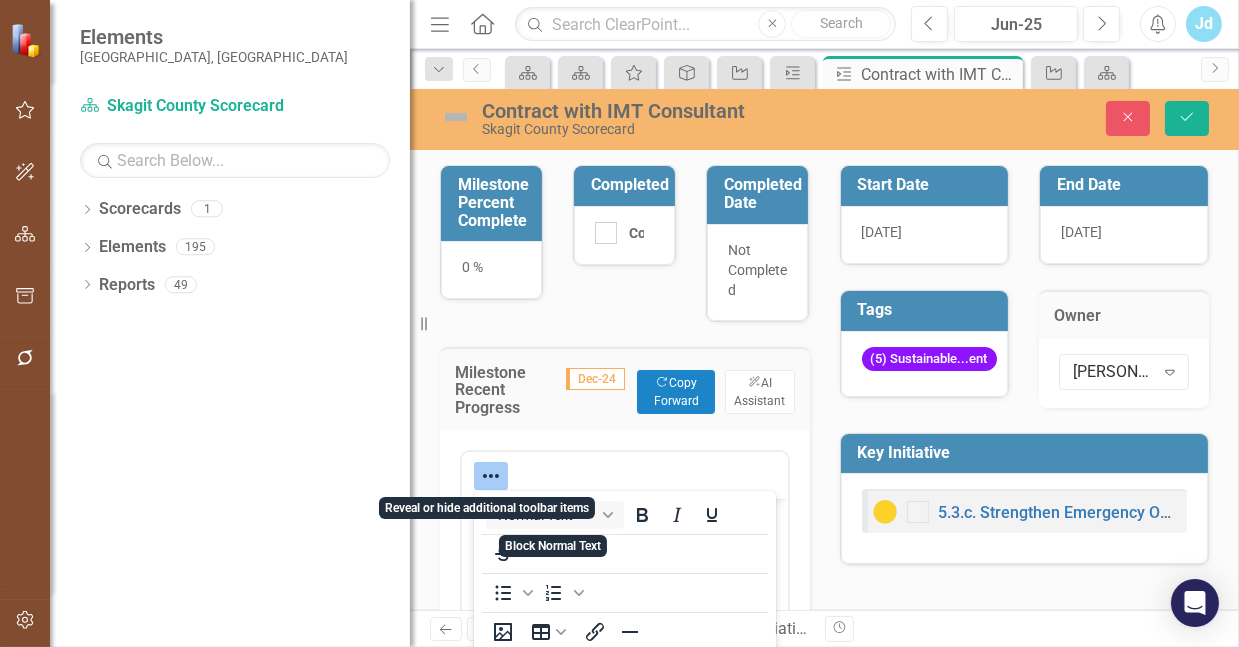 click 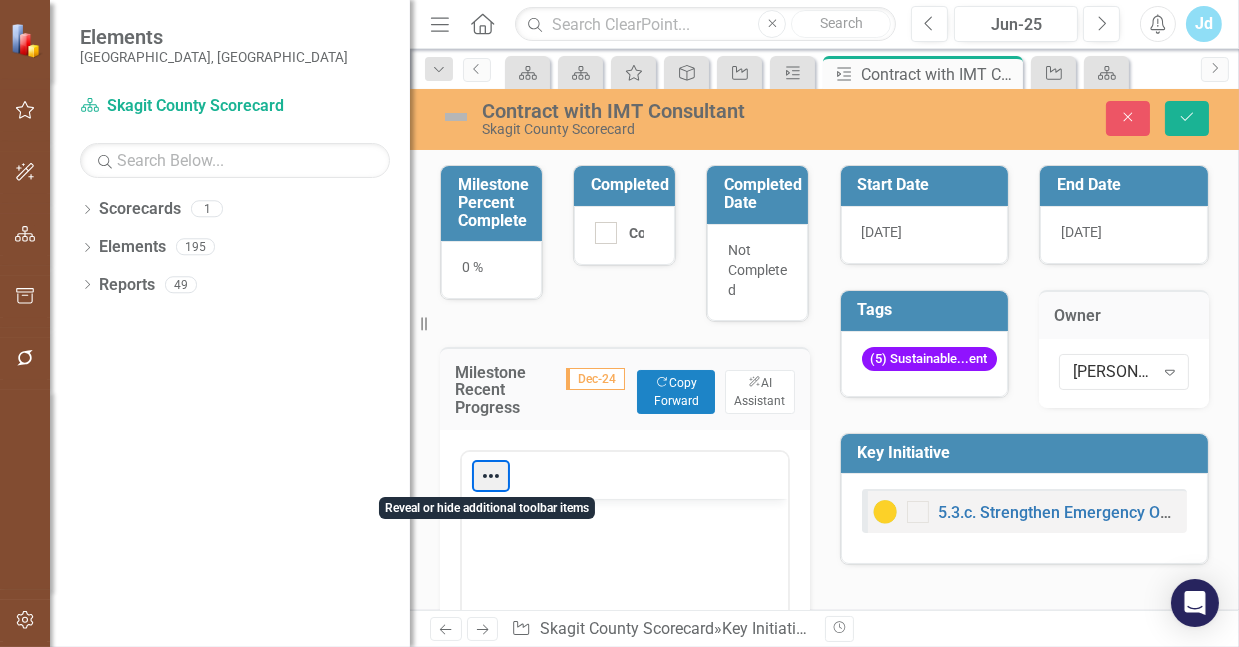 click at bounding box center [491, 476] 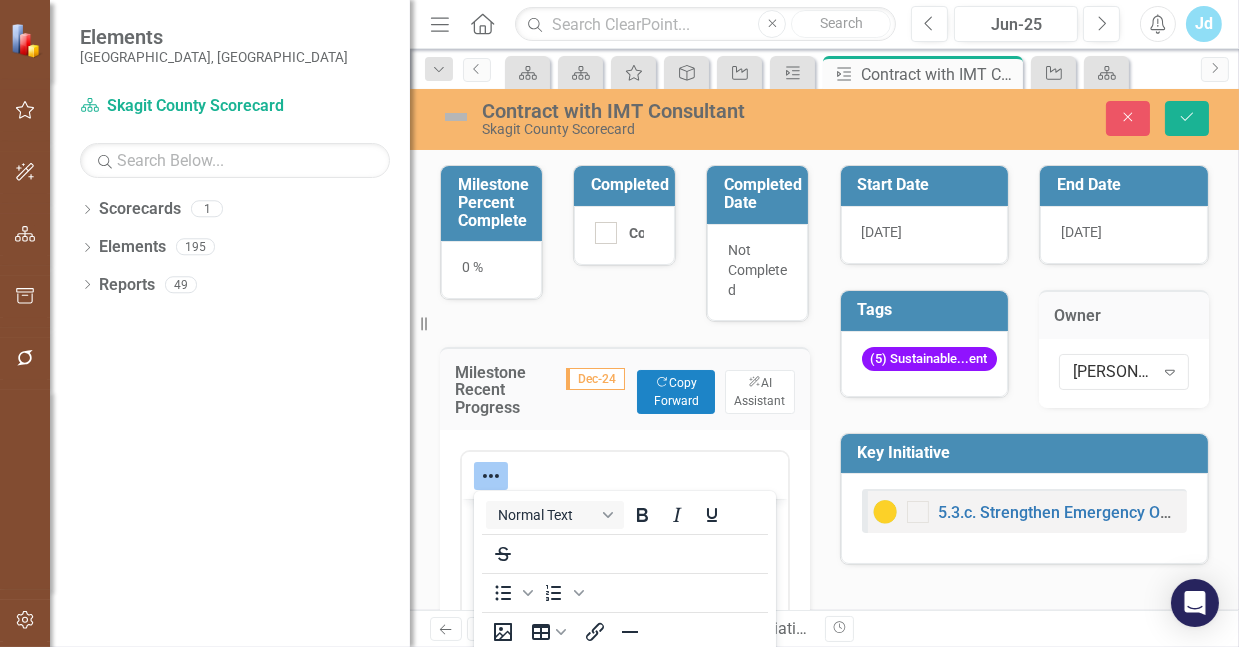 scroll, scrollTop: 78, scrollLeft: 0, axis: vertical 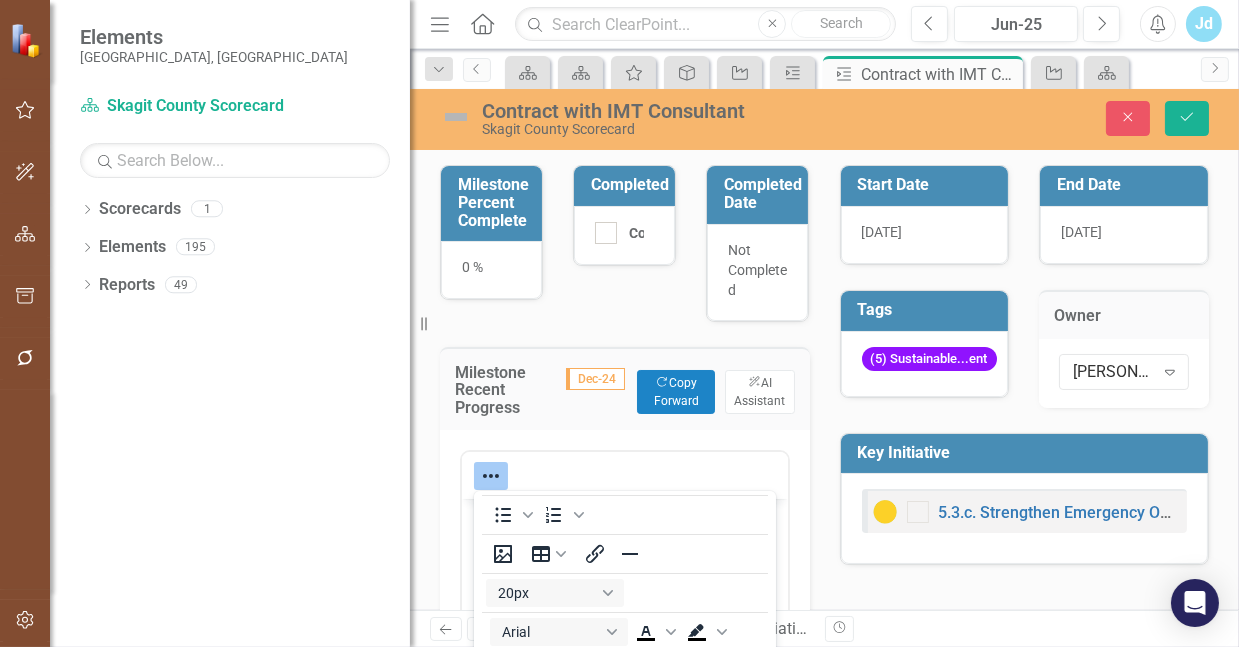 click on "Switch to old editor" at bounding box center (625, 677) 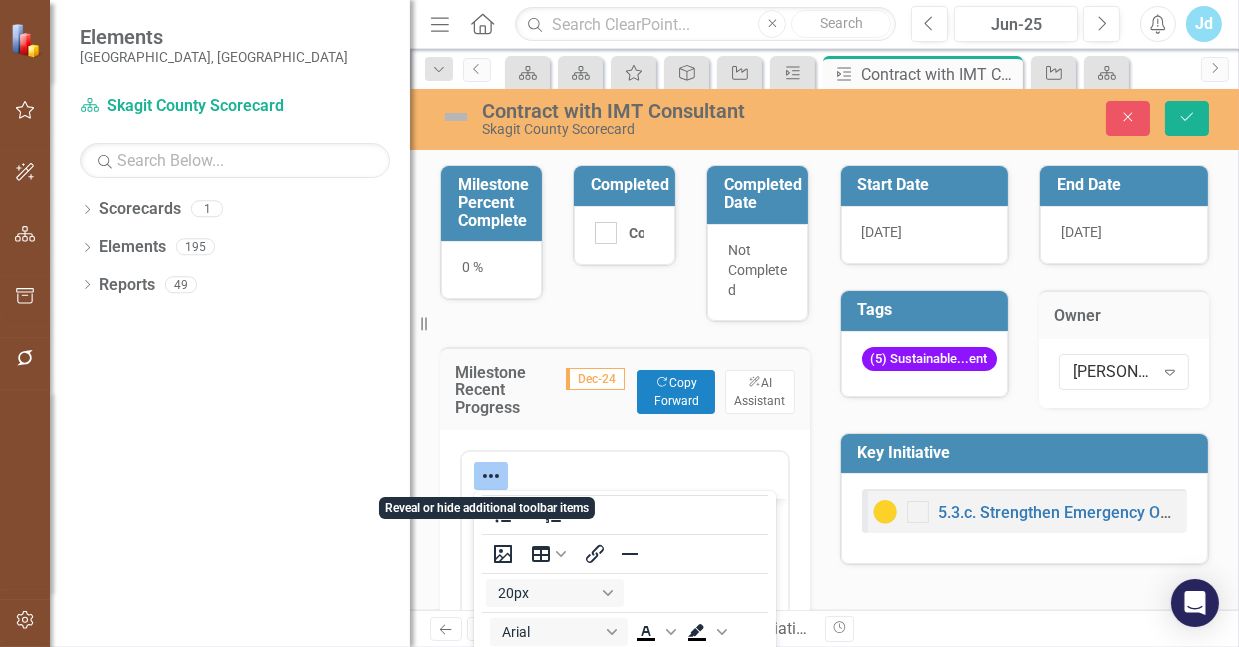 click 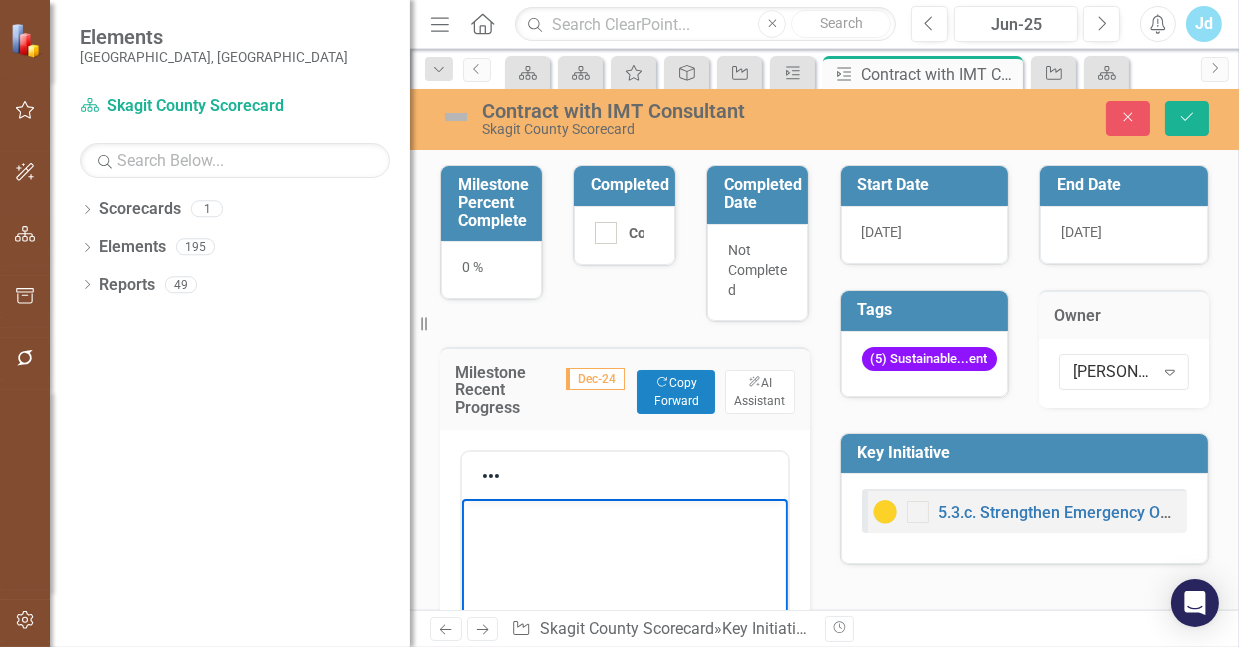 click at bounding box center [624, 649] 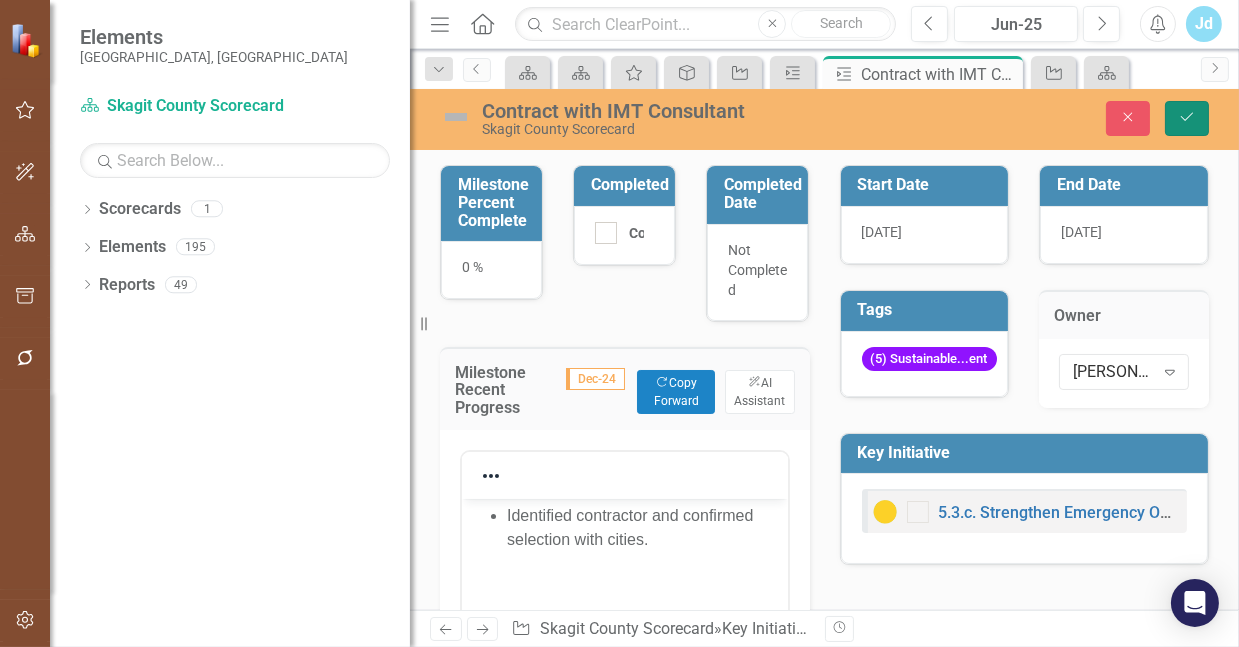 click on "Save" 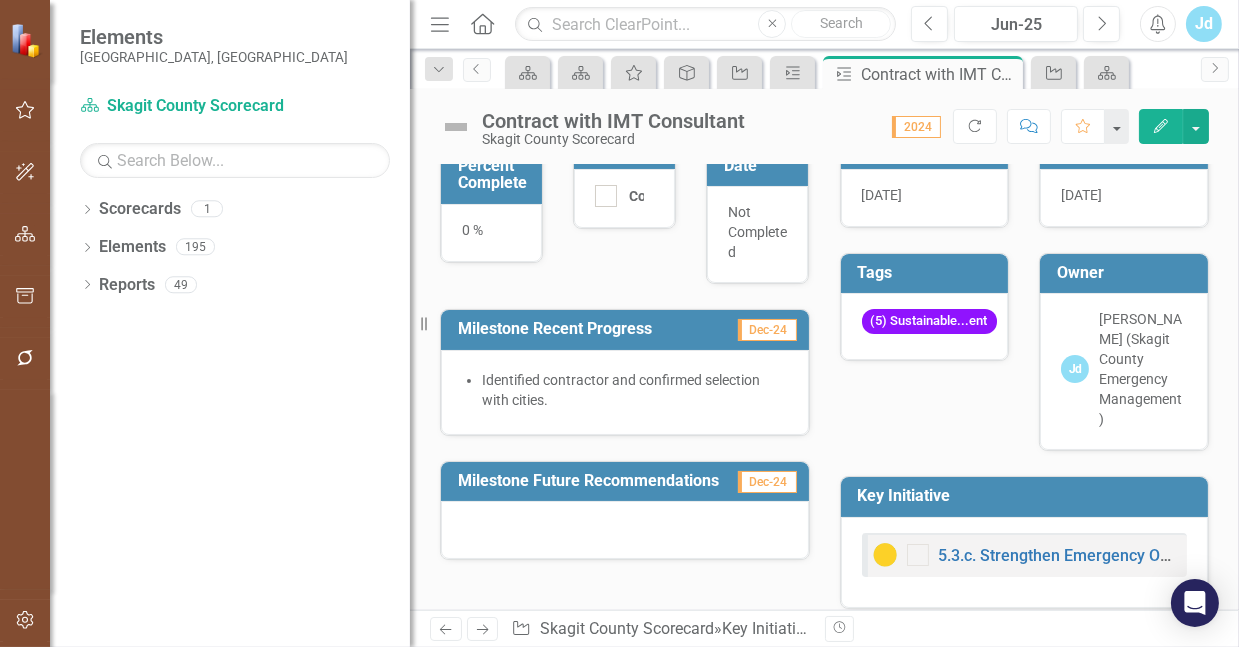 scroll, scrollTop: 0, scrollLeft: 0, axis: both 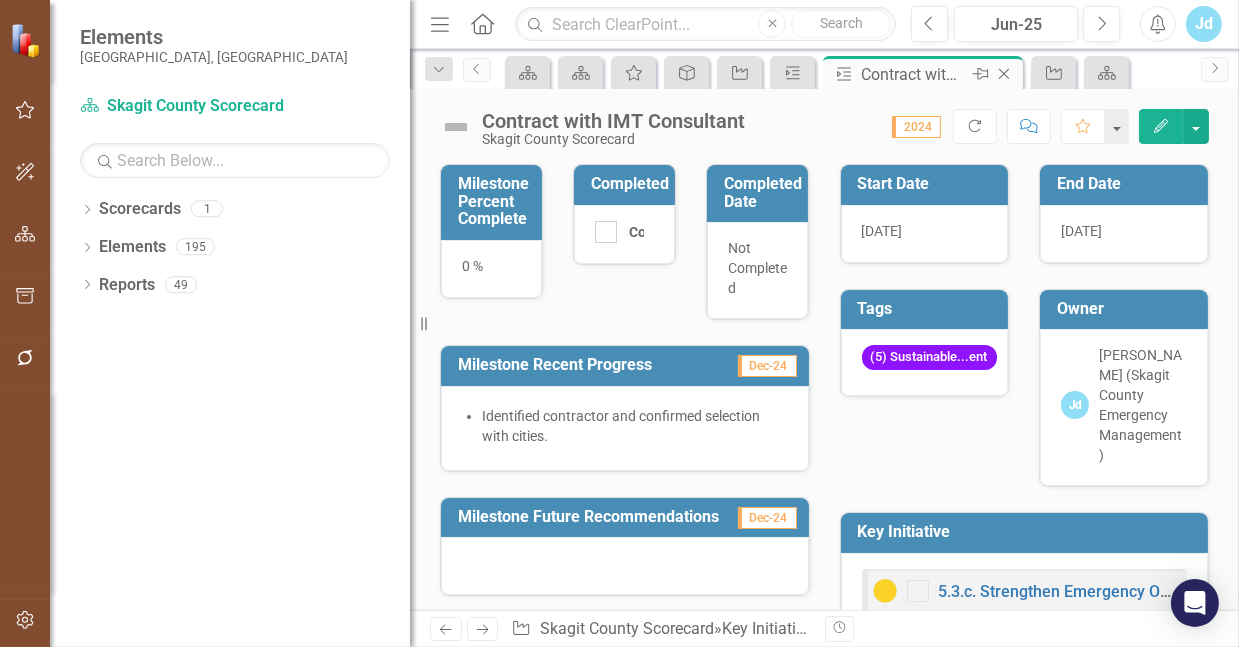click 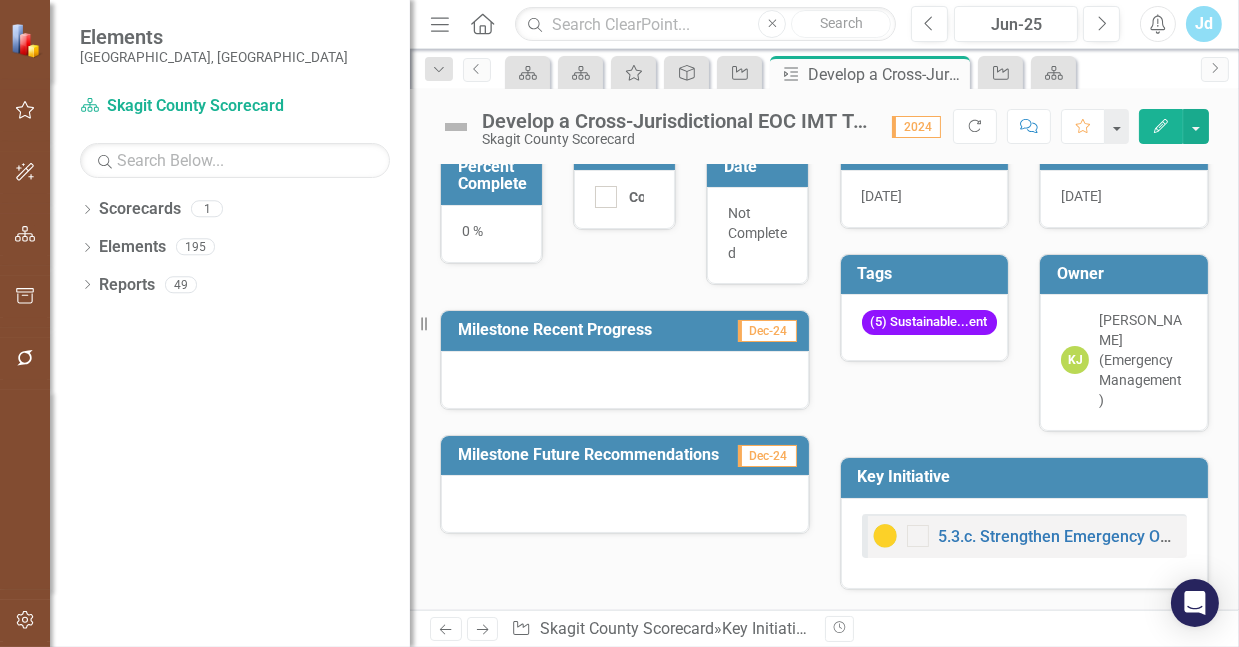 scroll, scrollTop: 0, scrollLeft: 0, axis: both 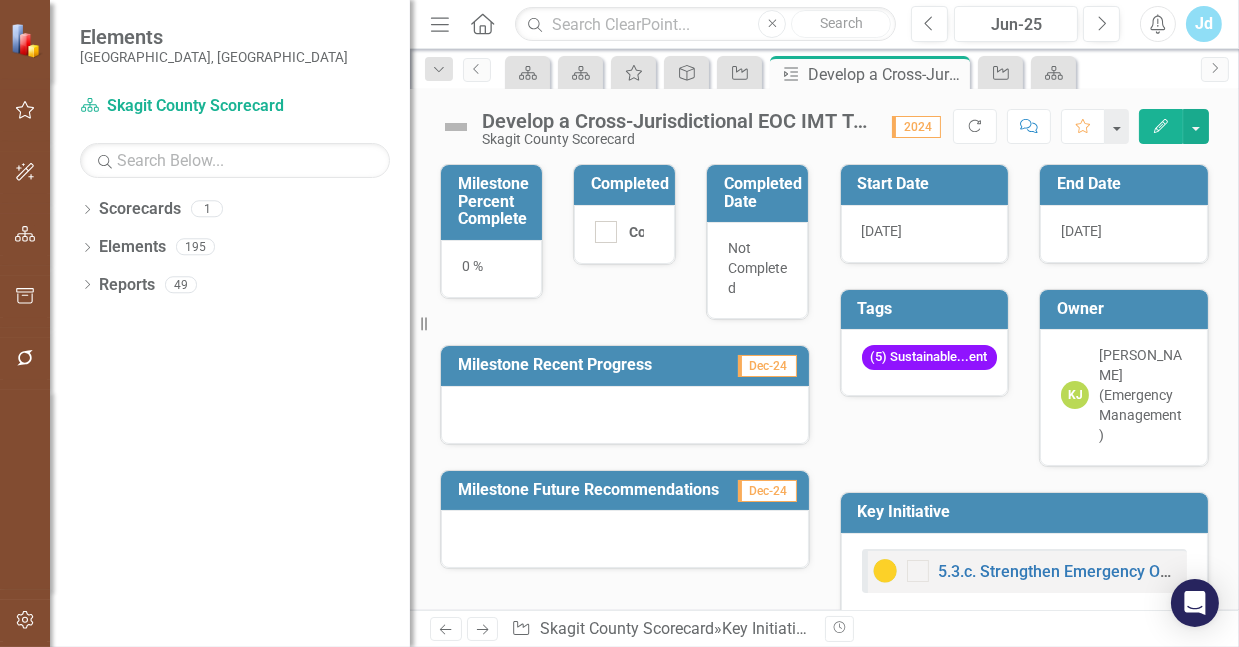 click on "Milestone Recent Progress" at bounding box center (587, 367) 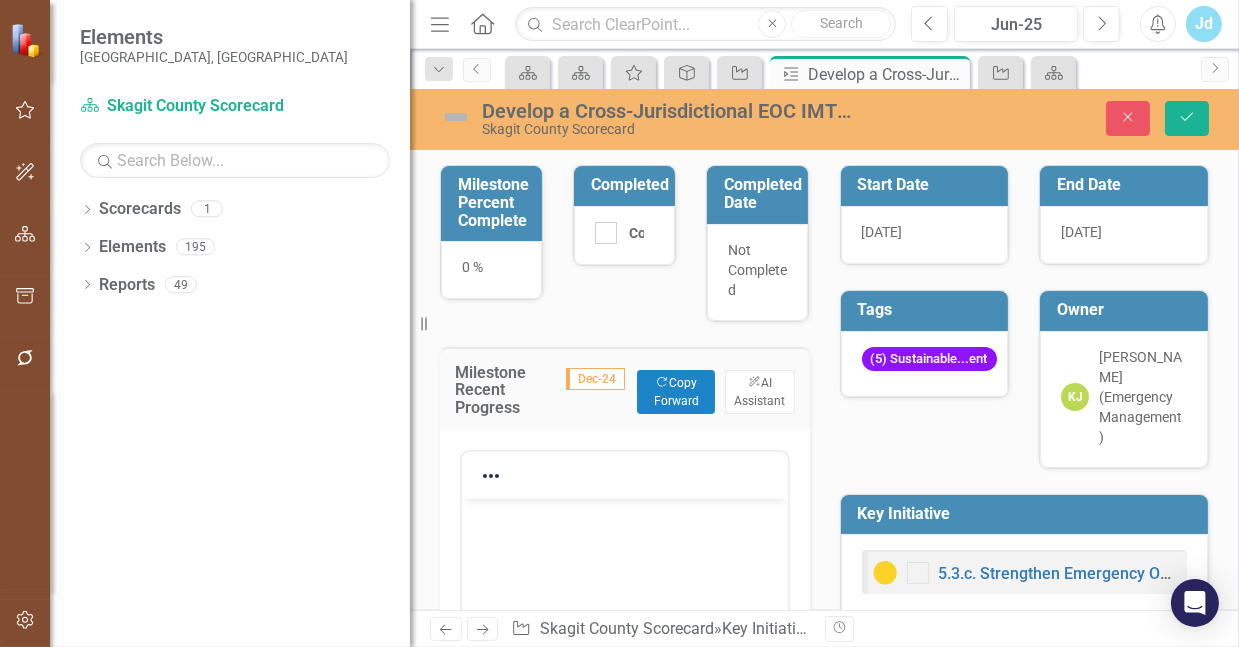 scroll, scrollTop: 0, scrollLeft: 0, axis: both 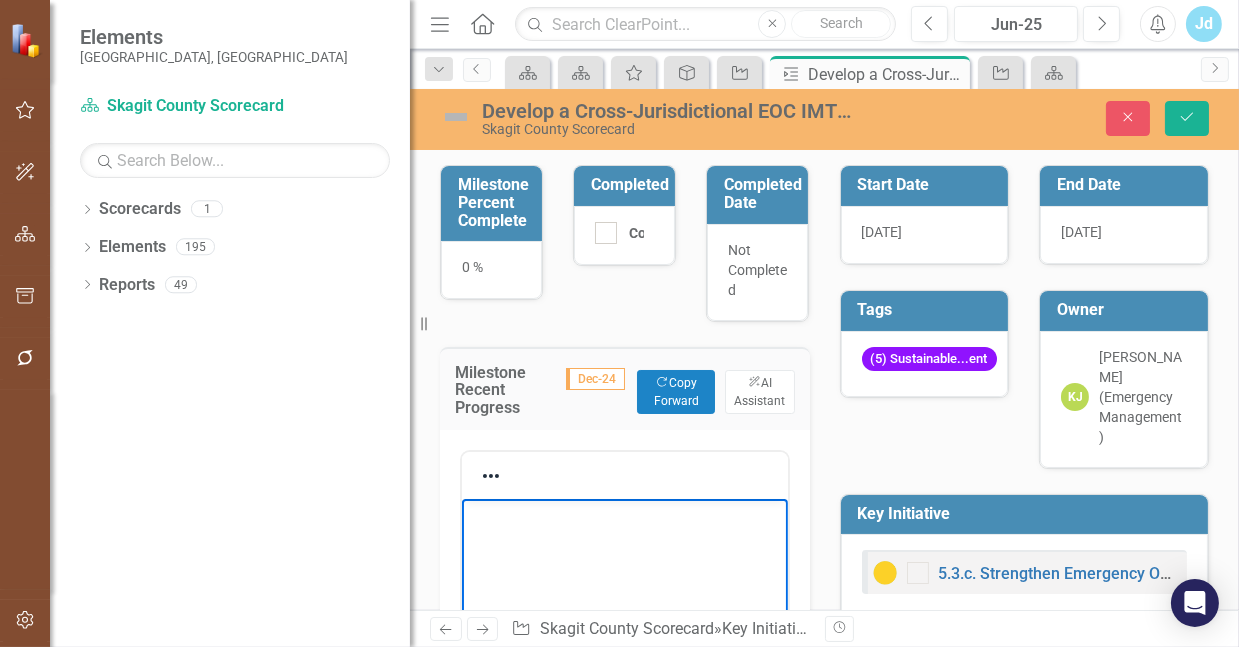 click at bounding box center [624, 649] 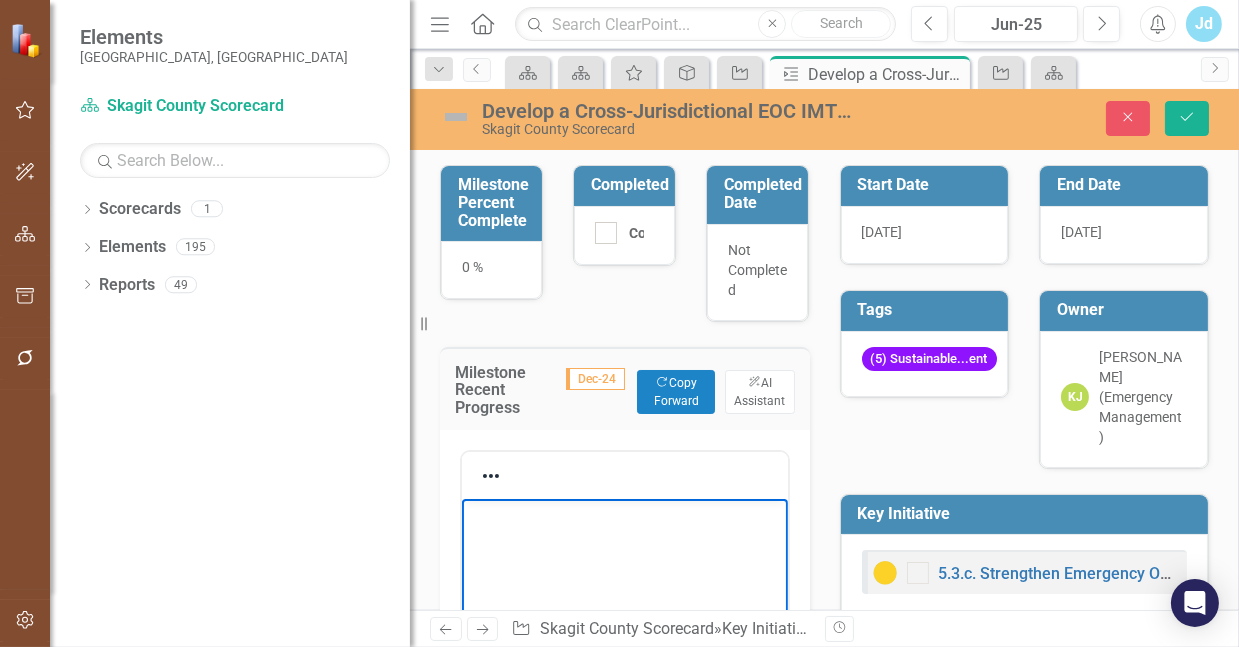 type 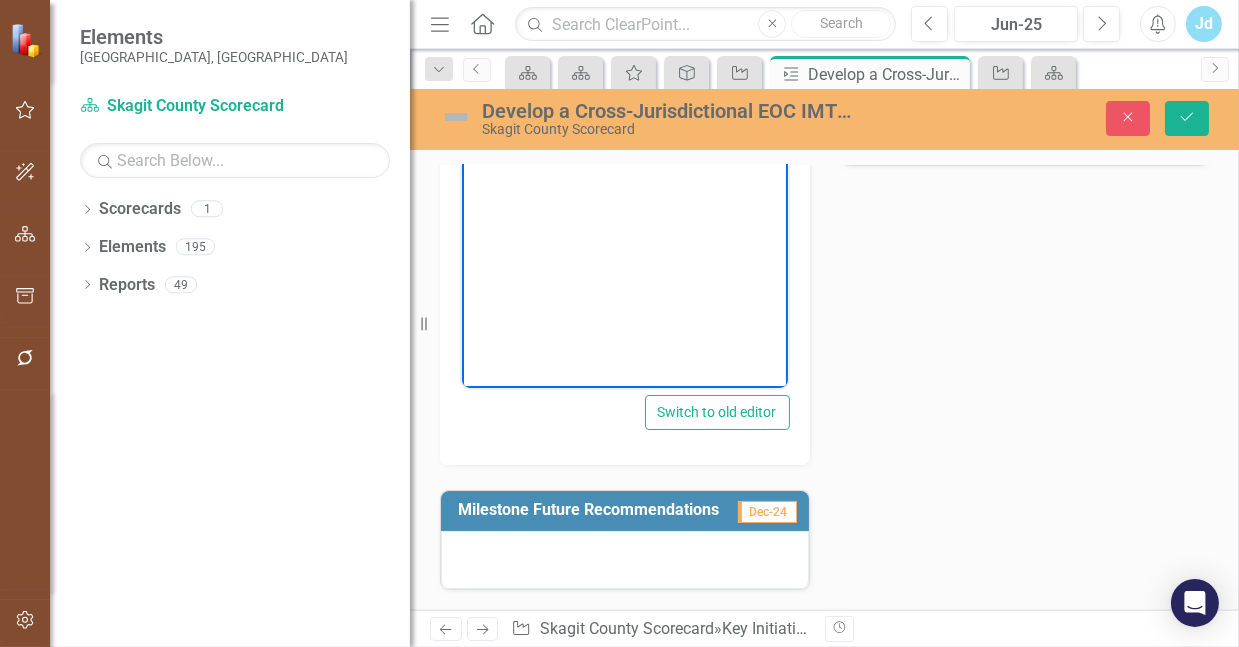 scroll, scrollTop: 471, scrollLeft: 0, axis: vertical 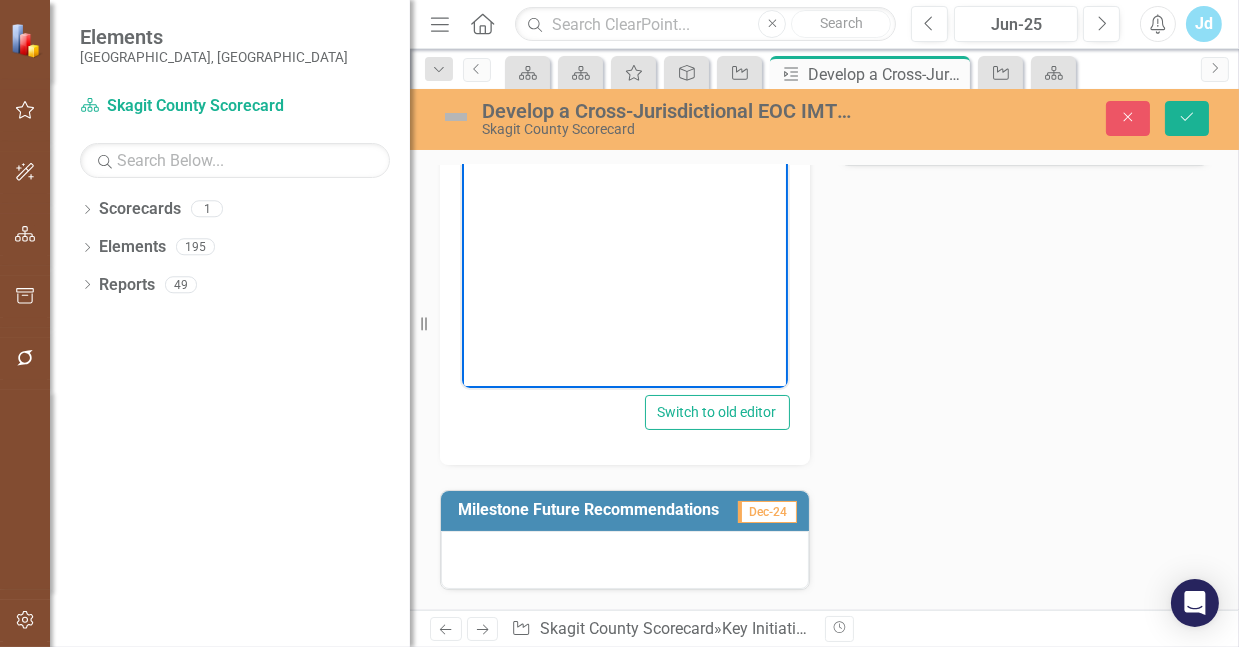 click at bounding box center [625, 560] 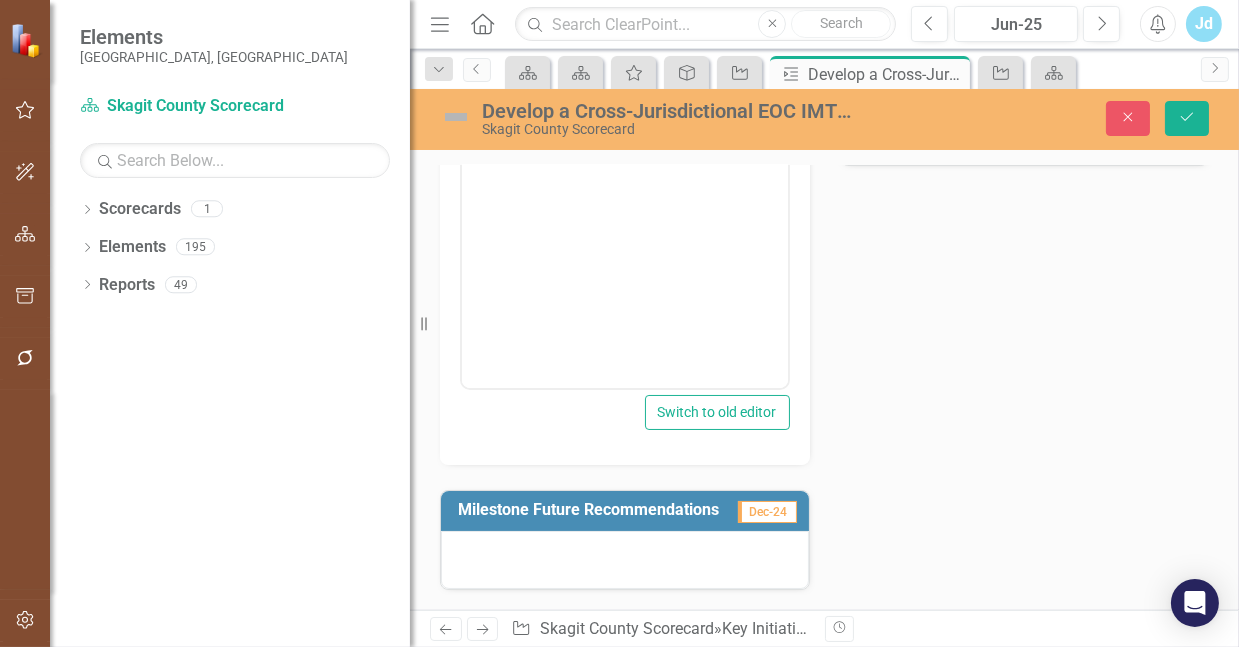 click at bounding box center [625, 560] 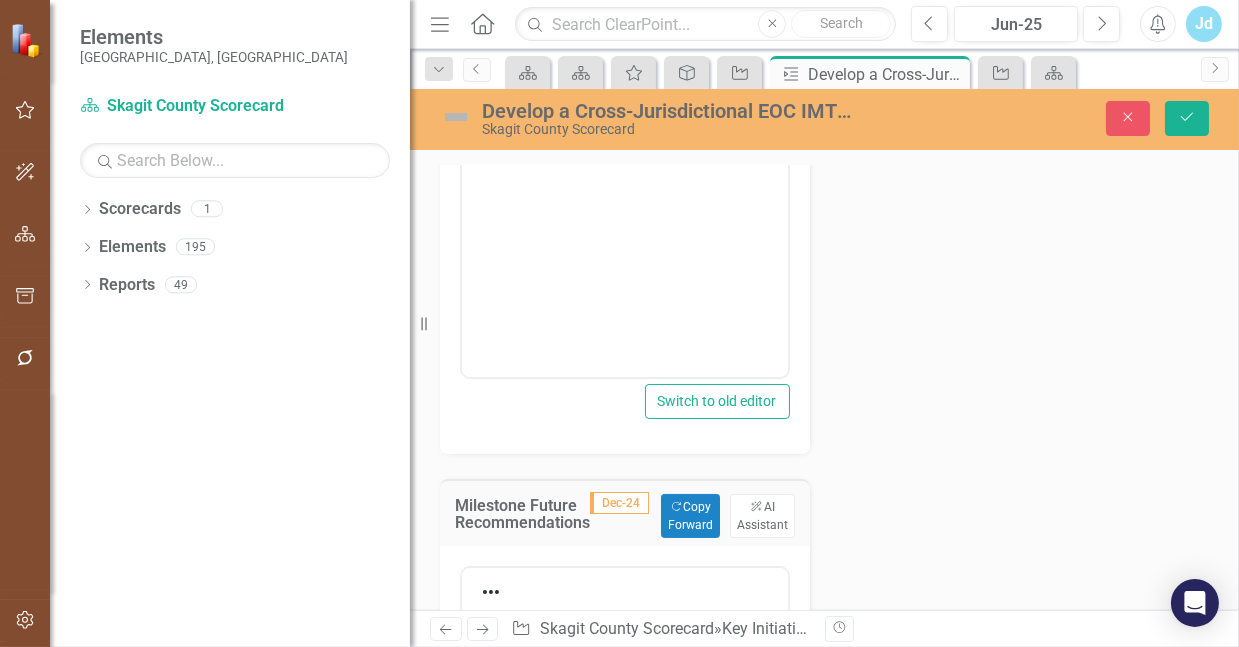 scroll, scrollTop: 0, scrollLeft: 0, axis: both 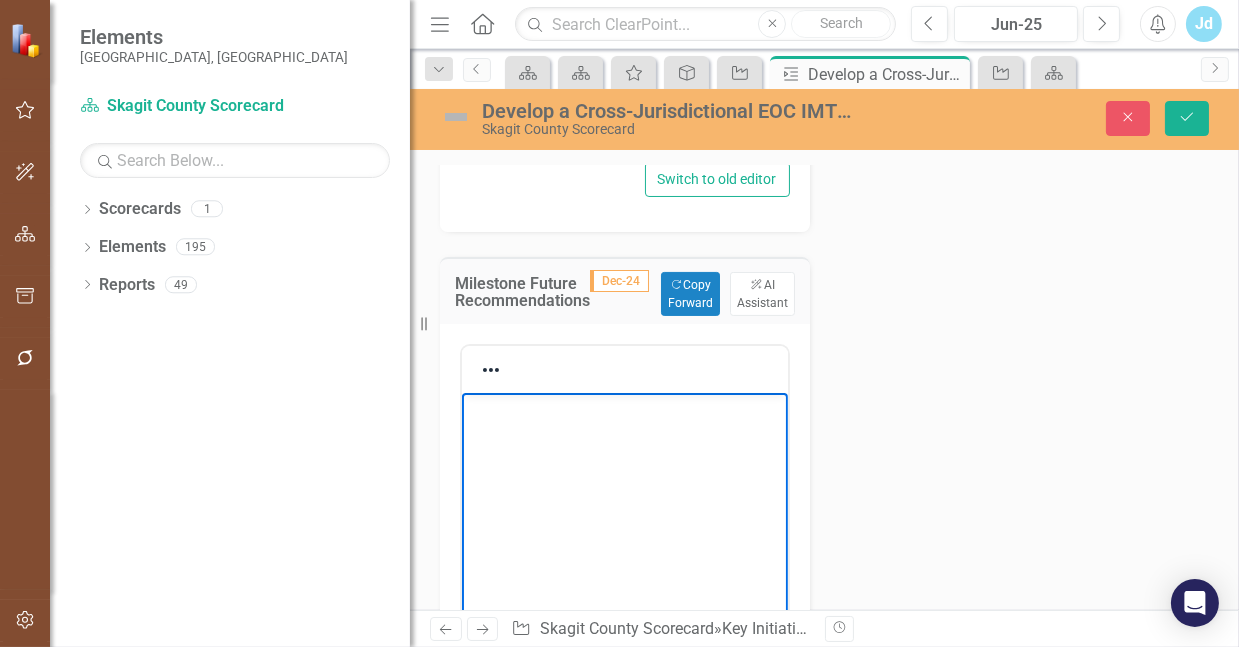 click at bounding box center (624, 543) 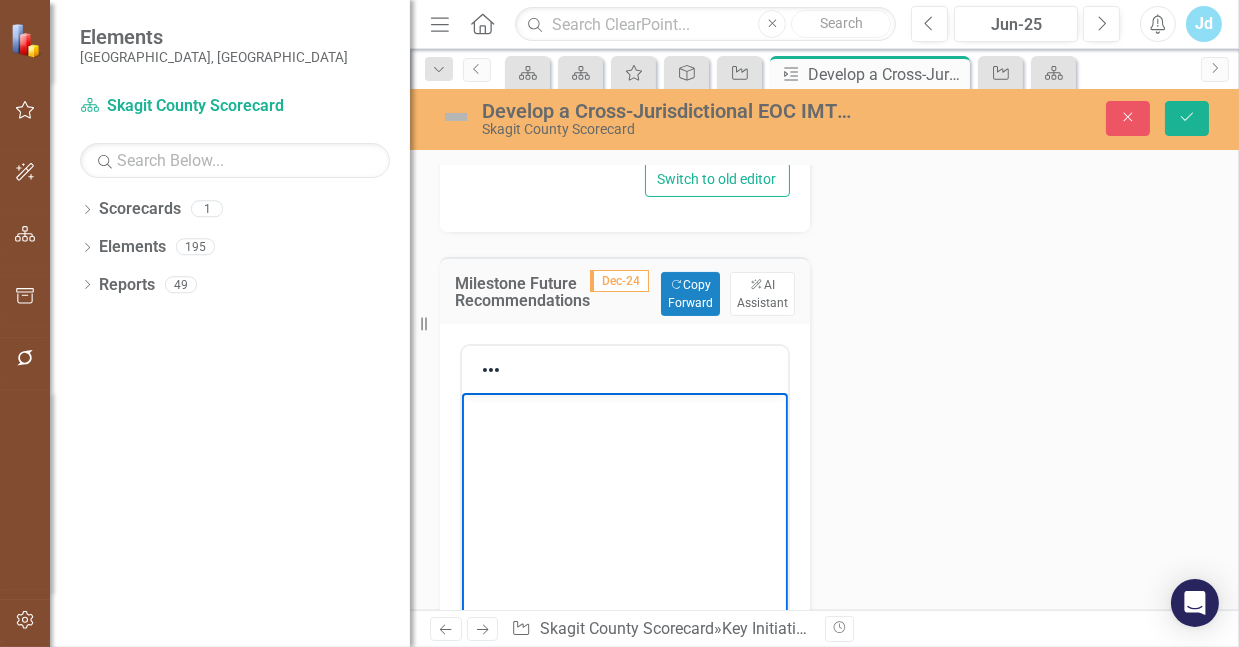 type 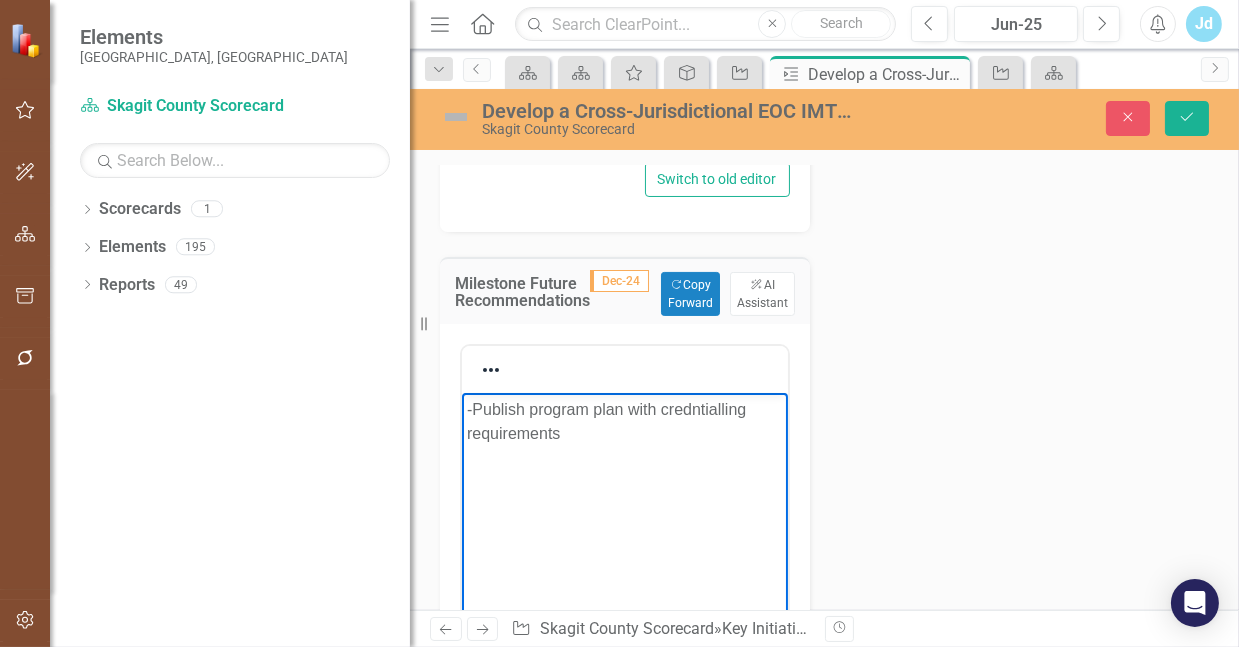 click on "-Publish program plan with credntialling requirements" at bounding box center [624, 422] 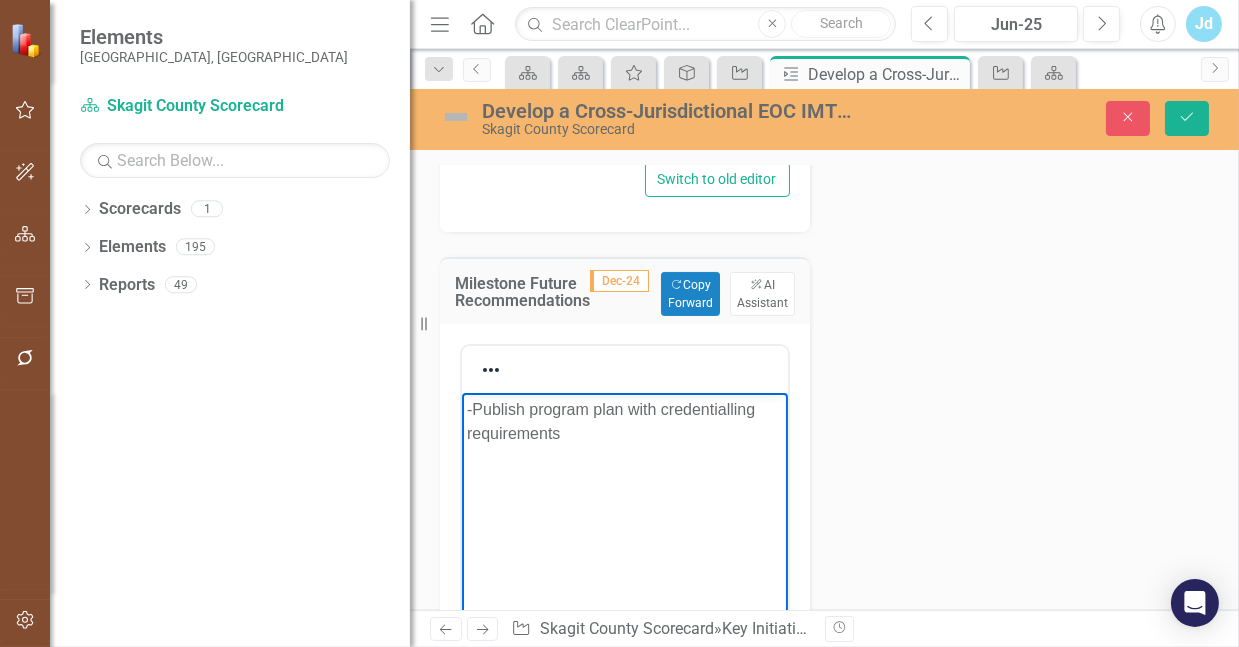click on "-Publish program plan with credentialling requirements" at bounding box center (624, 422) 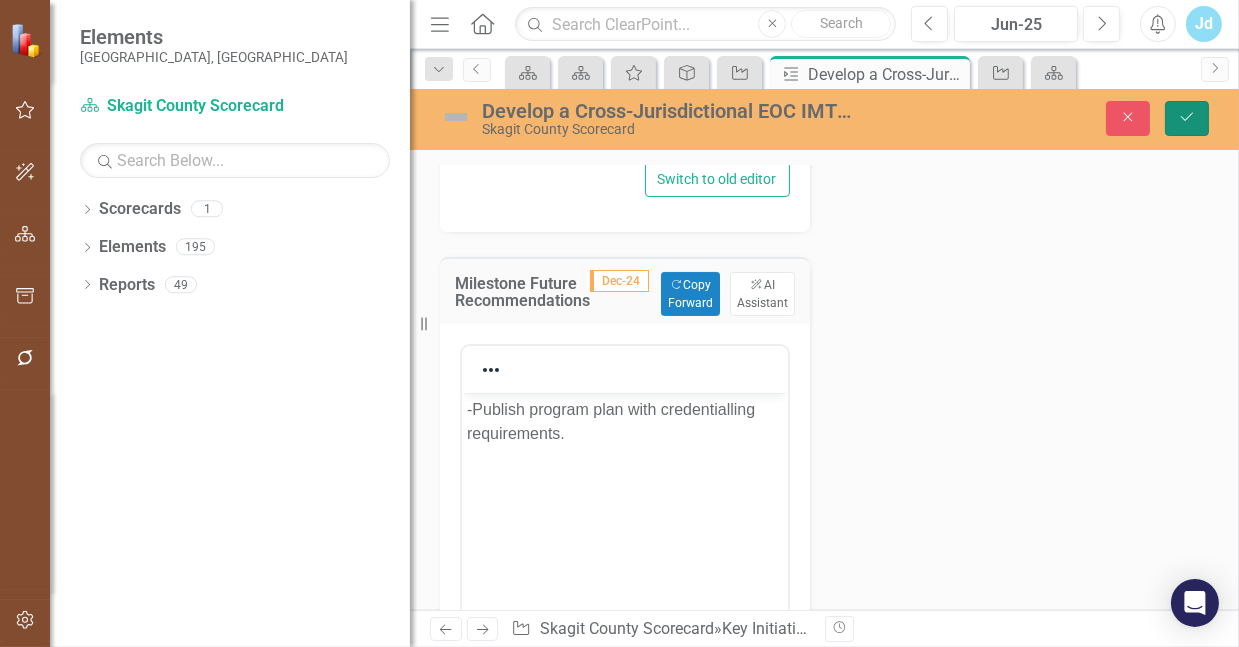click on "Save" 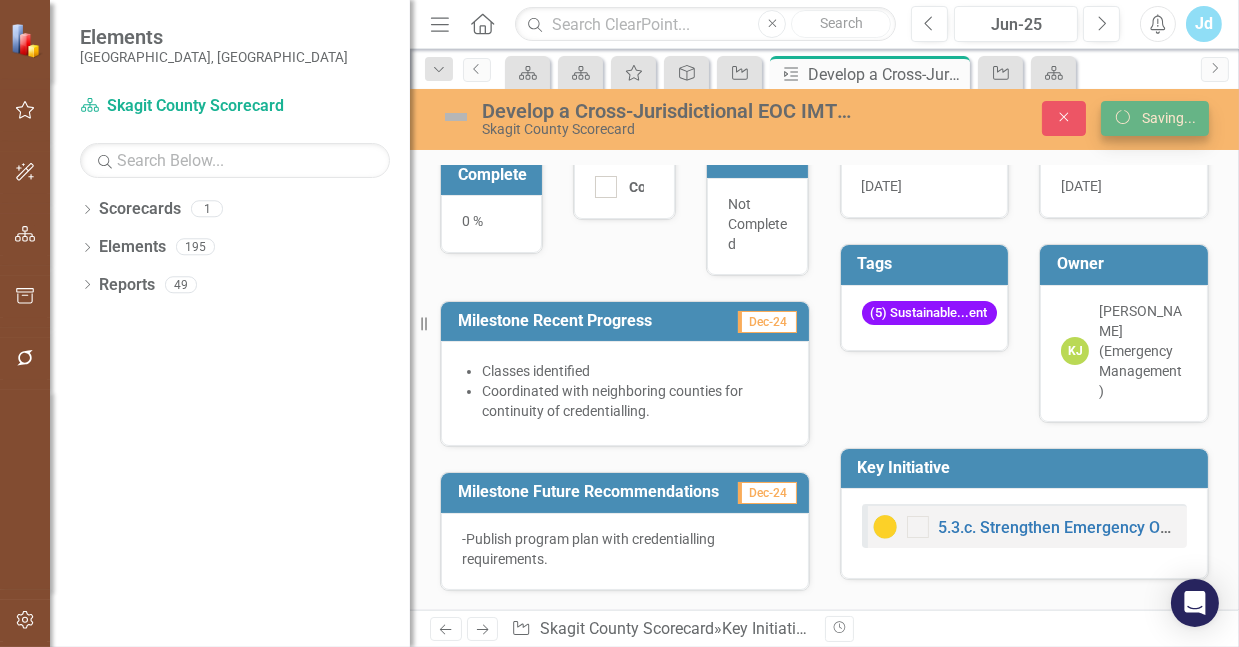scroll, scrollTop: 48, scrollLeft: 0, axis: vertical 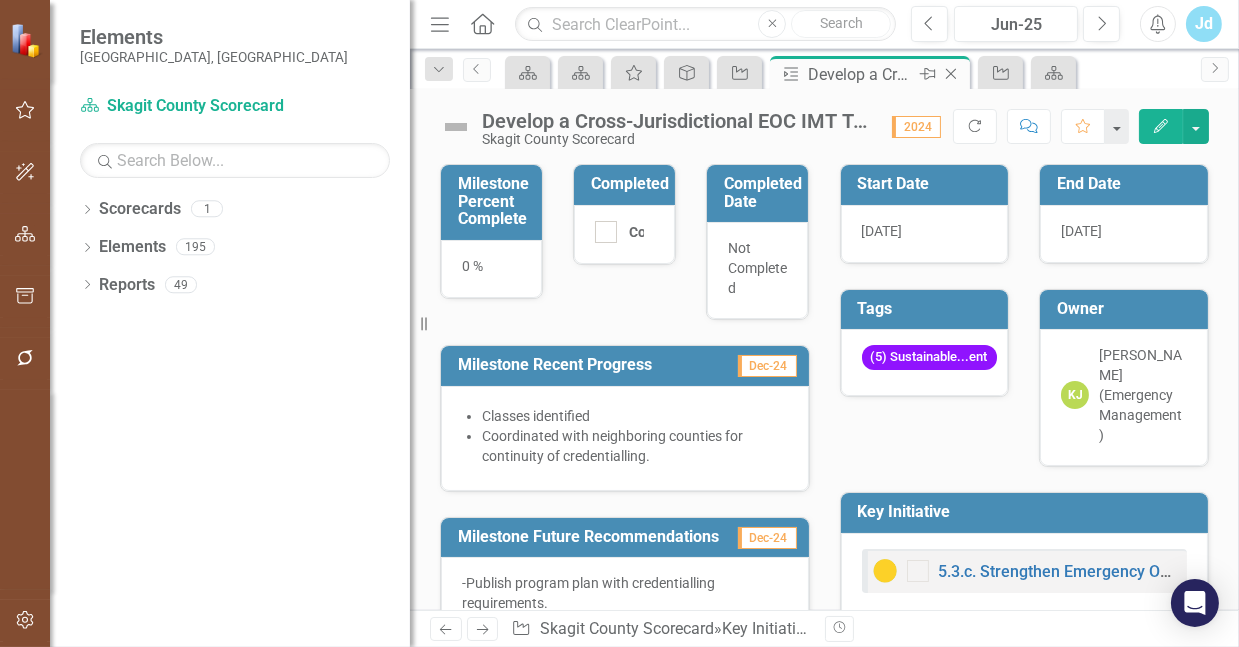 click on "Close" 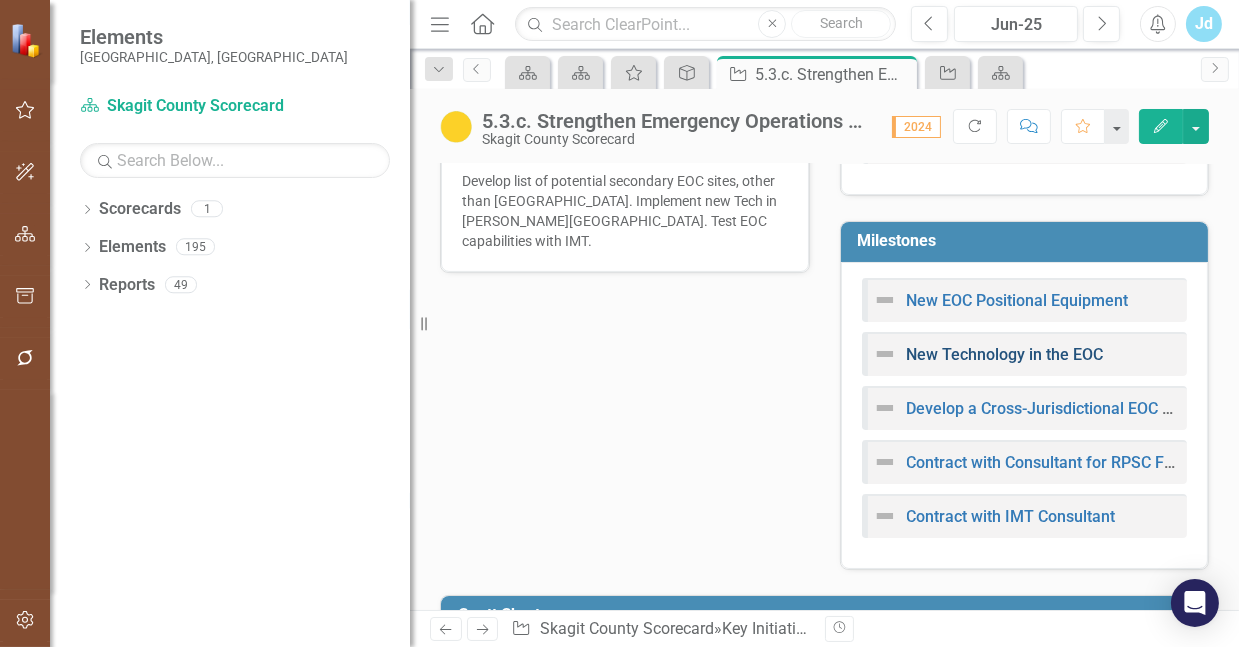 scroll, scrollTop: 656, scrollLeft: 0, axis: vertical 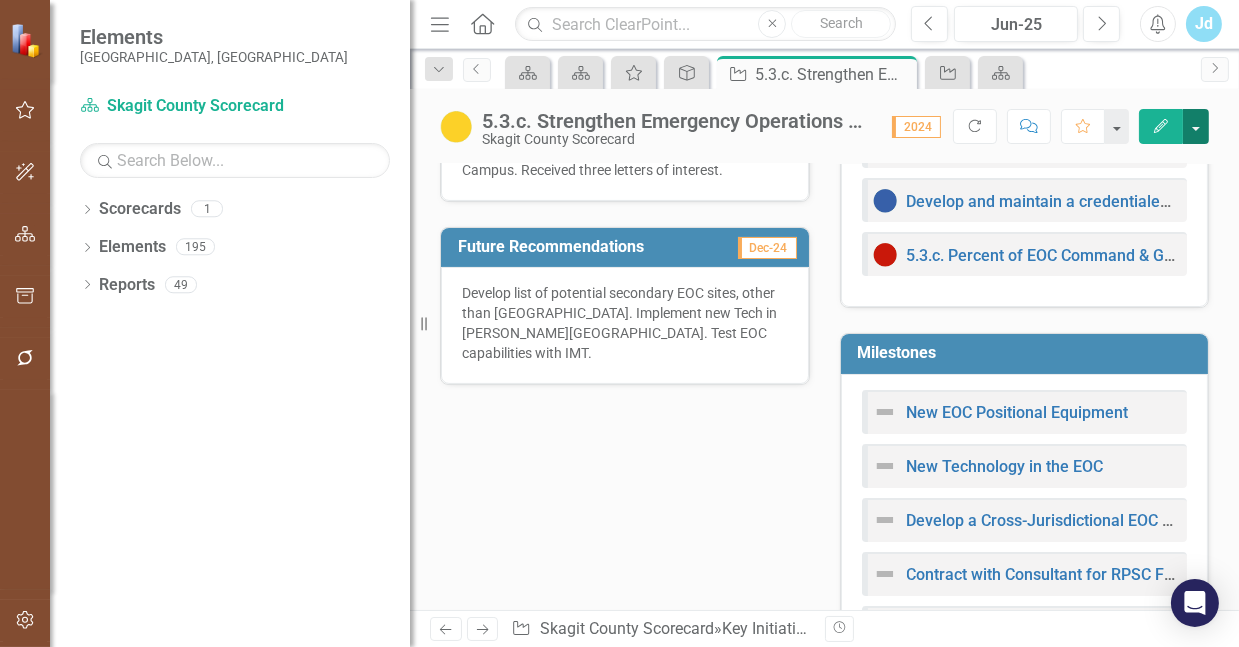click at bounding box center (1196, 126) 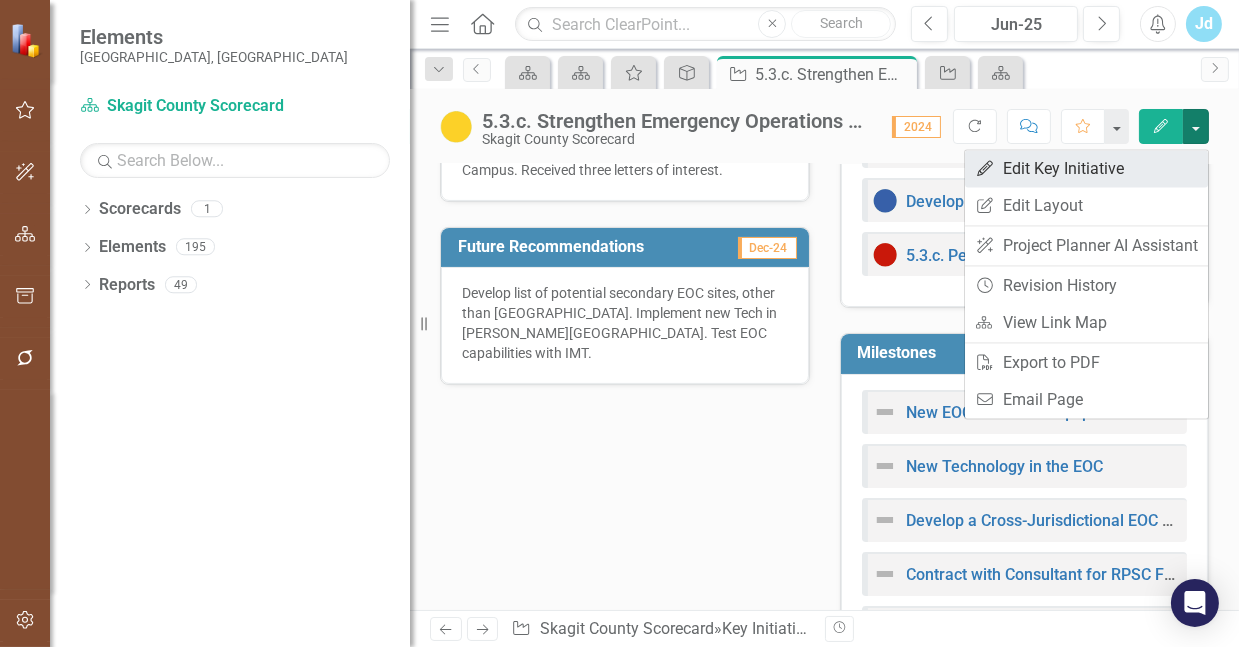 click on "Edit Edit Key Initiative" at bounding box center (1086, 168) 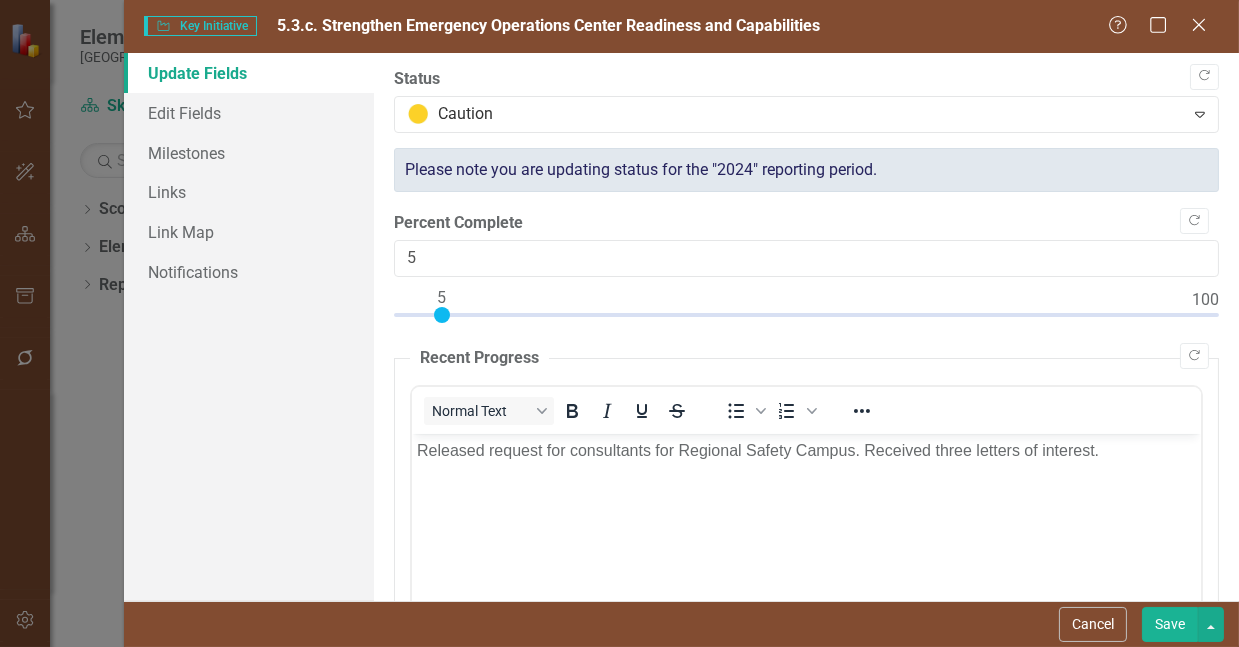 scroll, scrollTop: 0, scrollLeft: 0, axis: both 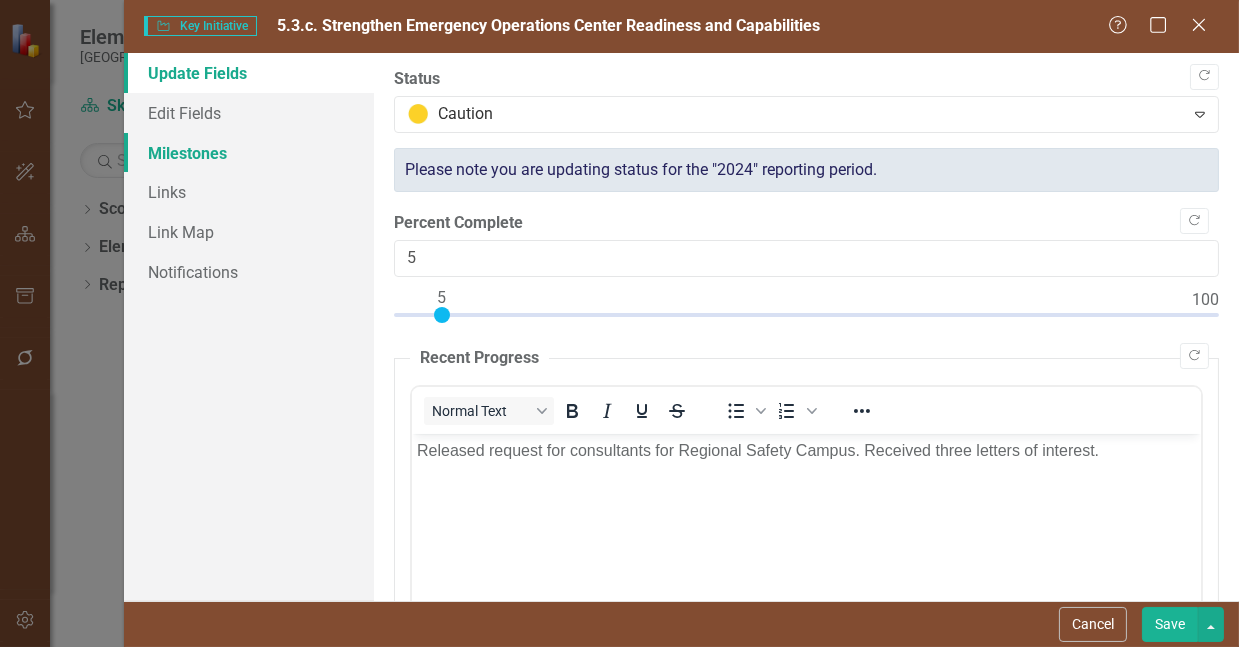 click on "Milestones" at bounding box center [249, 153] 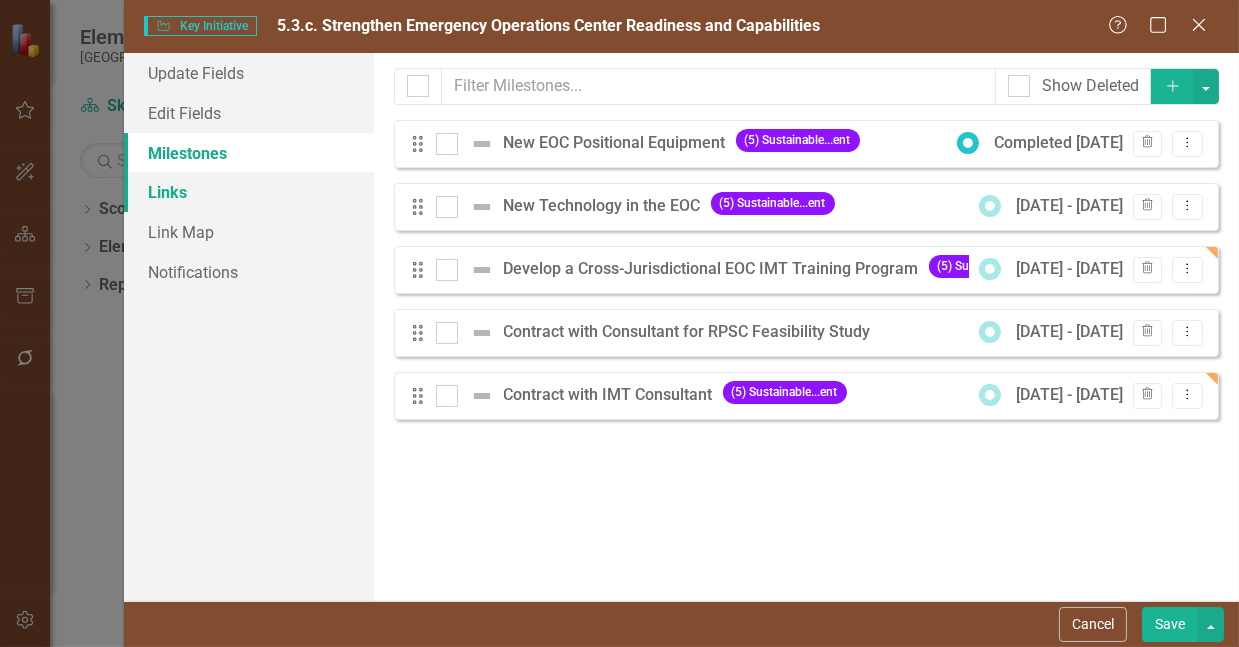 click on "Links" at bounding box center [249, 192] 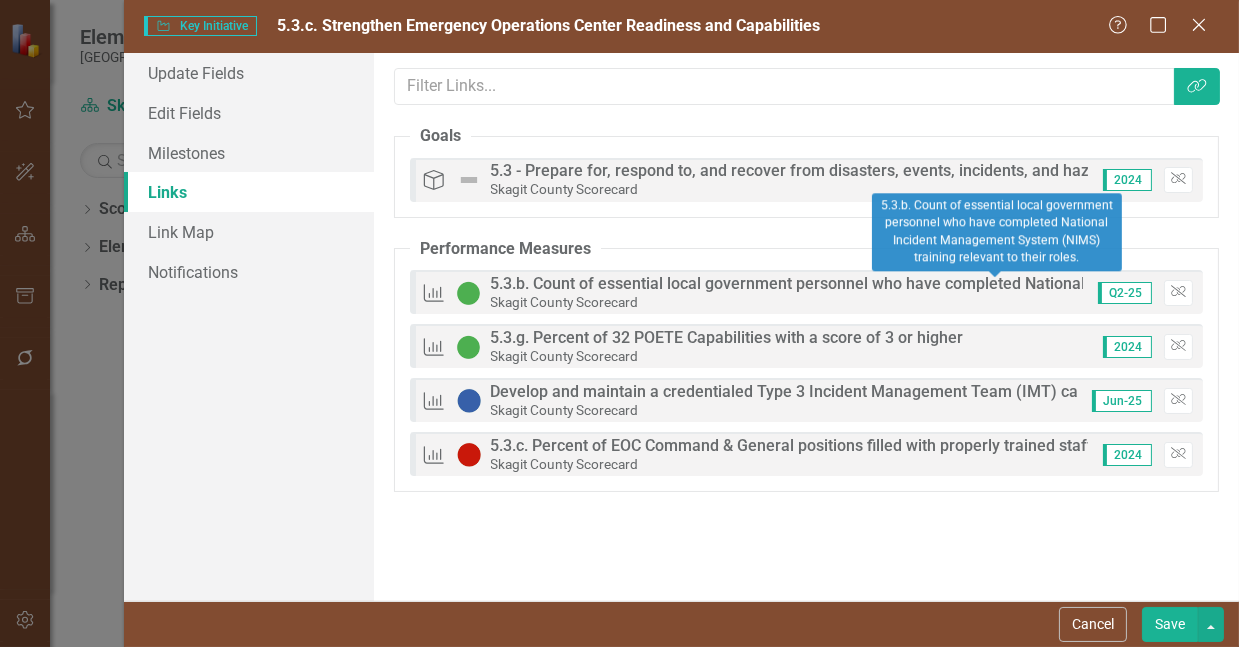 click on "Skagit County Scorecard" at bounding box center (1037, 302) 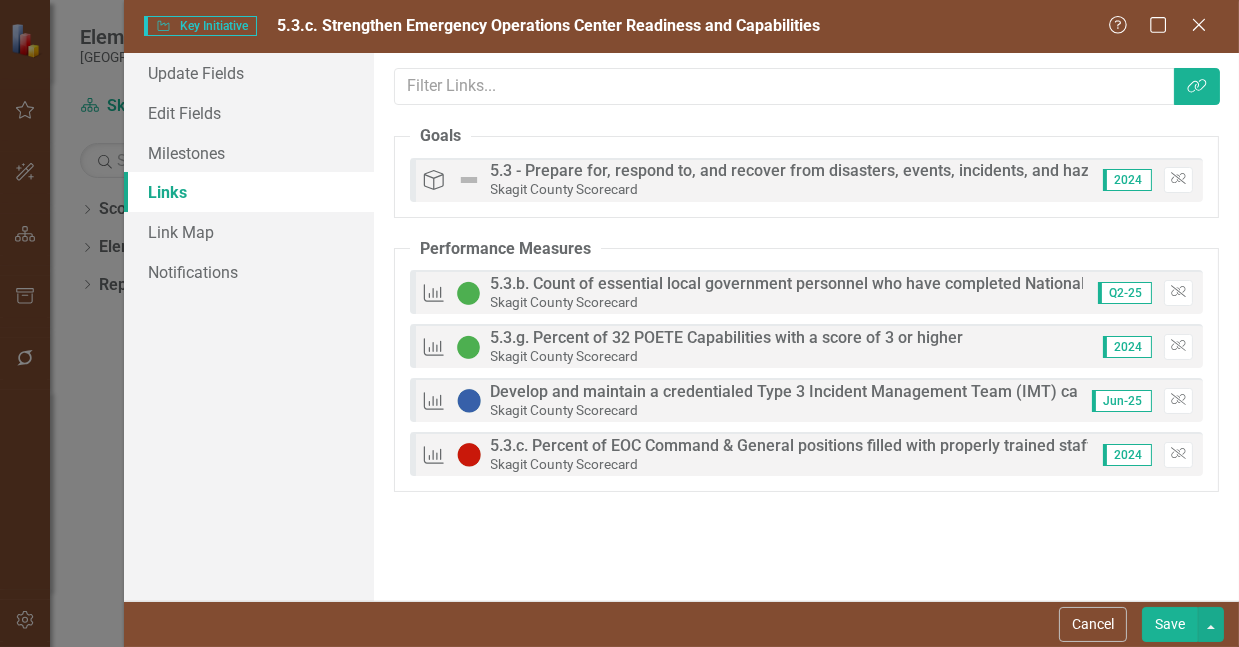 click on "Performance Measures 5.3.b. Count of essential local government personnel who have completed National Incident Management System (NIMS) training relevant to their roles. Skagit County Scorecard Q2-25 Unlink" at bounding box center [806, 292] 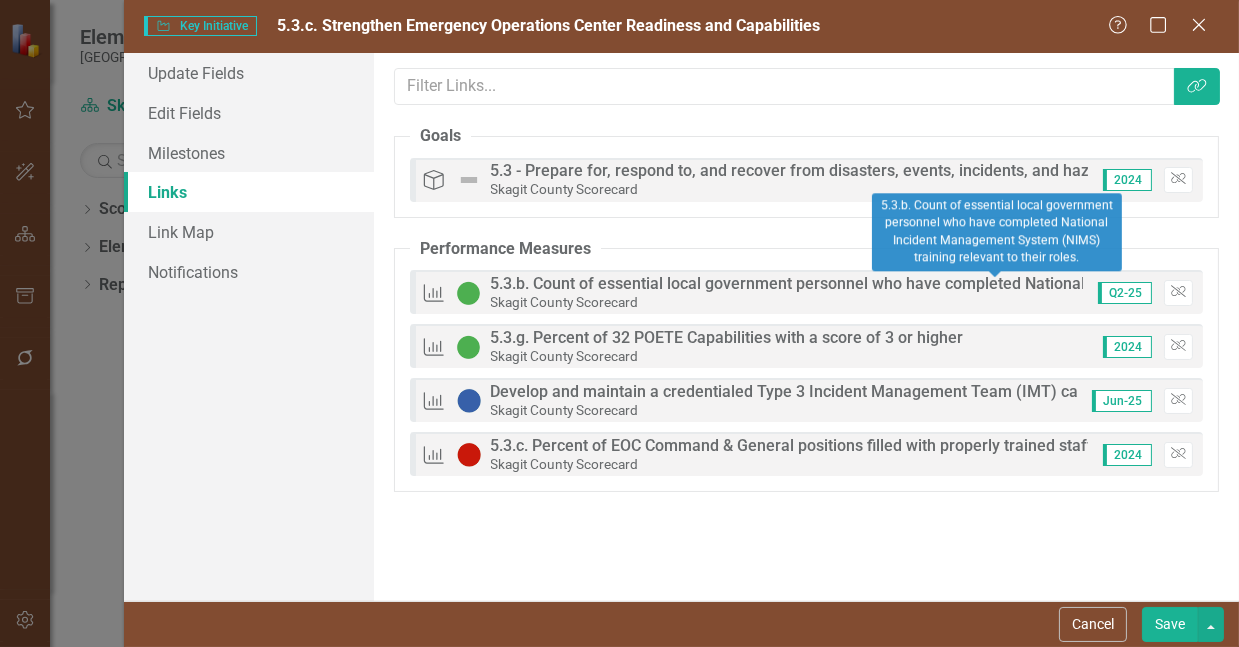 click on "Performance Measures" 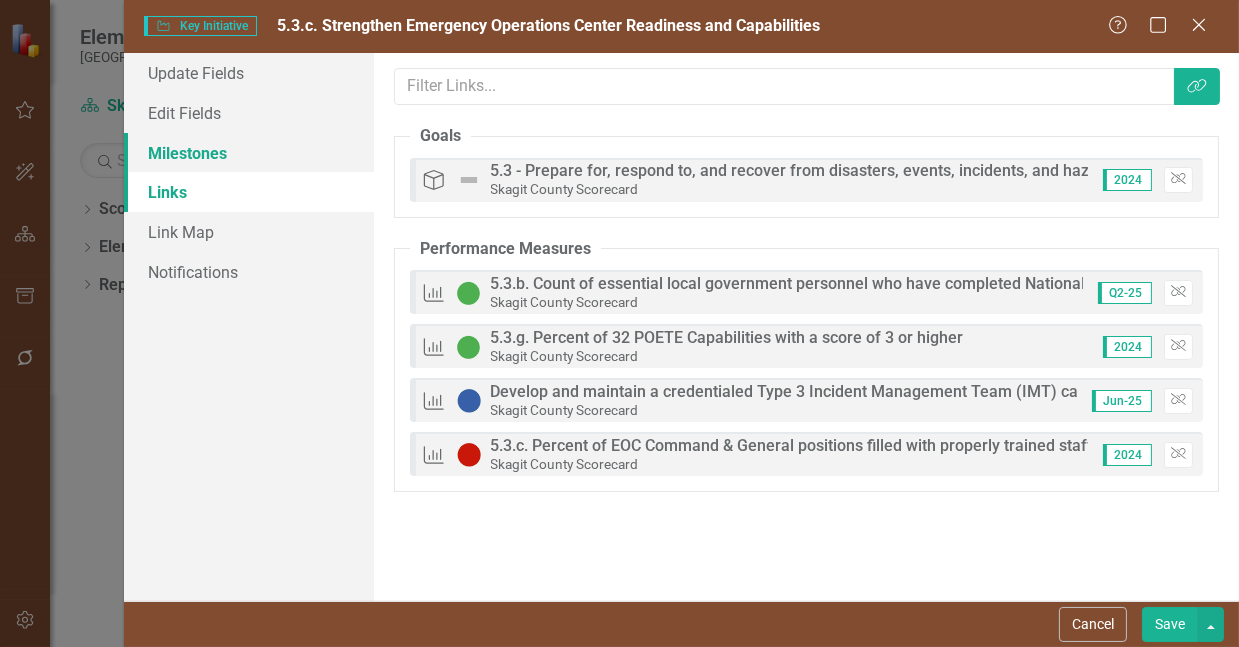 click on "Milestones" at bounding box center [249, 153] 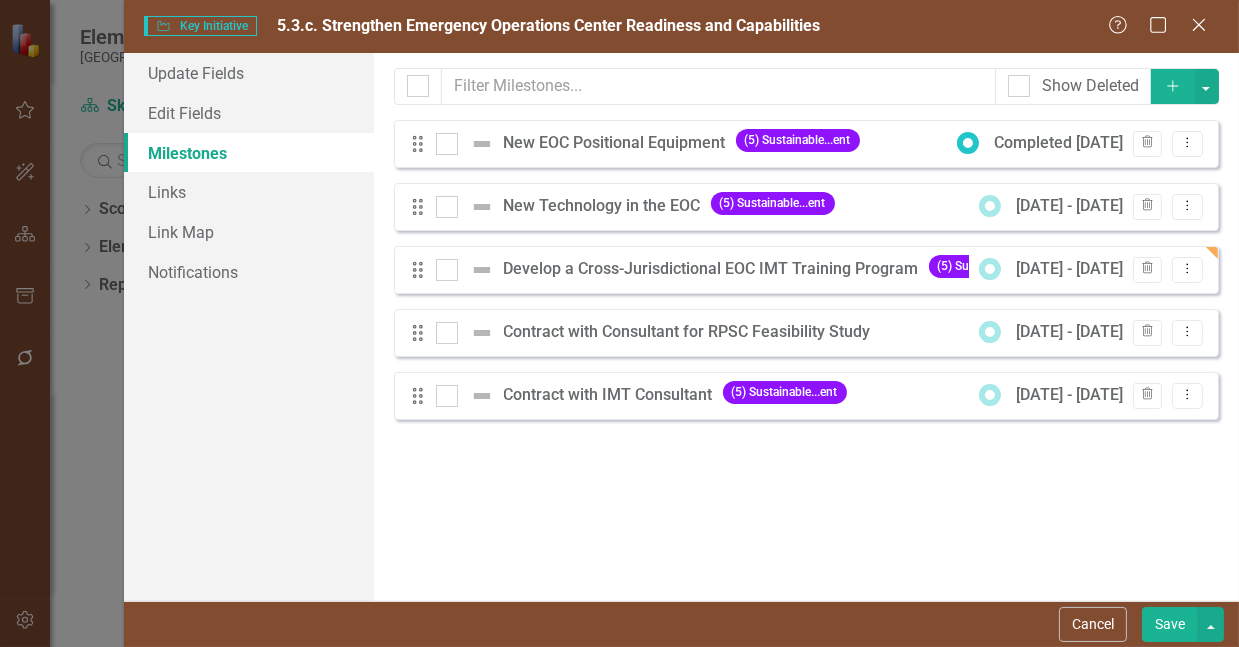 click on "Add" 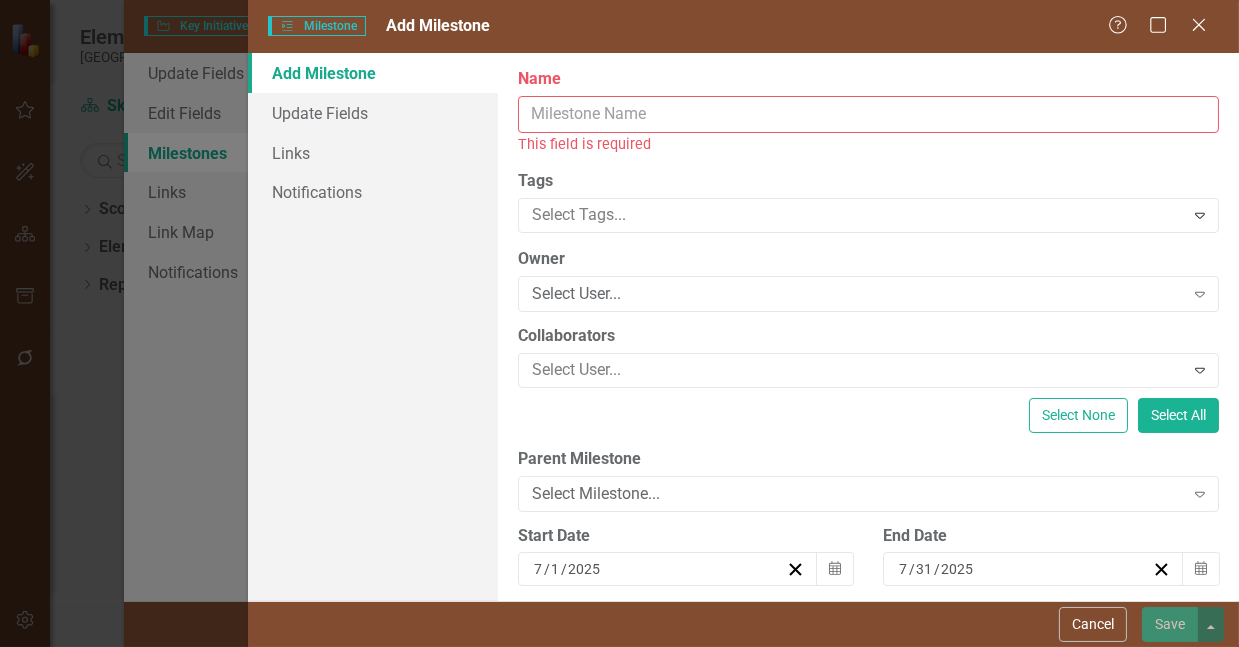 click on "Name" at bounding box center [868, 114] 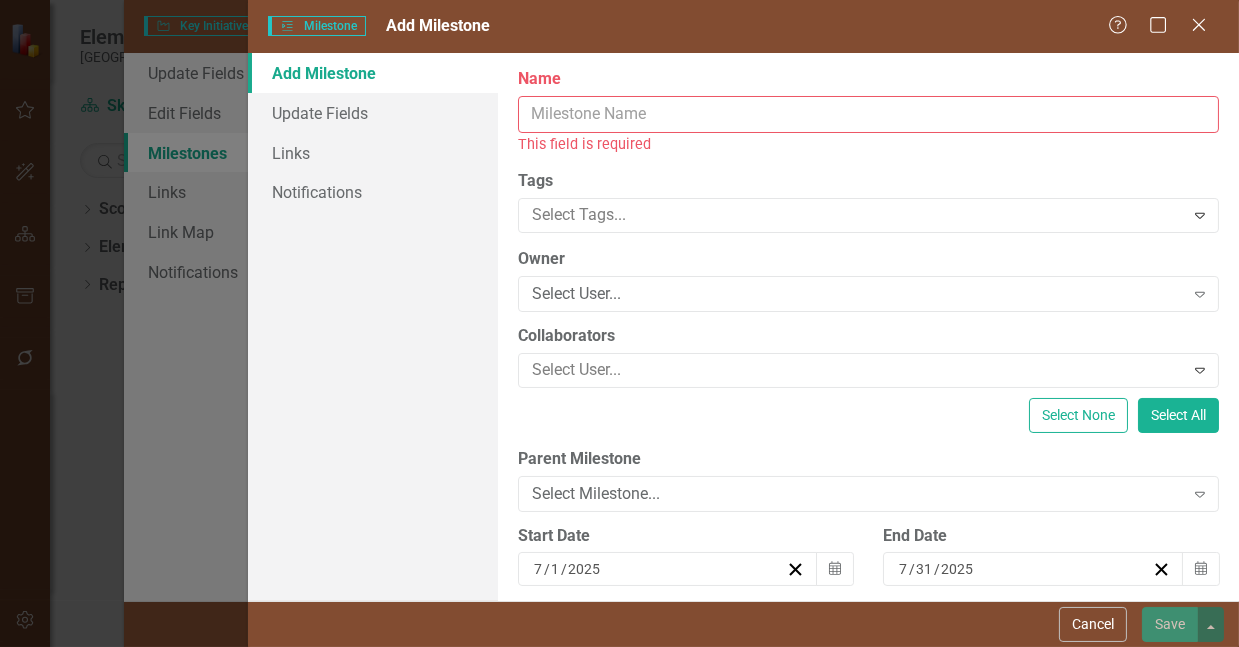 click on "Name" at bounding box center (868, 114) 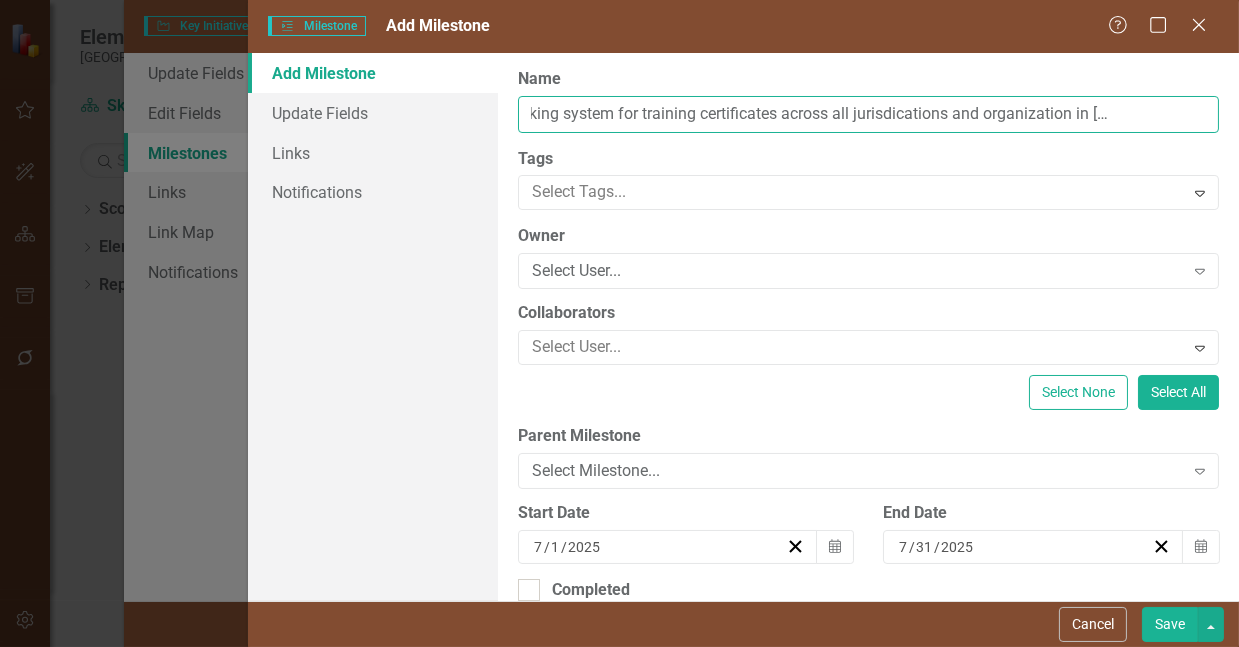 scroll, scrollTop: 0, scrollLeft: 98, axis: horizontal 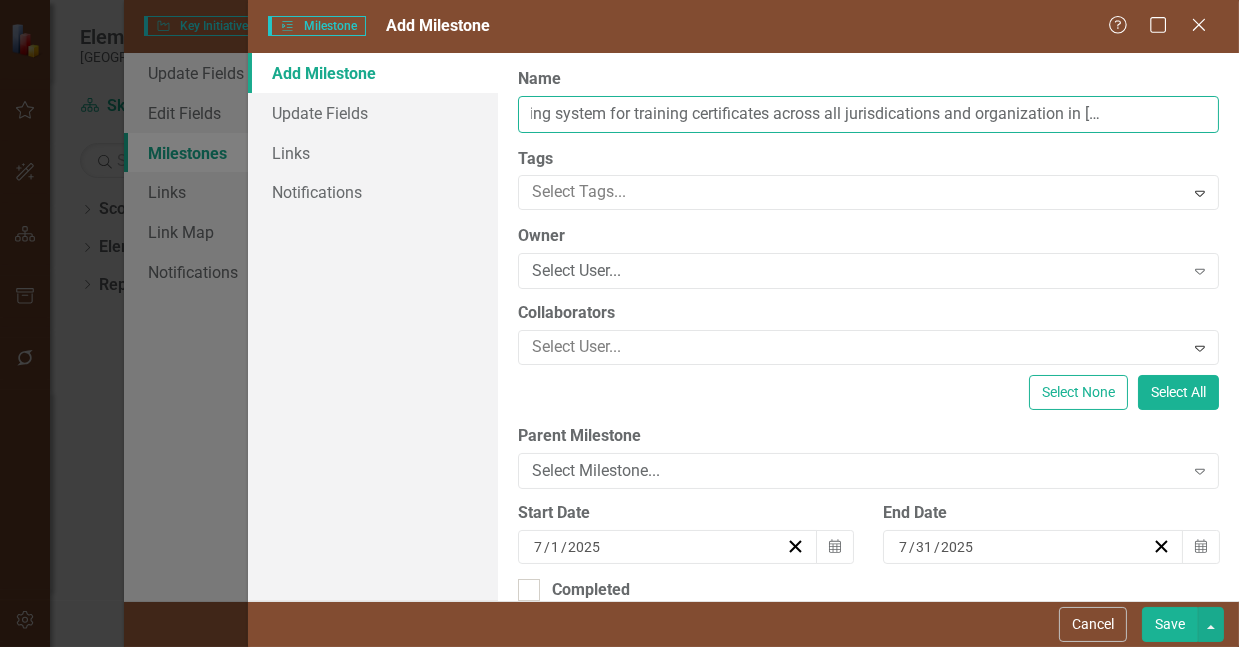 click on "Develop tracking system for training certificates across all jurisdications and organization in [GEOGRAPHIC_DATA]" at bounding box center (868, 114) 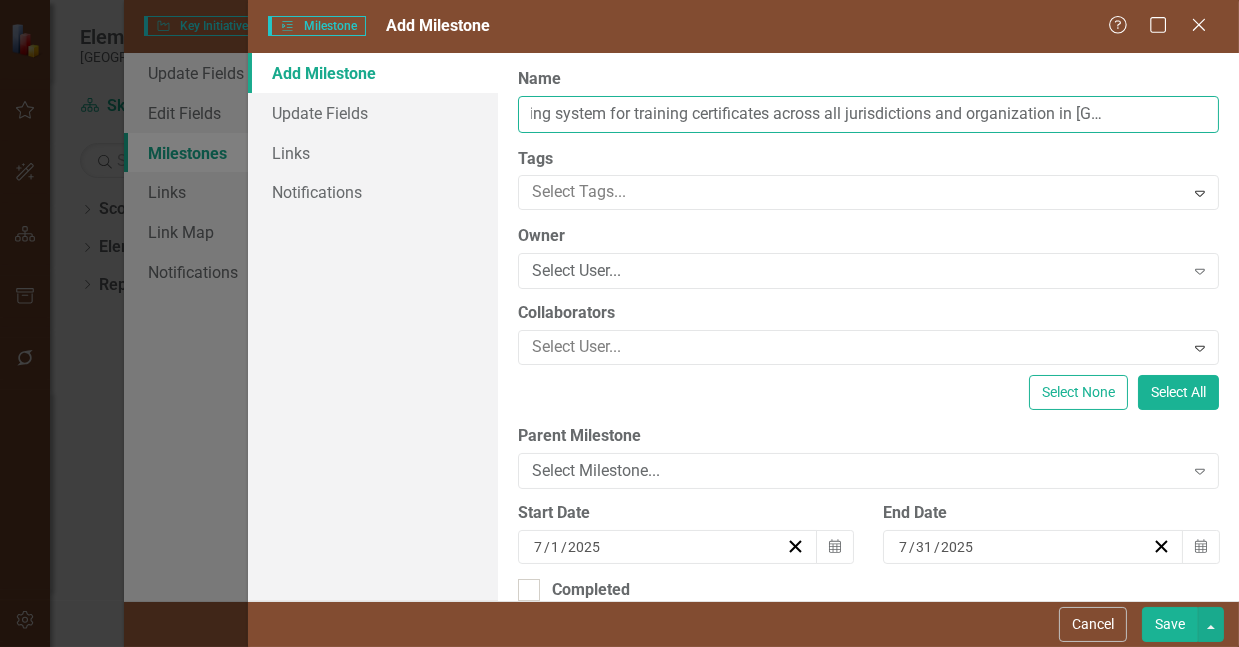 scroll, scrollTop: 0, scrollLeft: 89, axis: horizontal 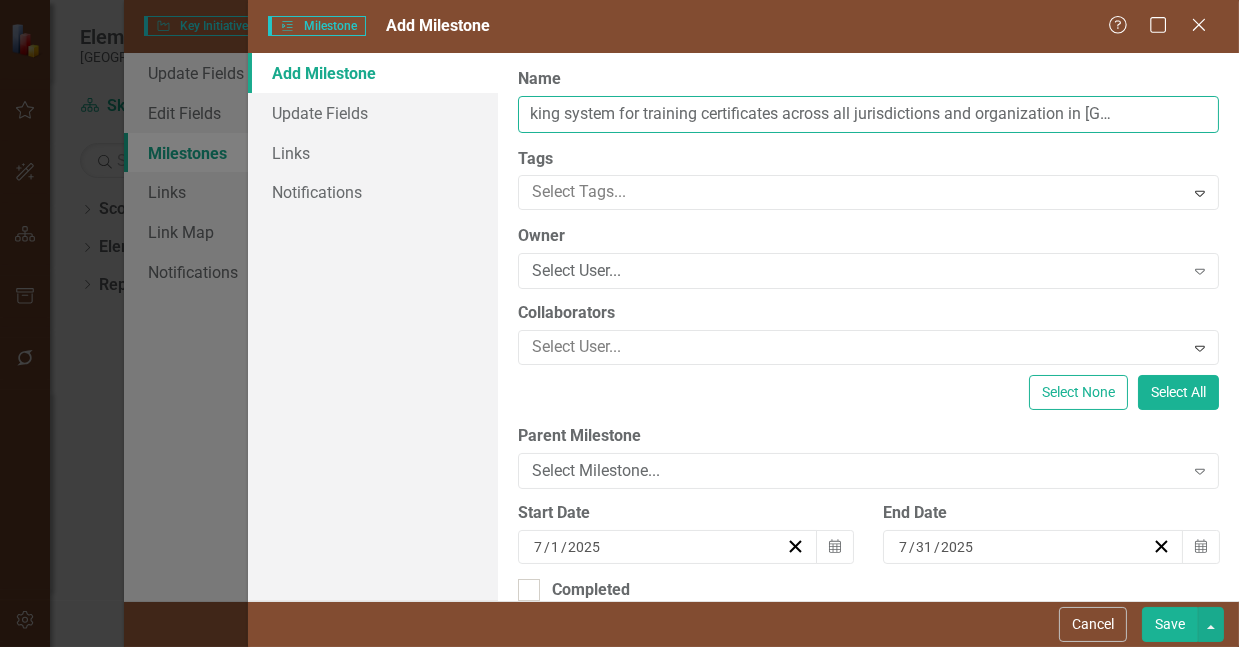 click on "Develop tracking system for training certificates across all jurisdictions and organization in [GEOGRAPHIC_DATA]" at bounding box center (868, 114) 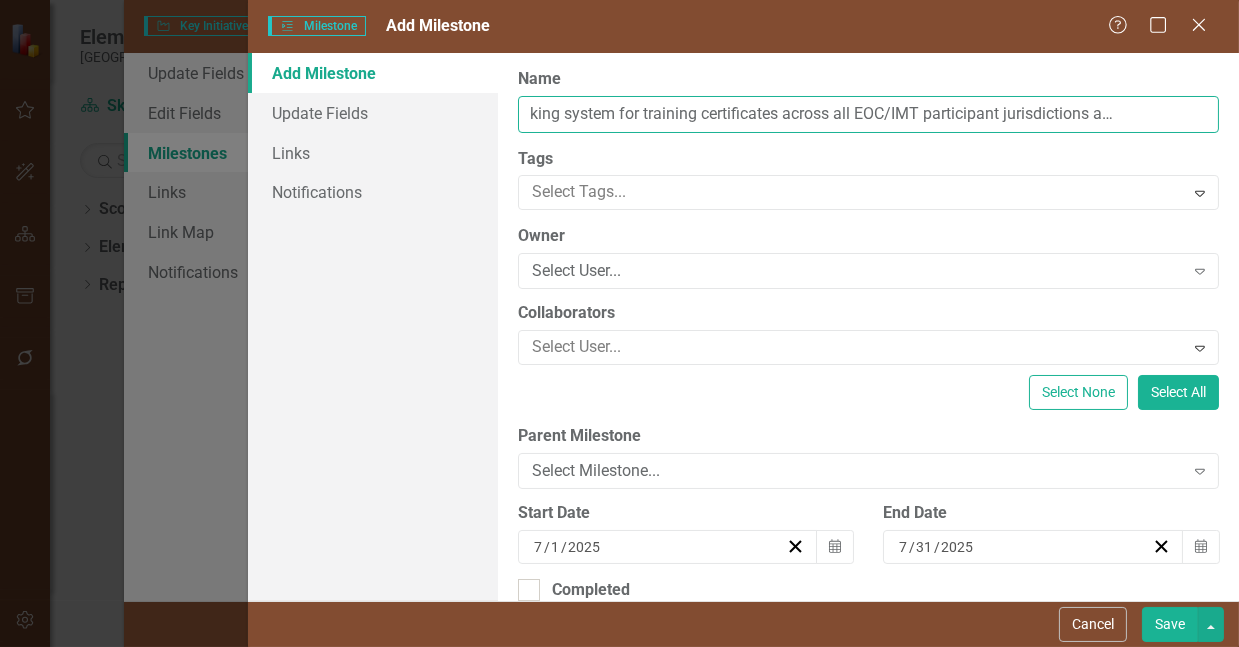 click on "Develop tracking system for training certificates across all EOC/IMT participant jurisdictions and organization in [GEOGRAPHIC_DATA]" at bounding box center (868, 114) 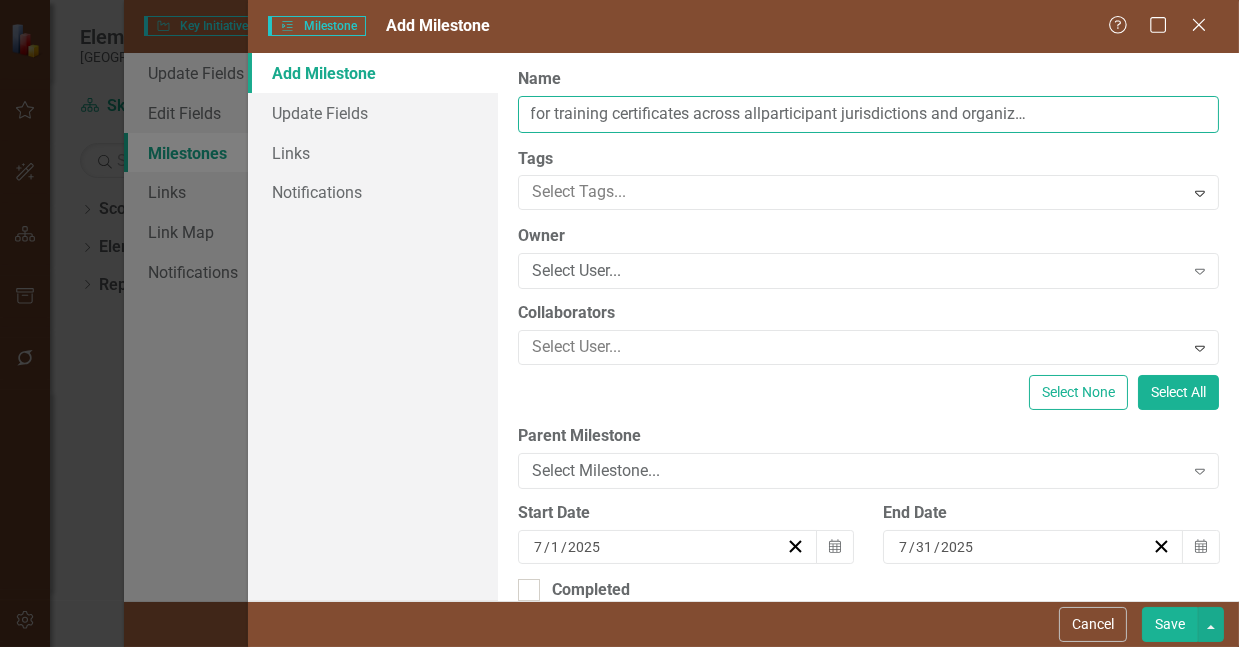 scroll, scrollTop: 0, scrollLeft: 174, axis: horizontal 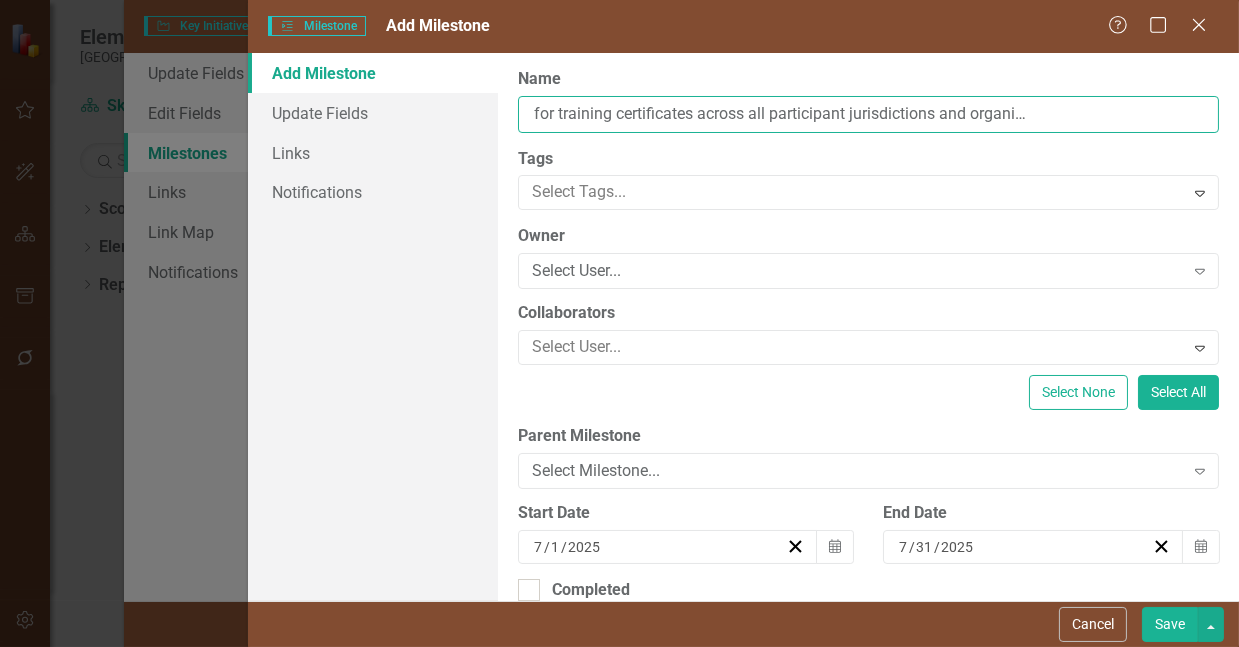 click on "Develop tracking system for training certificates across all participant jurisdictions and organizations in [GEOGRAPHIC_DATA]" at bounding box center (868, 114) 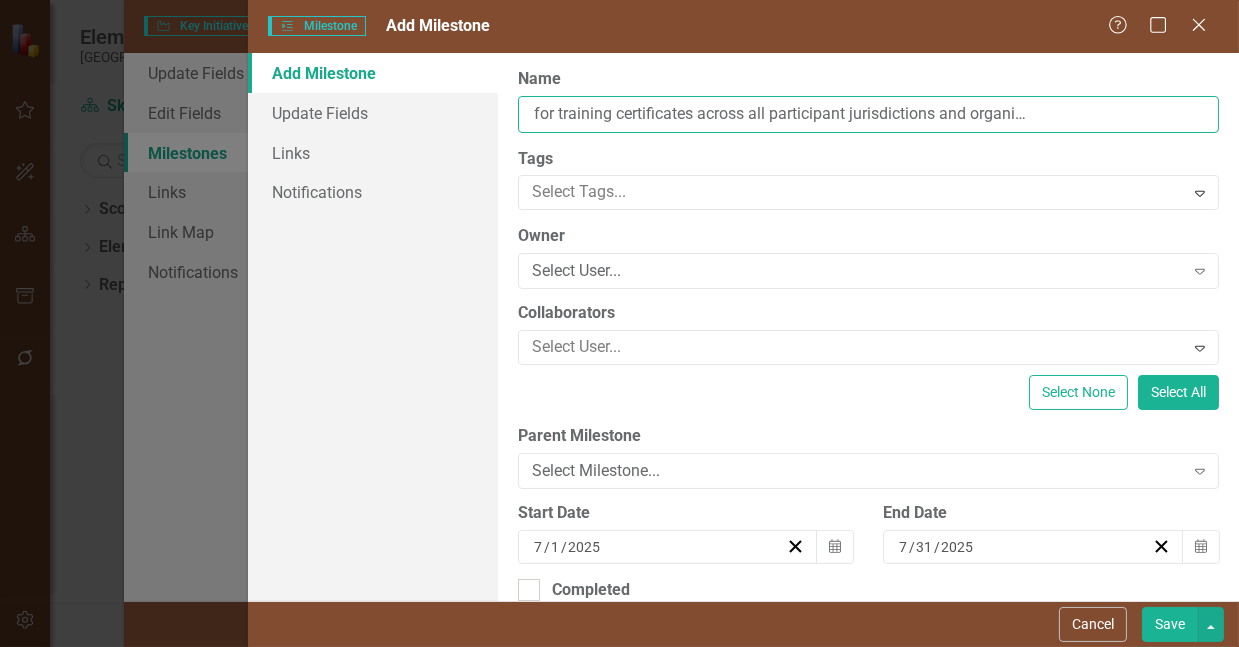 scroll, scrollTop: 0, scrollLeft: 178, axis: horizontal 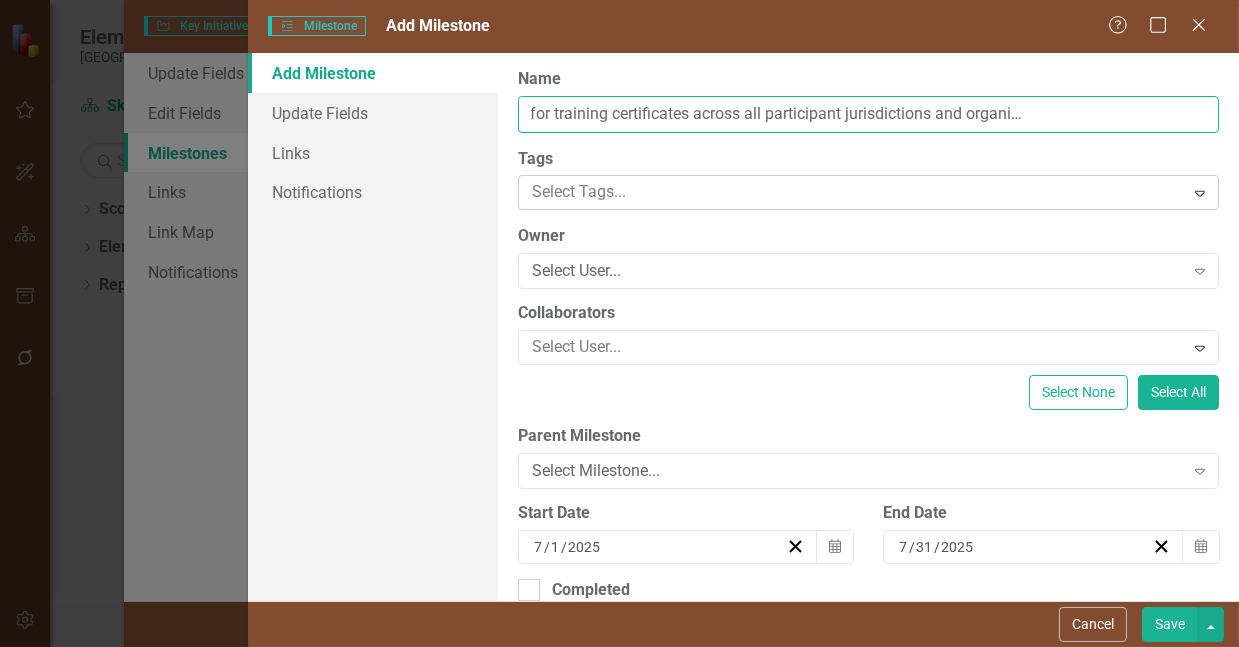 type on "Develop tracking system for training certificates across all participant jurisdictions and organizations in [GEOGRAPHIC_DATA]" 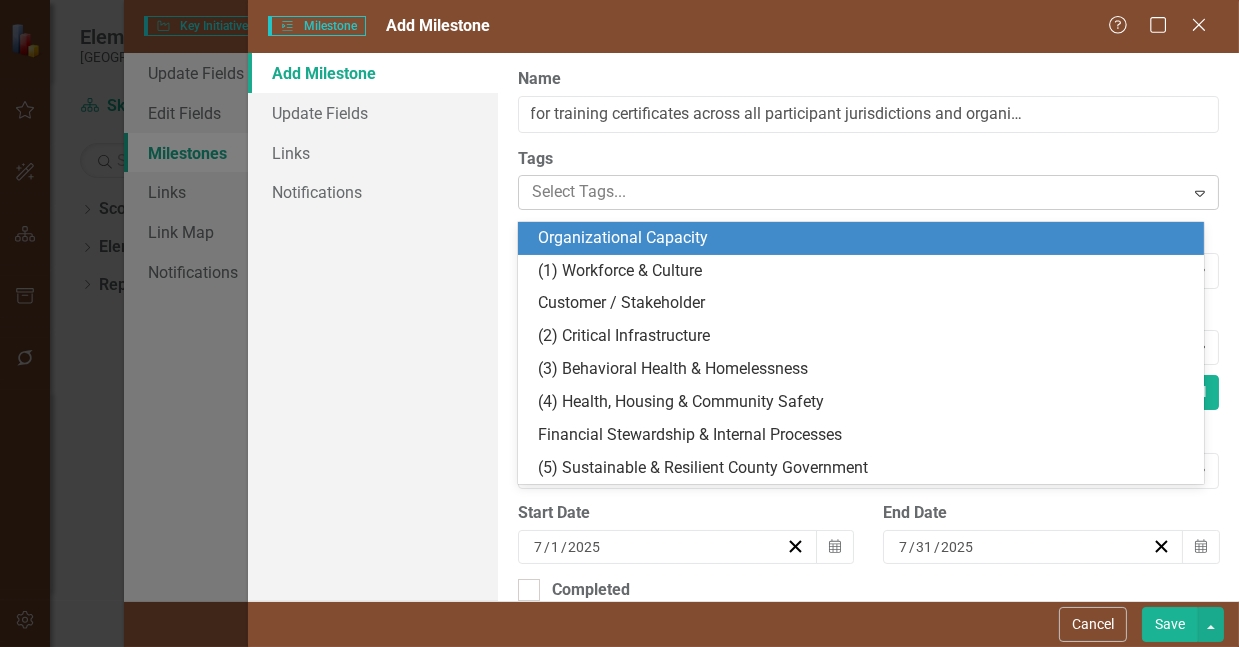 scroll, scrollTop: 0, scrollLeft: 0, axis: both 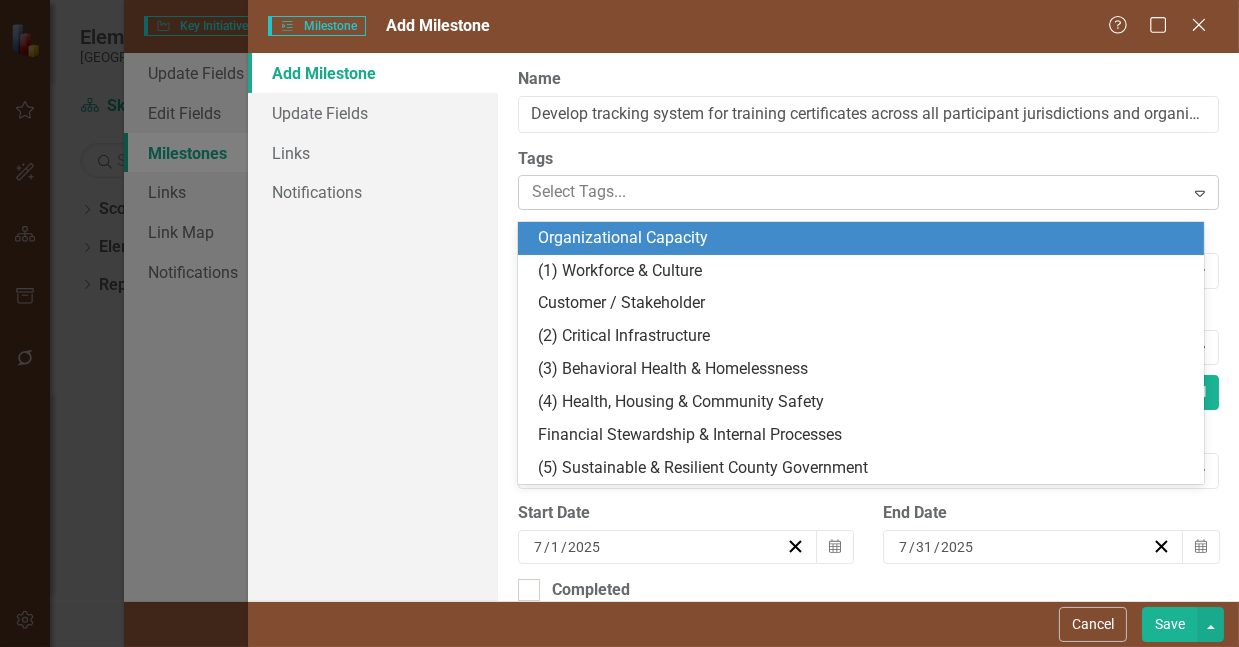 click at bounding box center (854, 192) 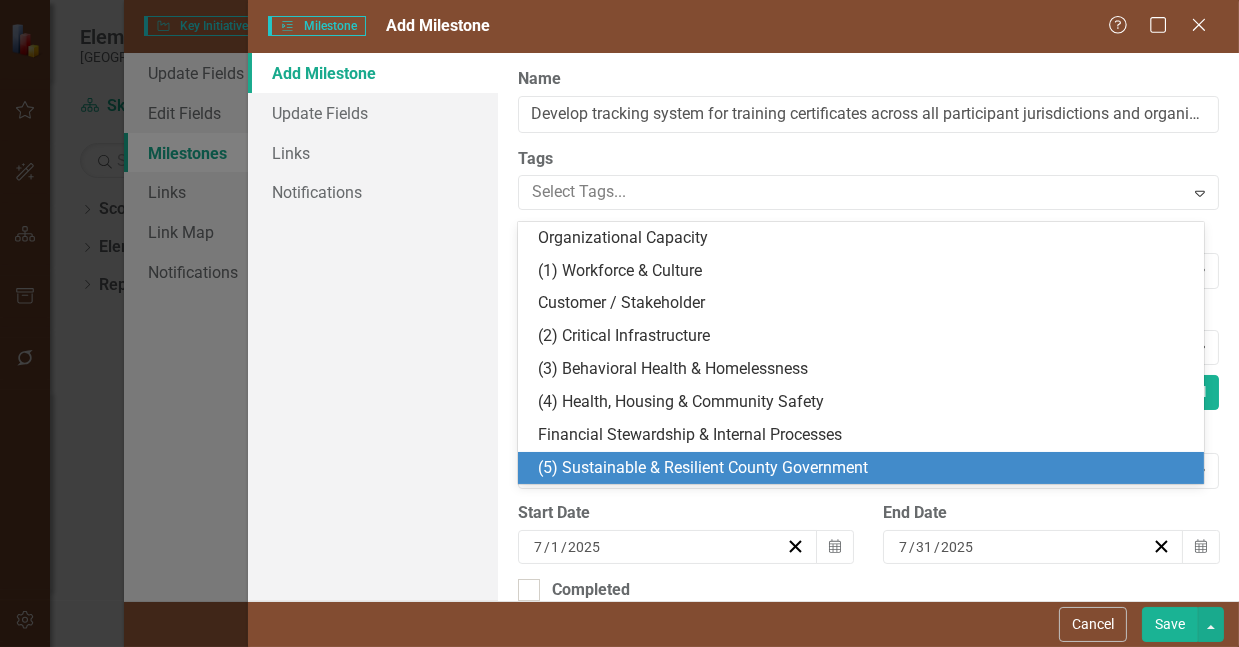 click on "(5) Sustainable & Resilient County Government" at bounding box center (703, 467) 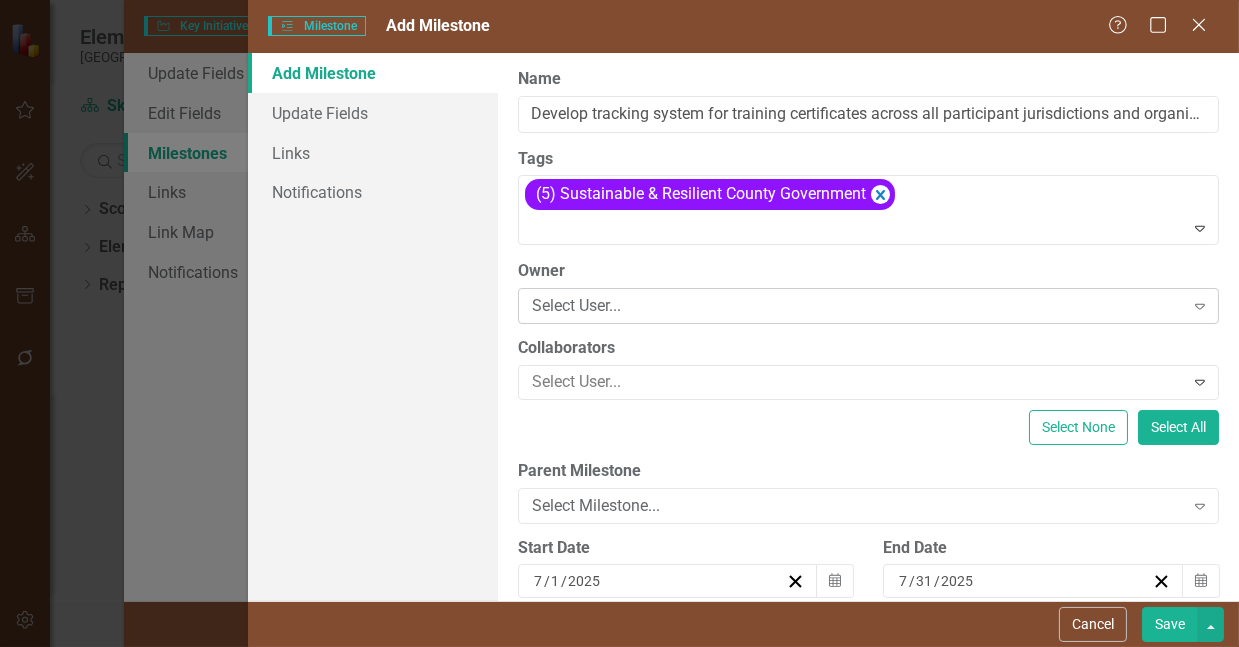 click on "Select User..." at bounding box center [858, 306] 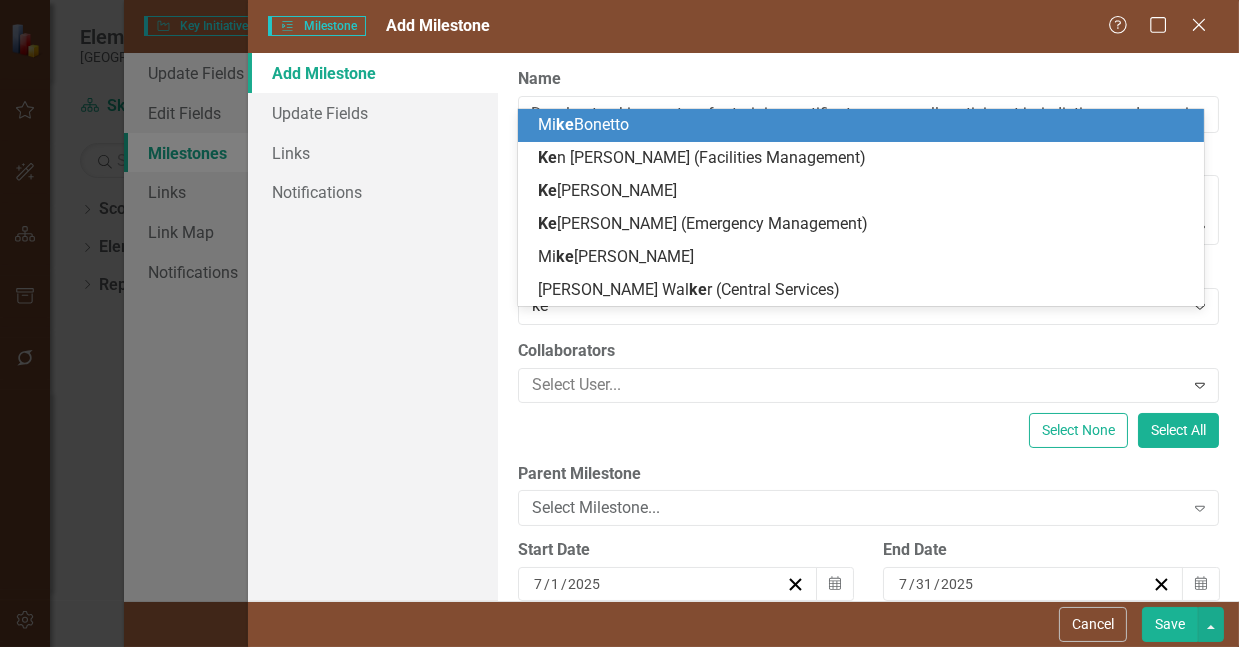type on "kev" 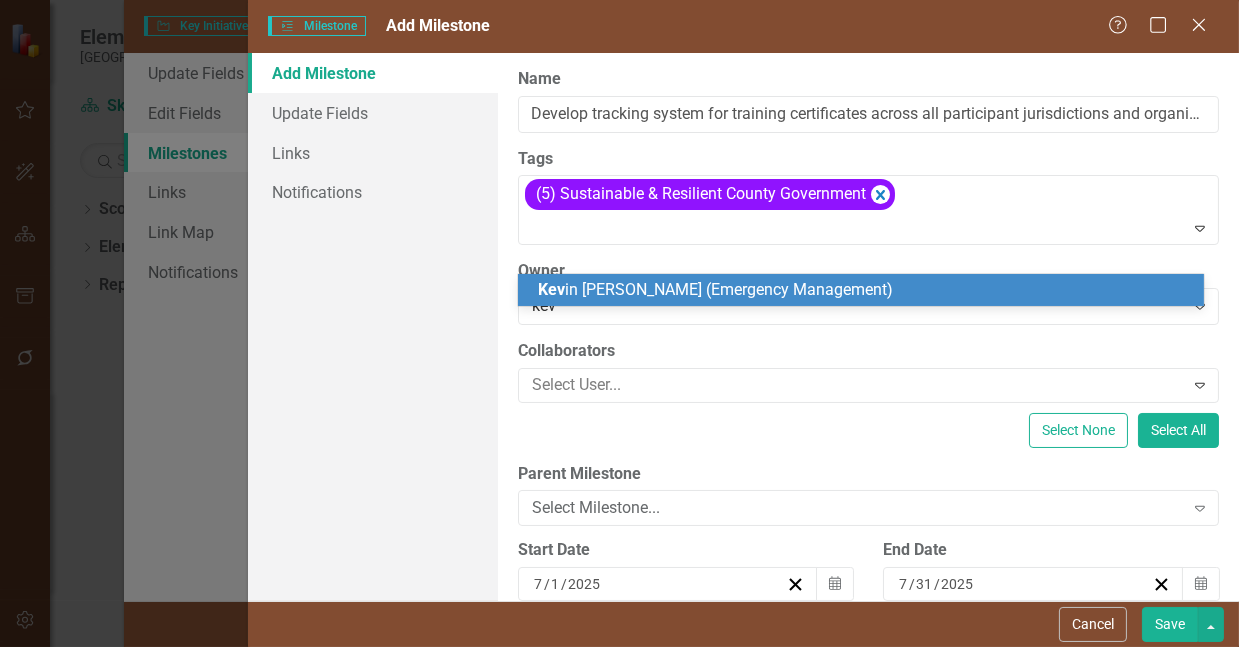 click on "Kev in  [PERSON_NAME] (Emergency Management)" at bounding box center (715, 289) 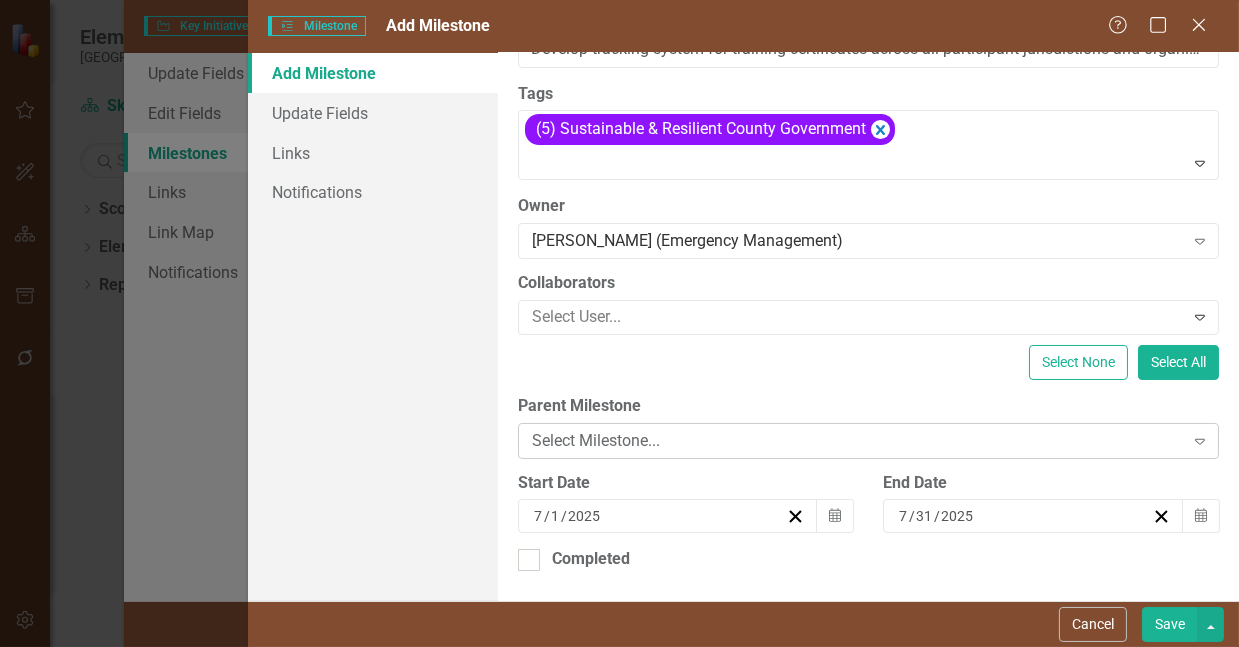 scroll, scrollTop: 115, scrollLeft: 0, axis: vertical 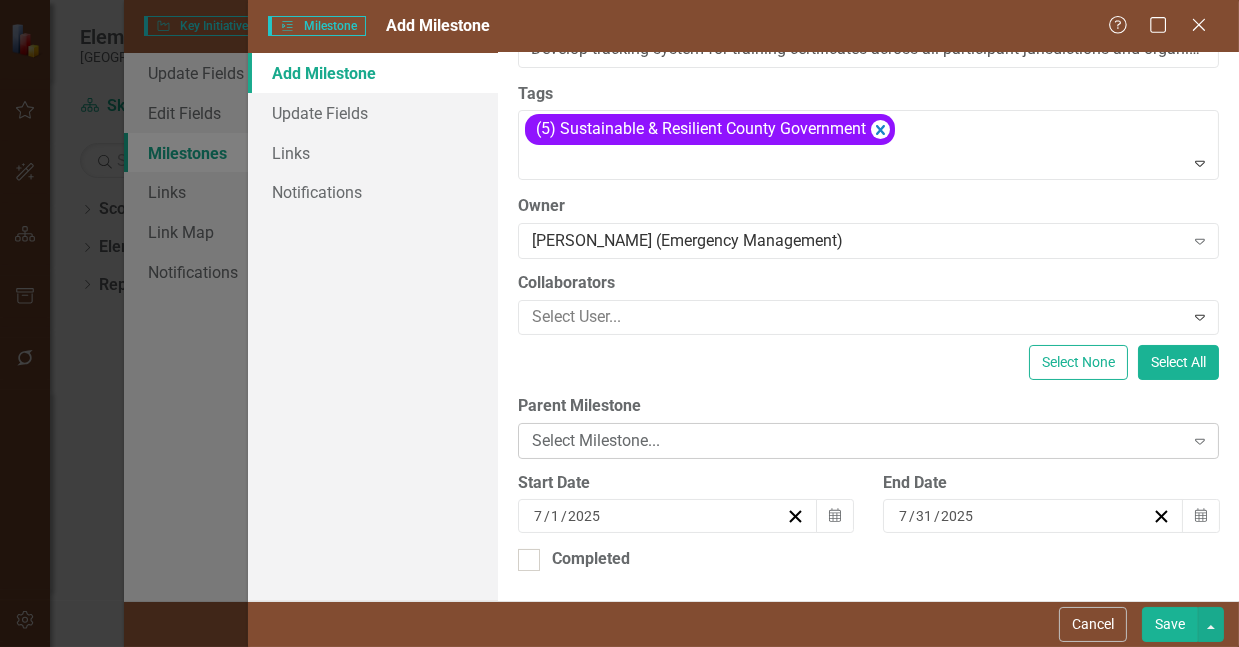click on "Select Milestone..." at bounding box center [858, 440] 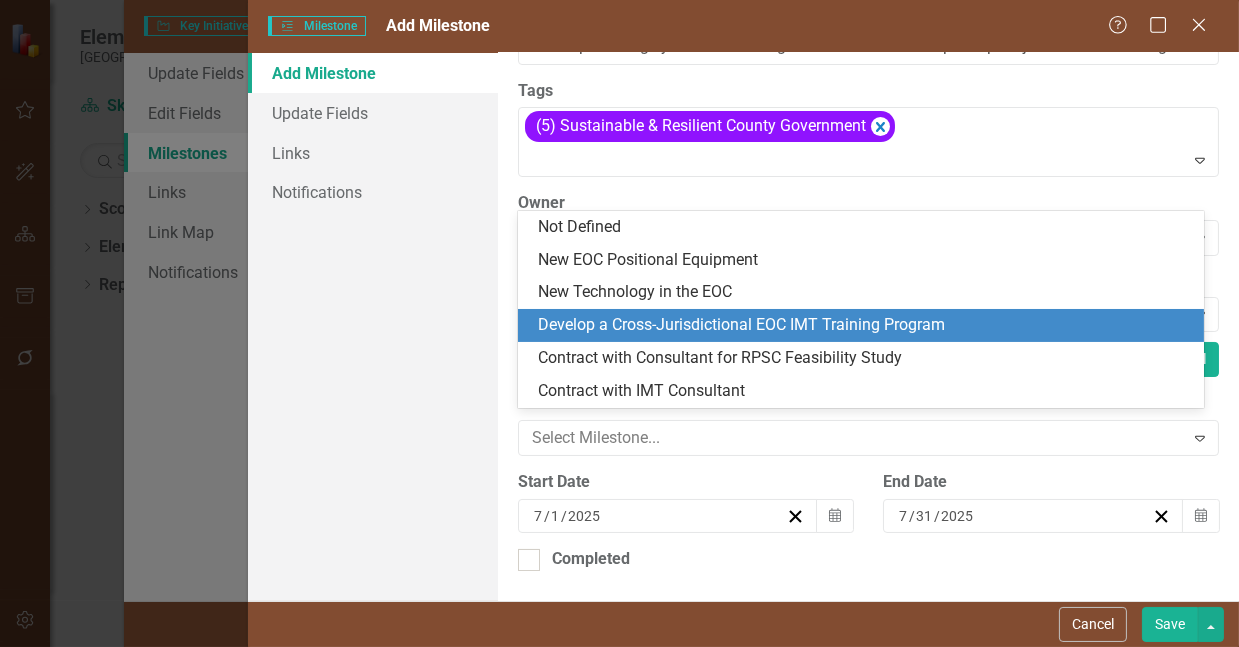 click on "Develop a Cross-Jurisdictional EOC IMT Training Program" at bounding box center [865, 325] 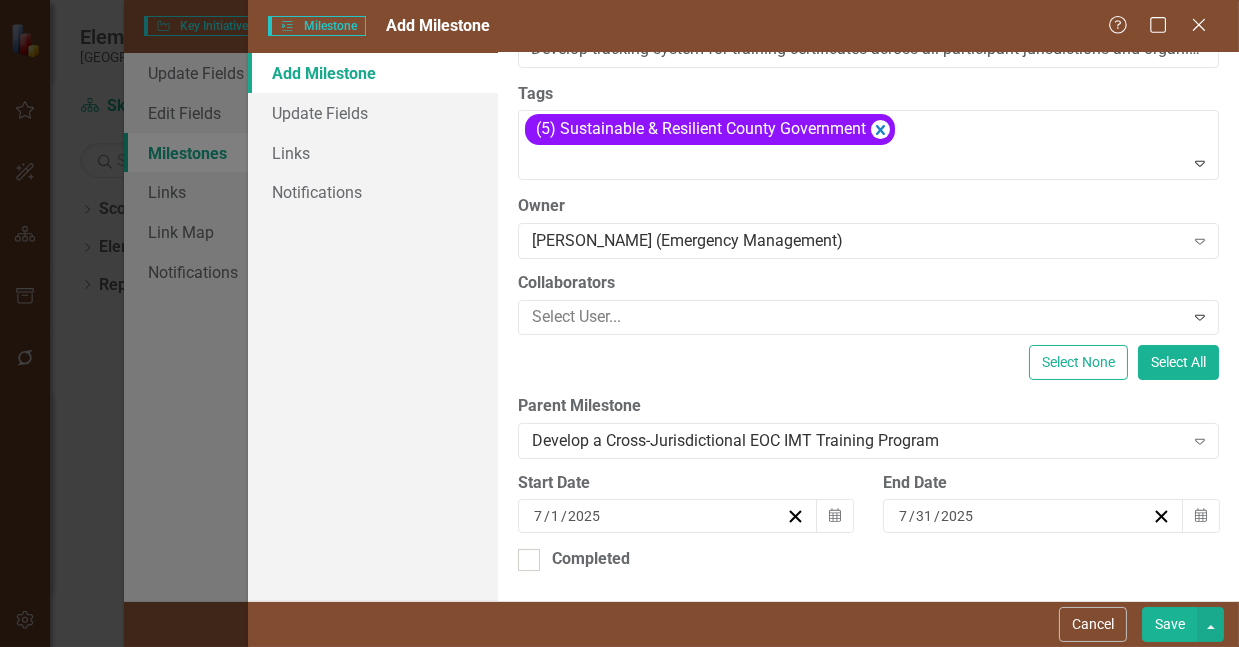 click on "[DATE]" at bounding box center (658, 516) 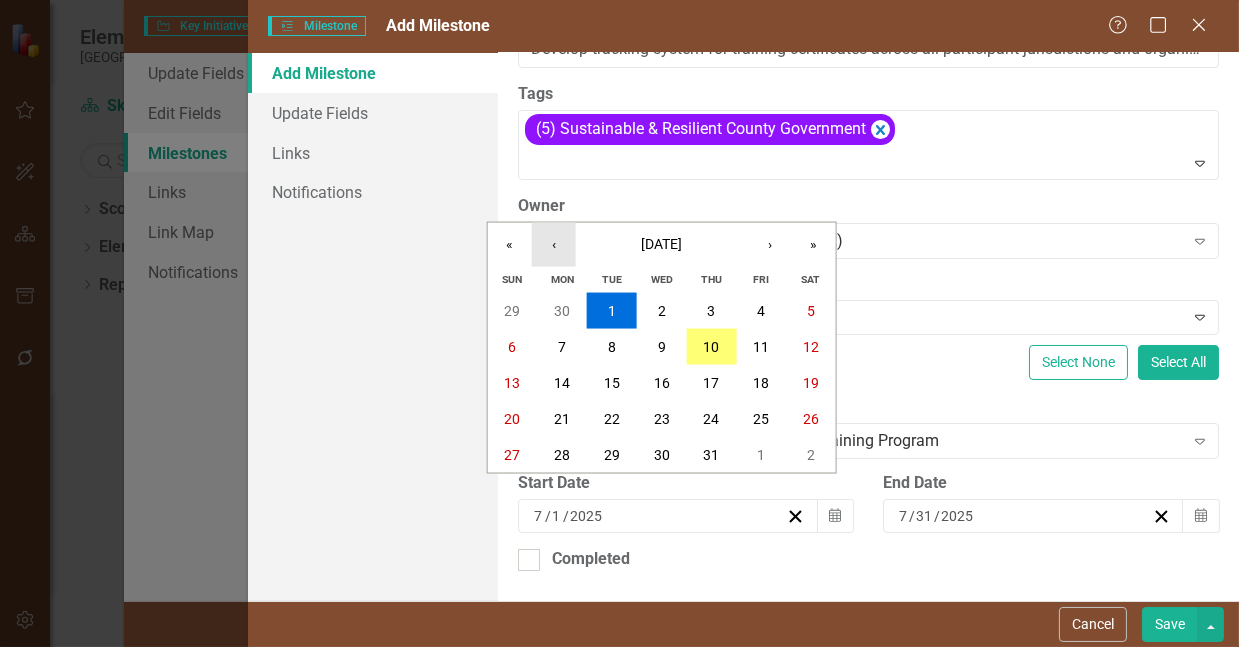 click on "‹" at bounding box center [554, 245] 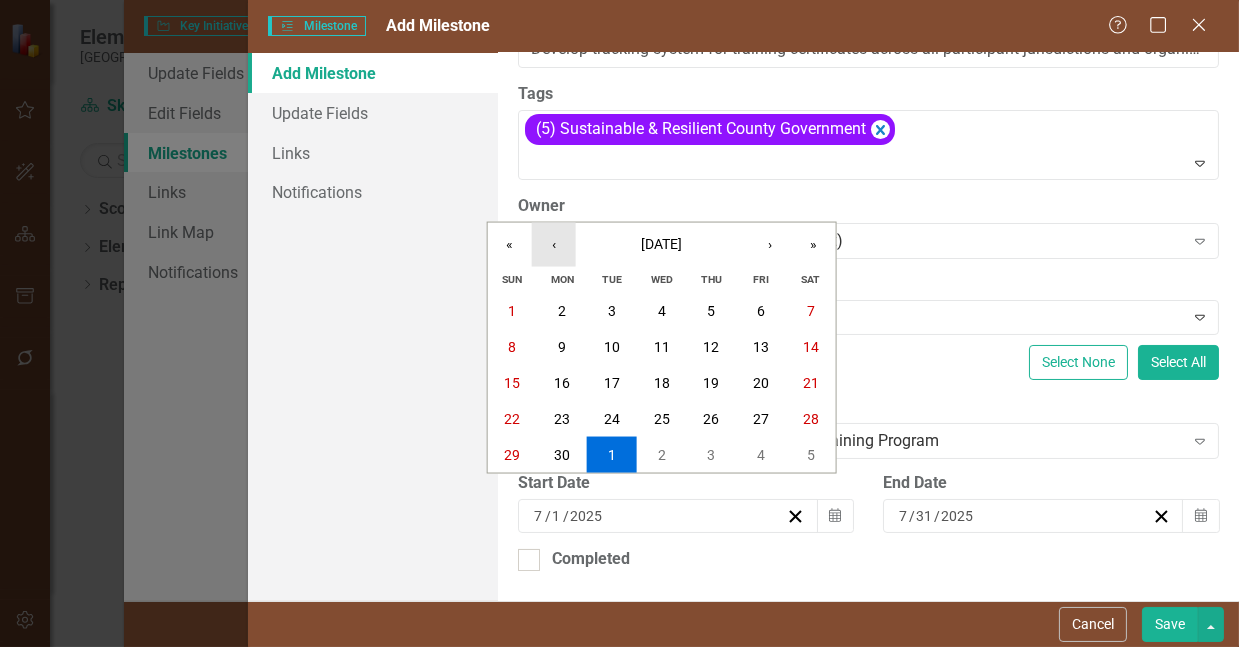 click on "‹" at bounding box center (554, 245) 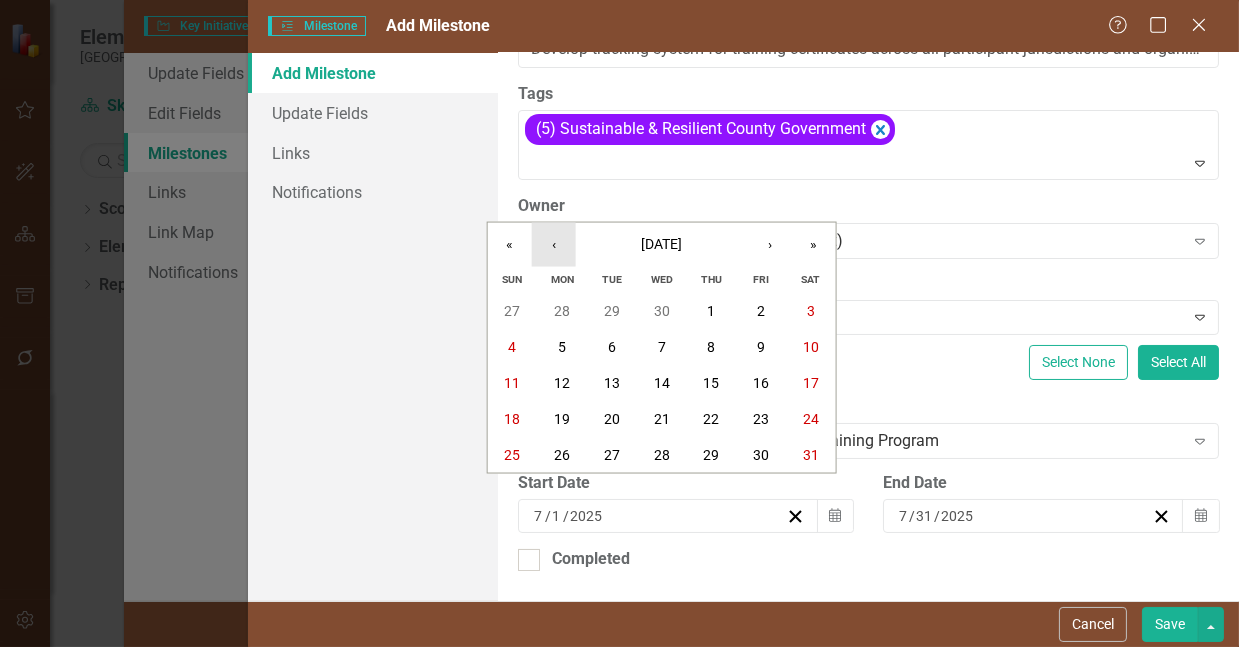 click on "‹" at bounding box center [554, 245] 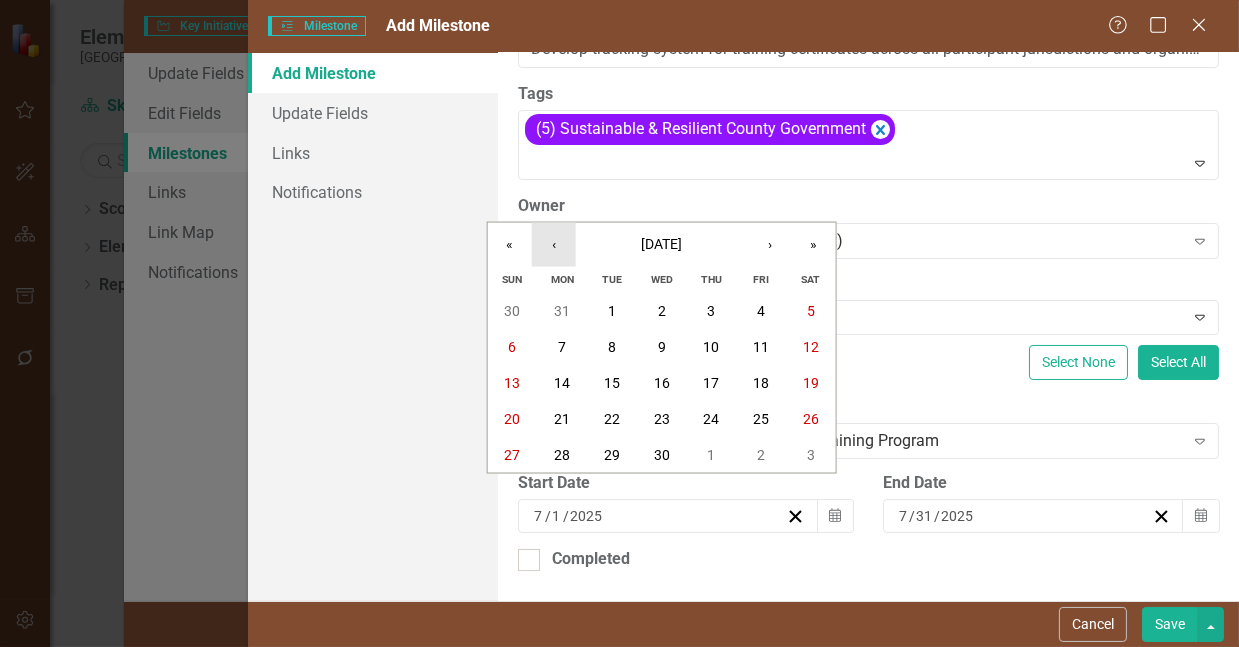 click on "‹" at bounding box center (554, 245) 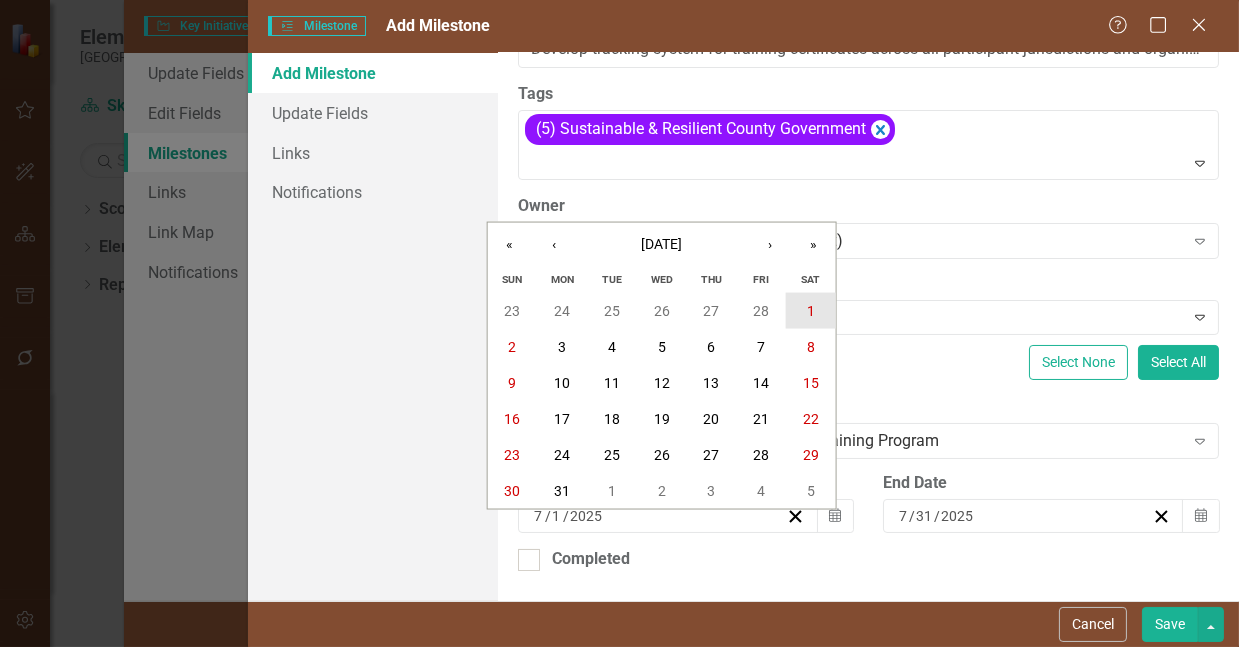 click on "1" at bounding box center (811, 311) 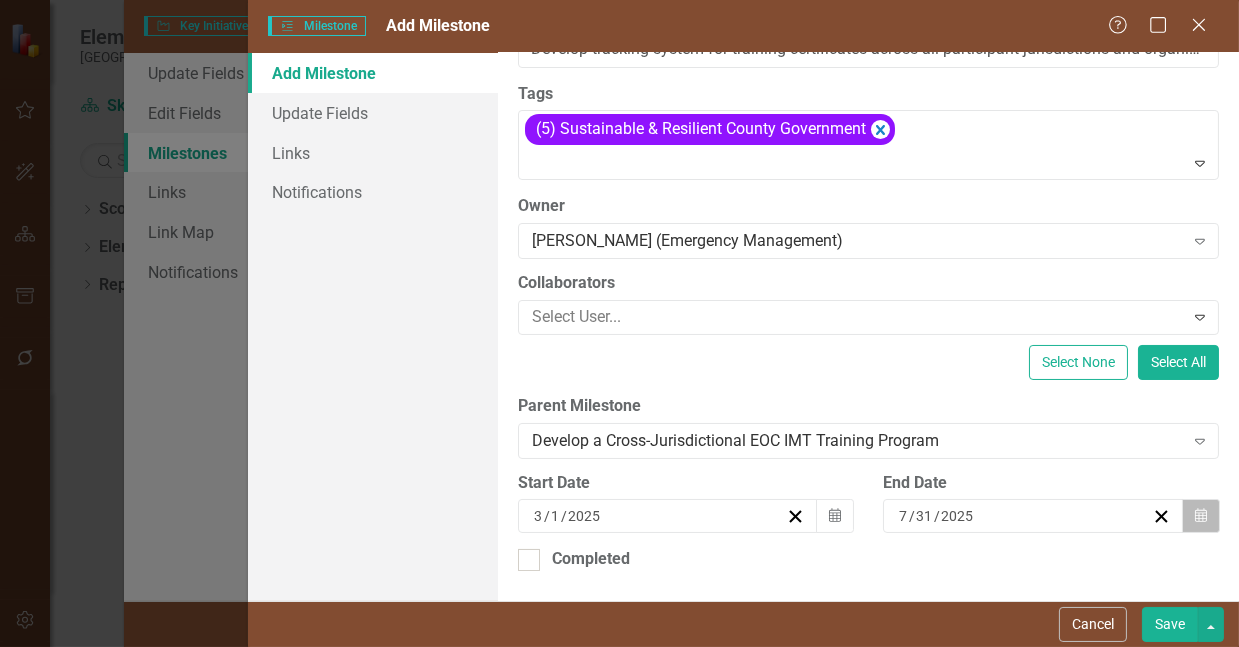 click on "Calendar" at bounding box center [1201, 516] 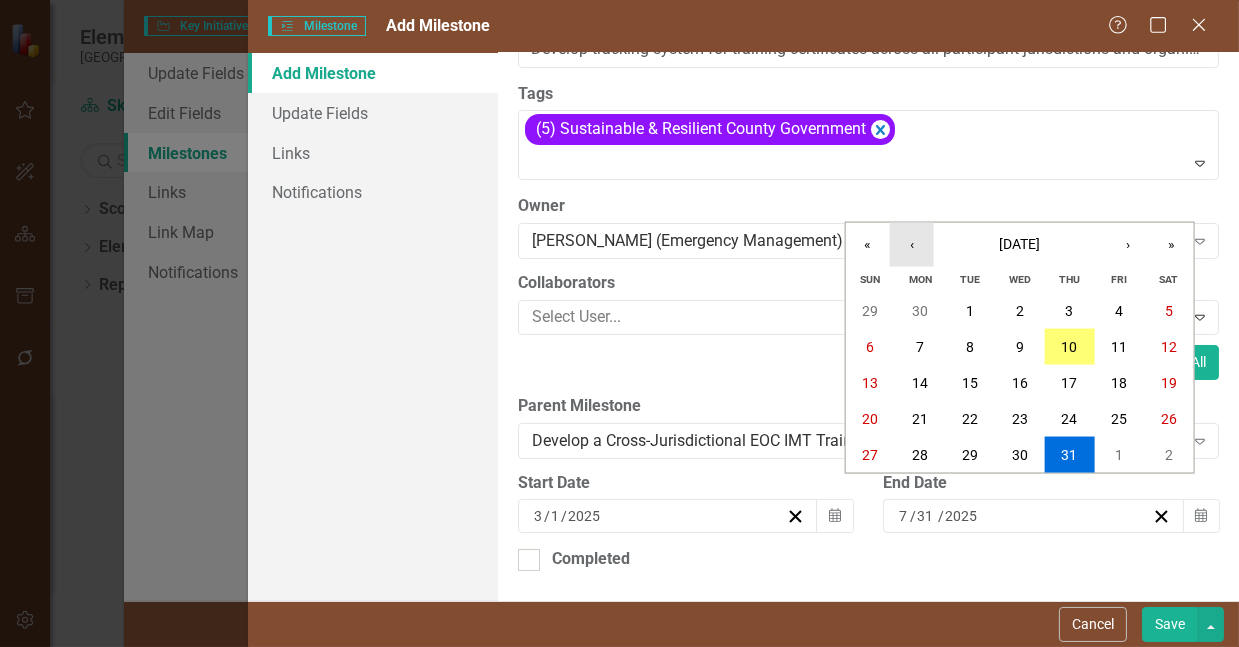 click on "‹" at bounding box center [912, 245] 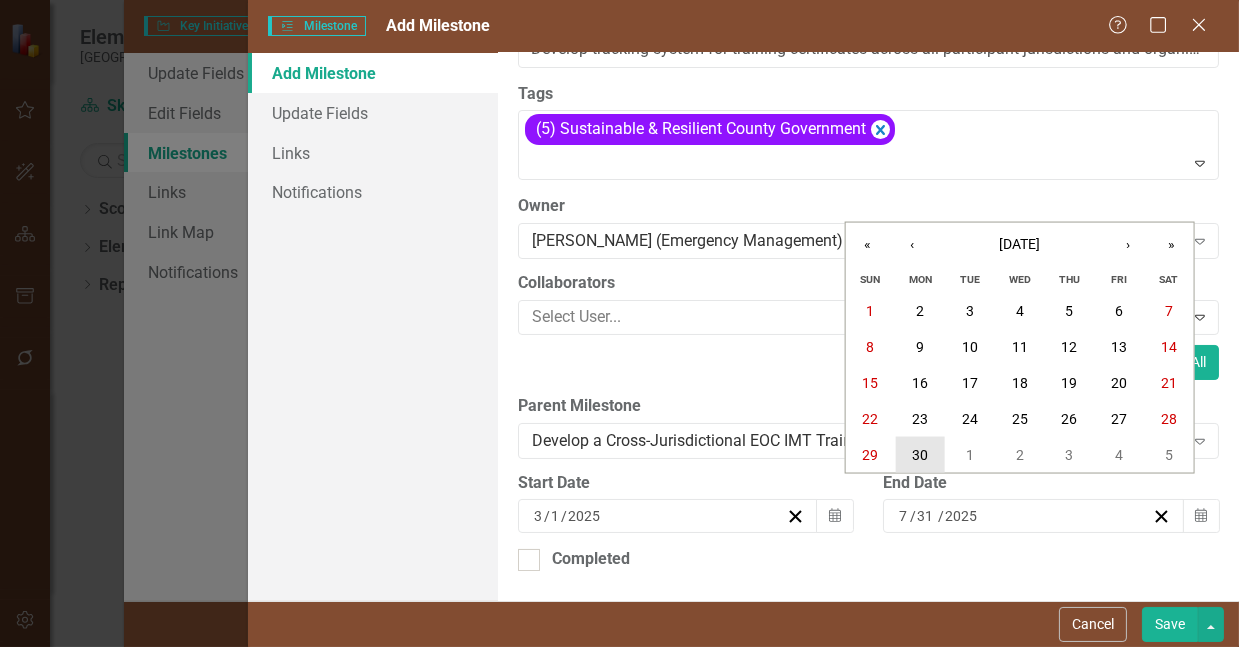 click on "30" at bounding box center (920, 455) 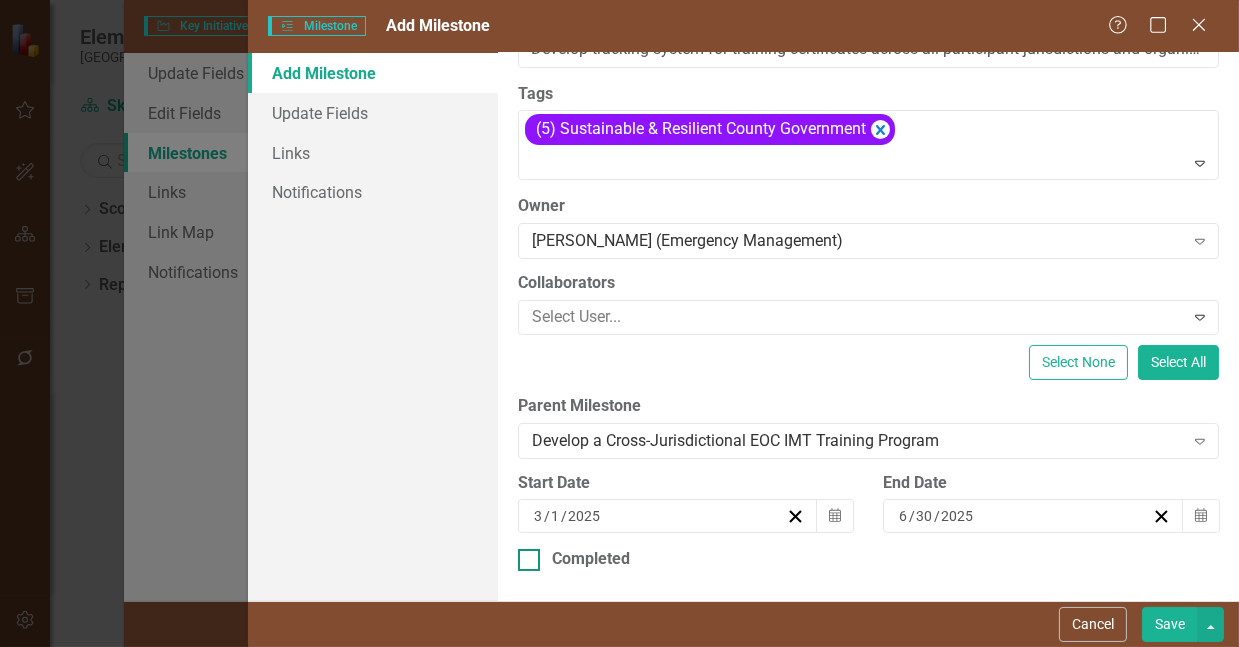 click at bounding box center [529, 560] 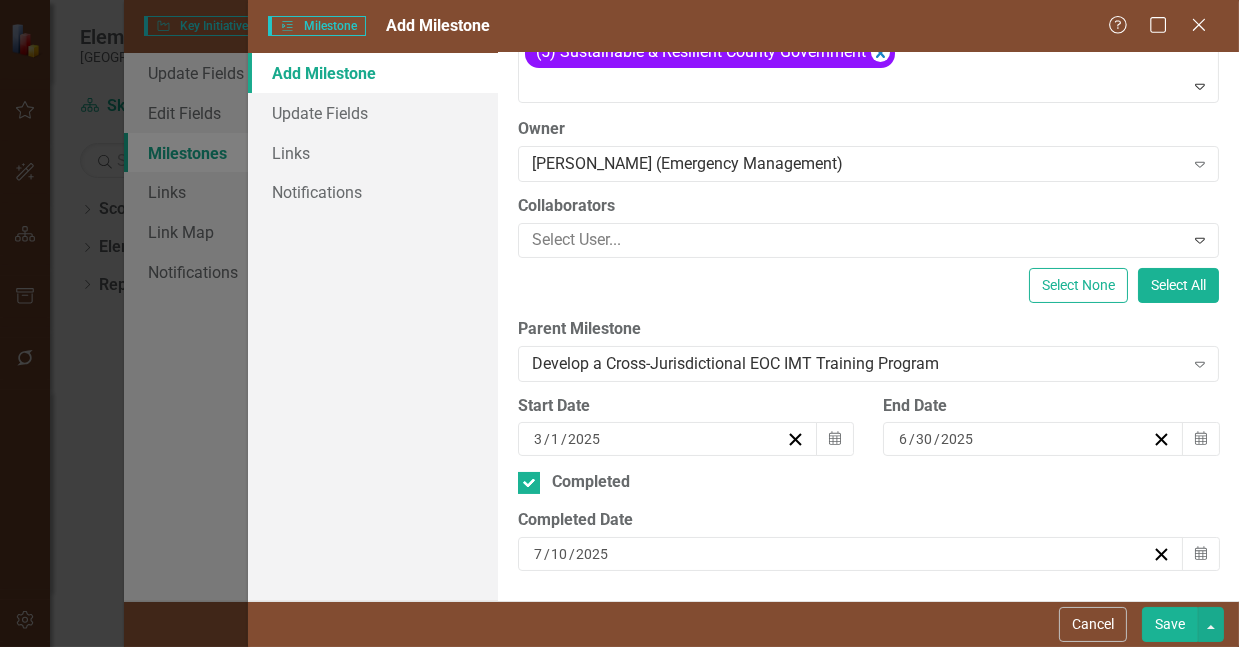 scroll, scrollTop: 199, scrollLeft: 0, axis: vertical 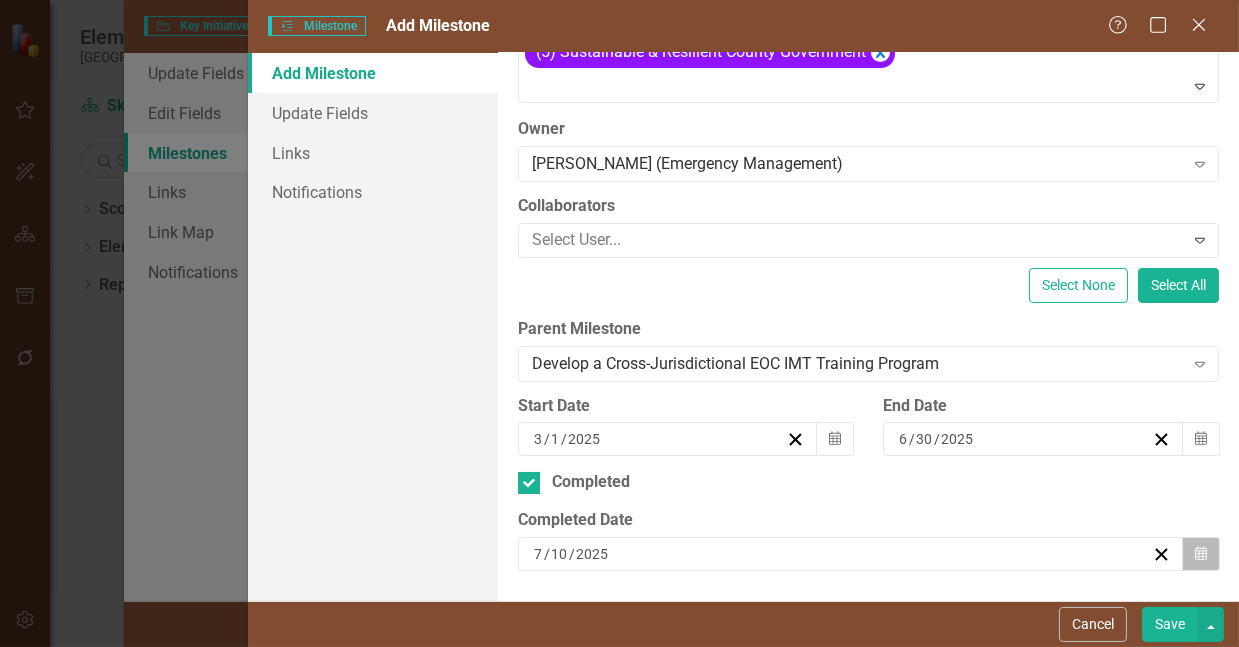 click 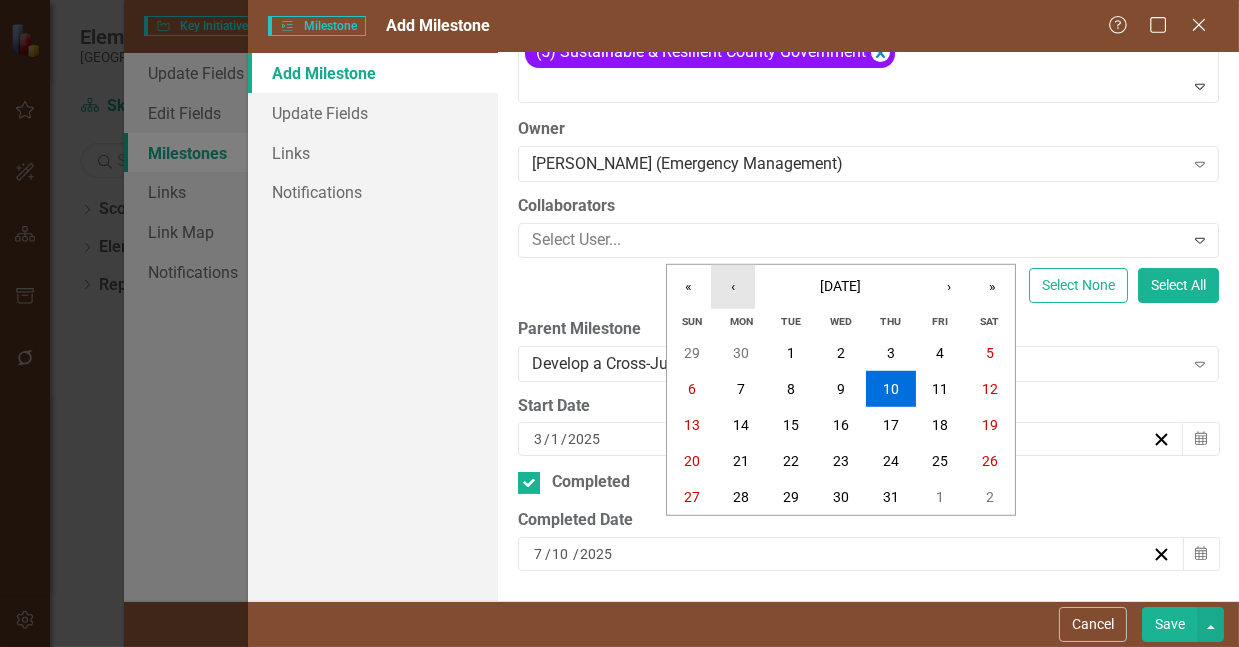 click on "‹" at bounding box center (733, 287) 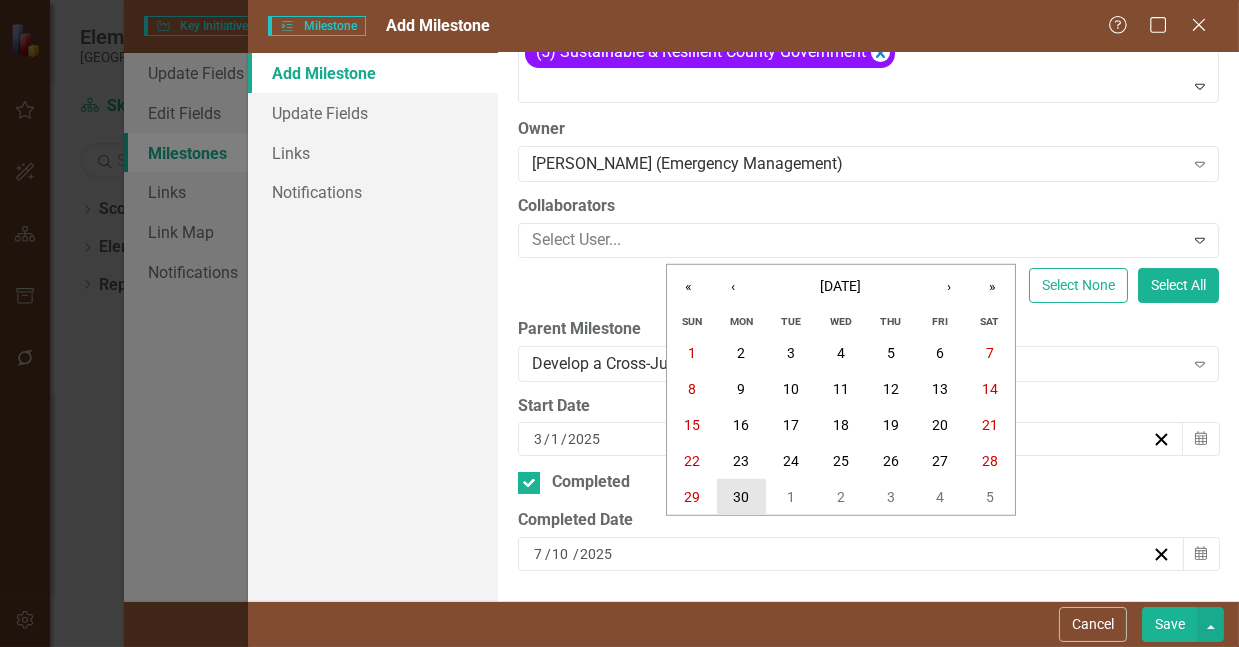 click on "30" at bounding box center [742, 497] 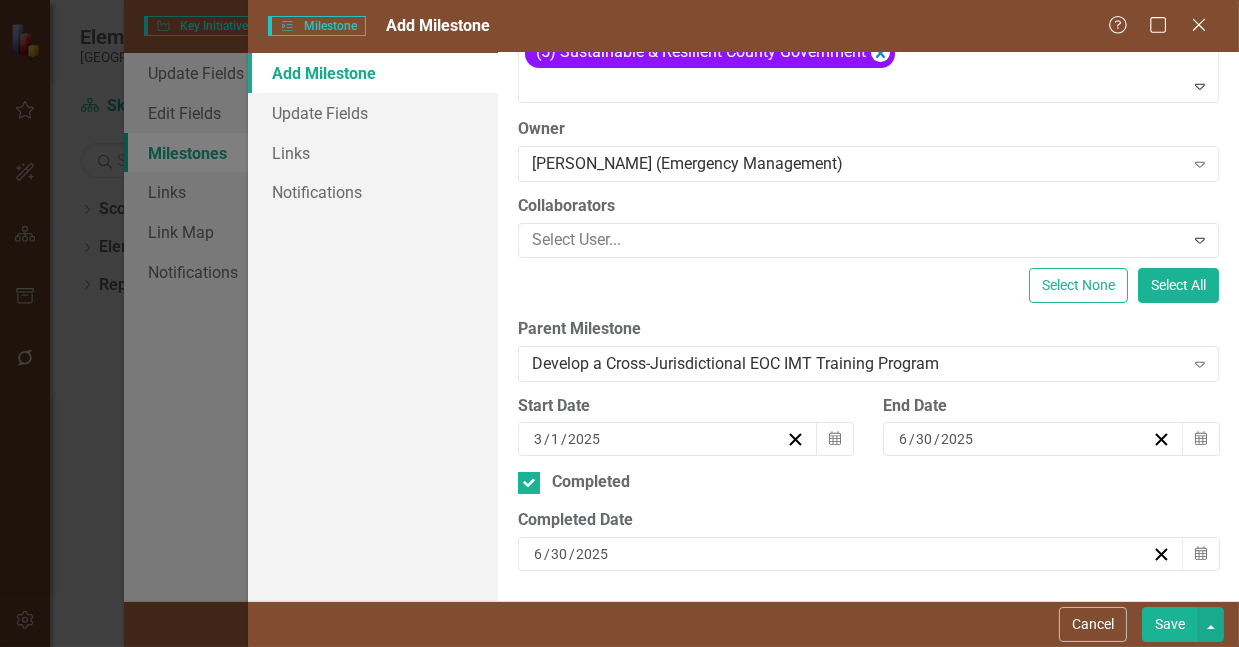 click on "Save" at bounding box center (1170, 624) 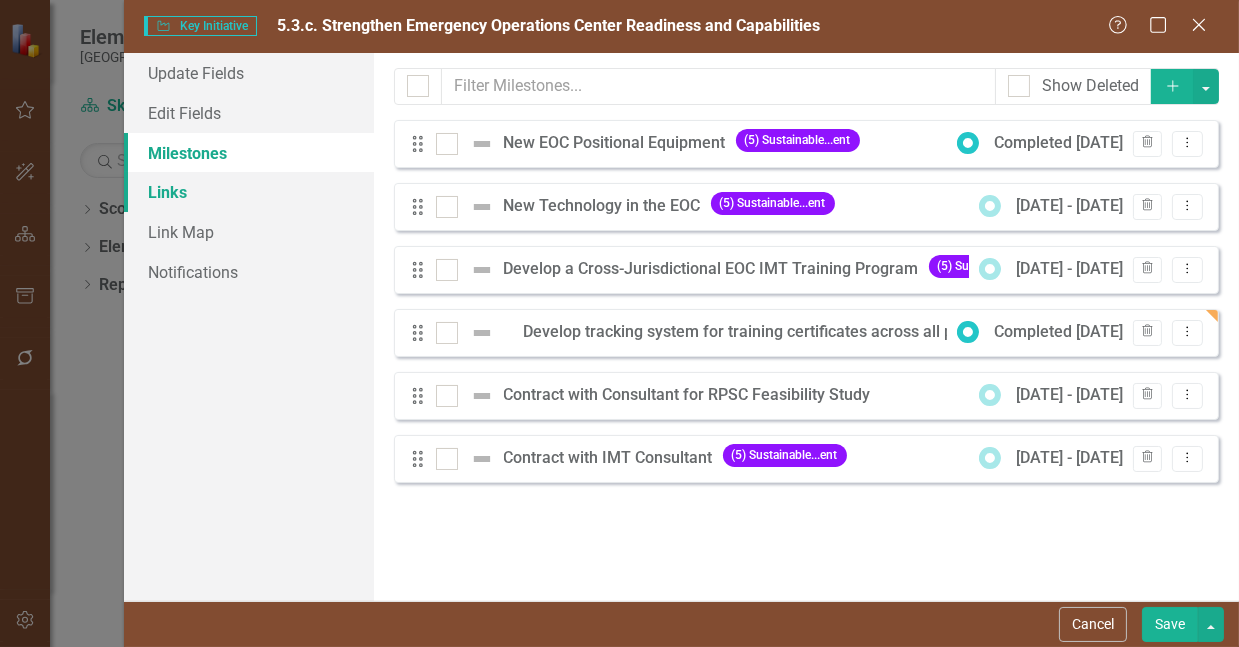 click on "Links" at bounding box center (249, 192) 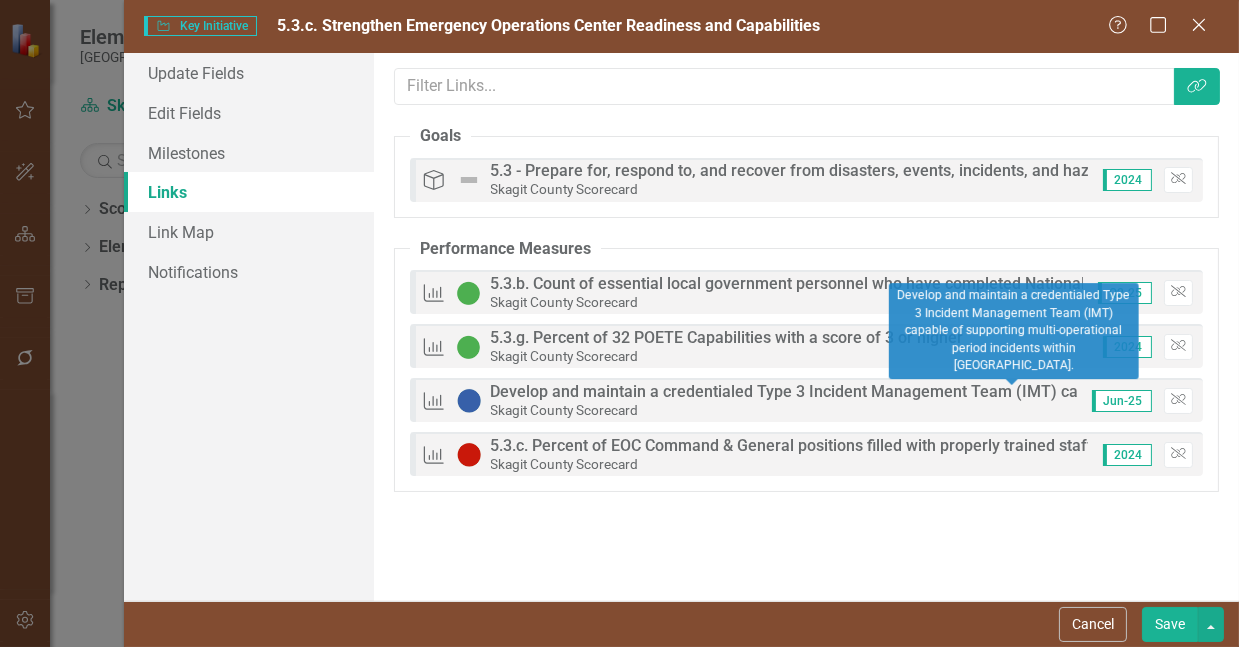 click on "Develop and maintain a credentialed Type 3 Incident Management Team (IMT) capable of supporting multi-operational period incidents within [GEOGRAPHIC_DATA]." at bounding box center [1082, 392] 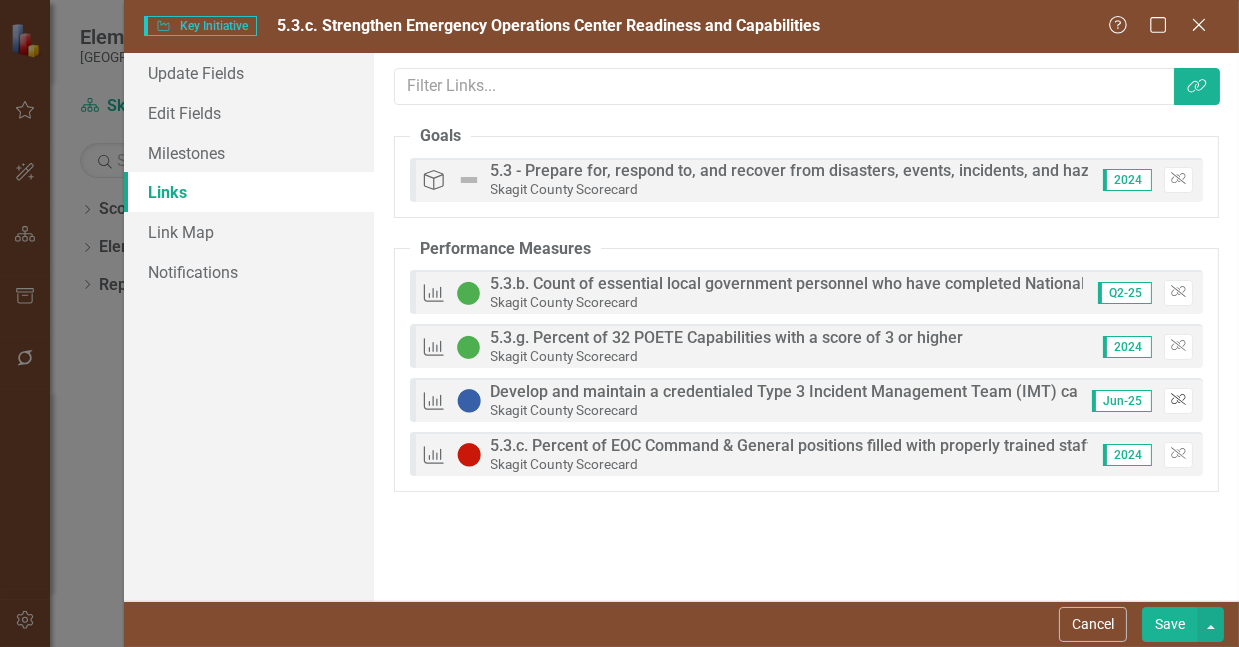 click on "Unlink" 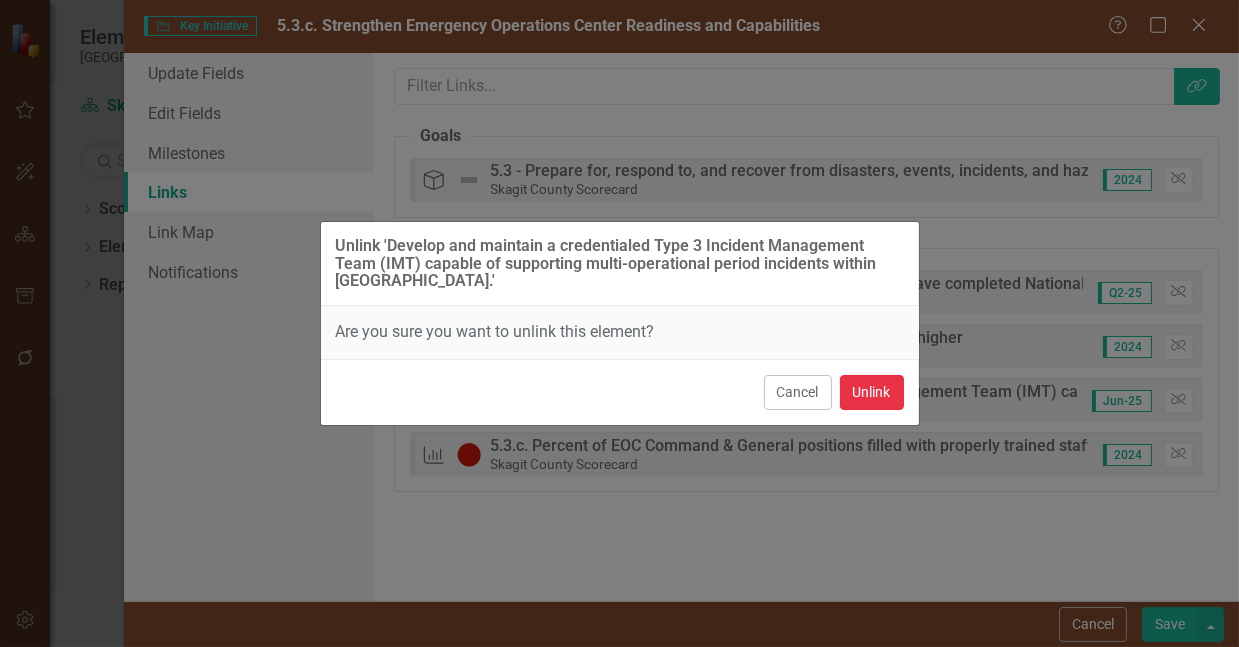 click on "Unlink" at bounding box center [872, 392] 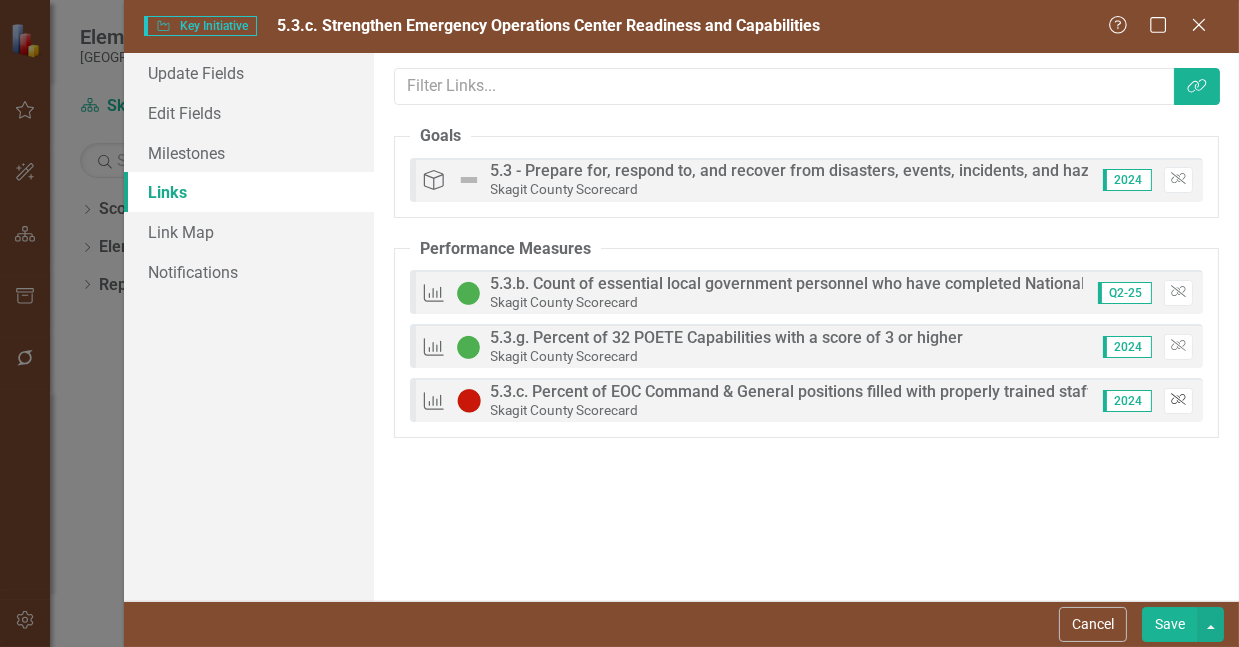 click on "Unlink" 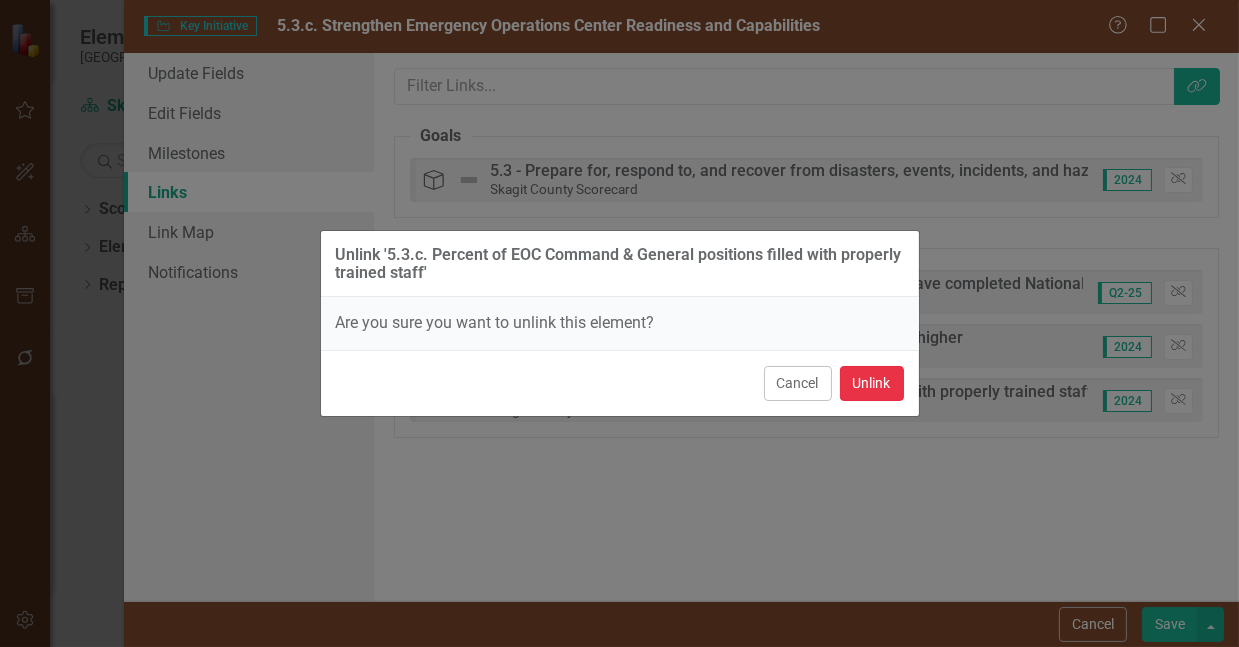 click on "Unlink" at bounding box center [872, 383] 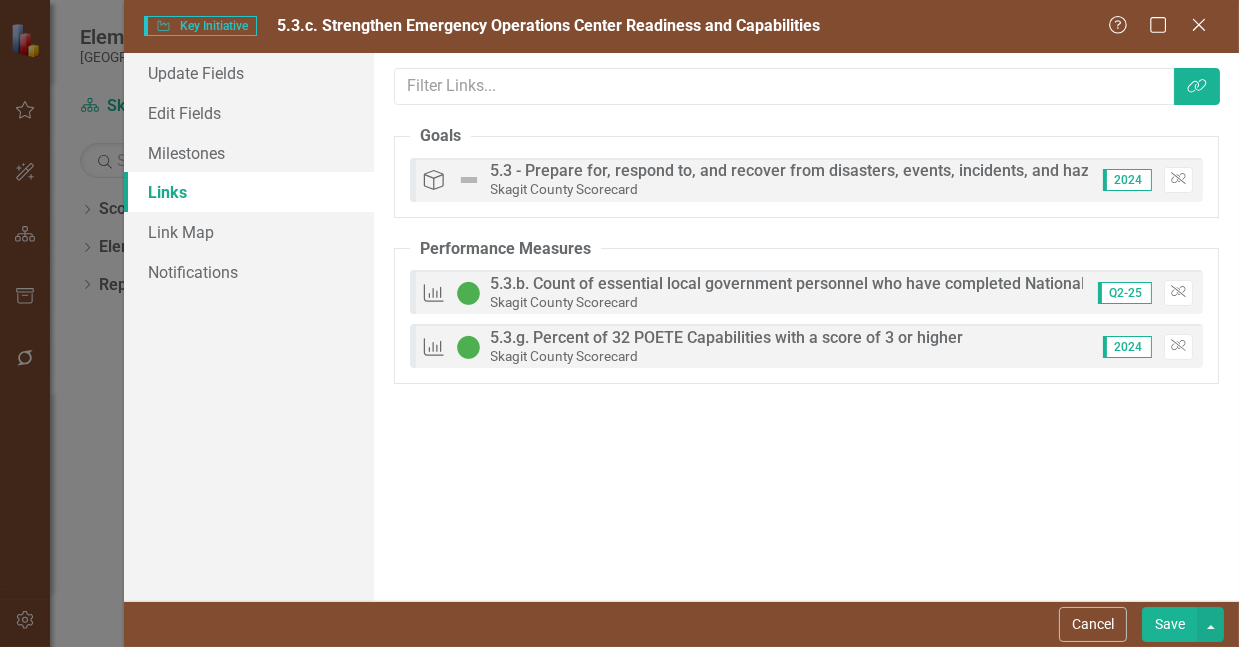 click on "Save" at bounding box center (1170, 624) 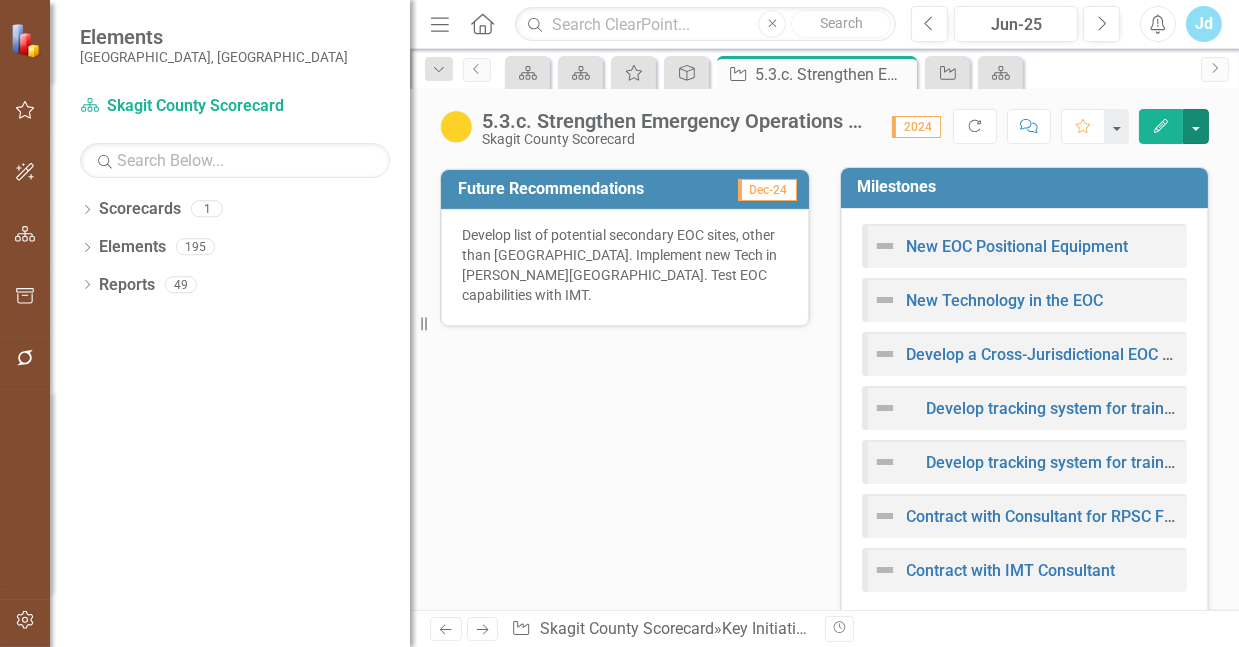 scroll, scrollTop: 710, scrollLeft: 0, axis: vertical 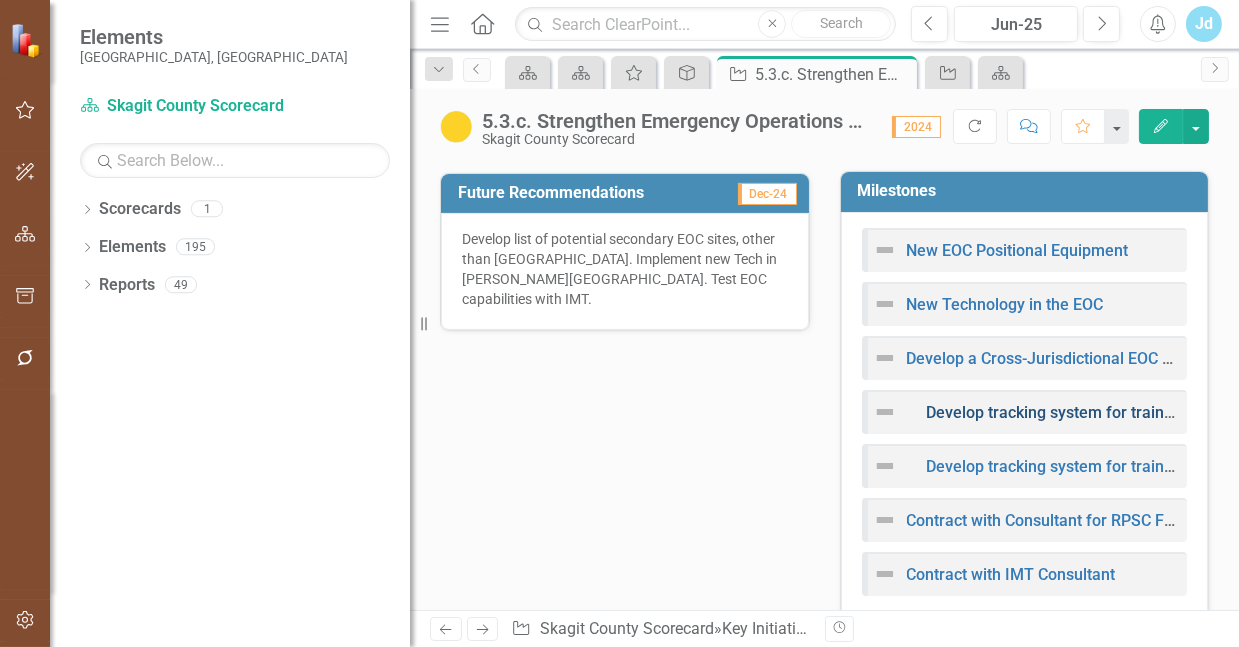 click on "Develop tracking system for training certificates across all participant jurisdictions and organizations in [GEOGRAPHIC_DATA]" at bounding box center [1375, 412] 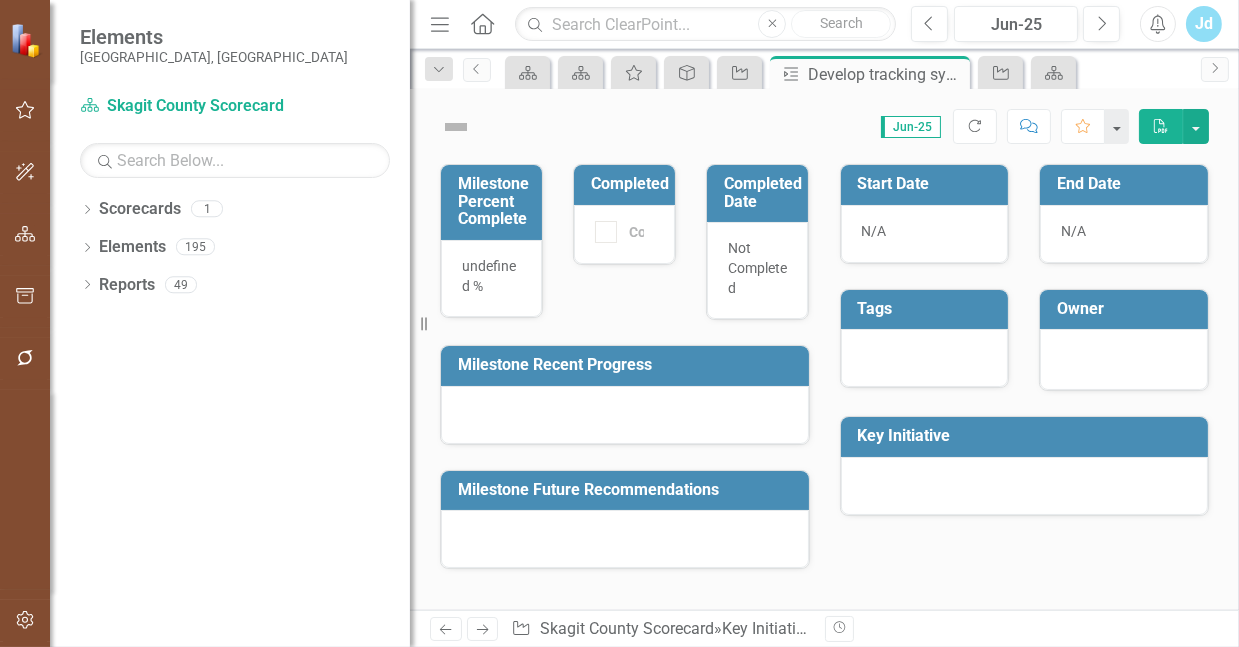 checkbox on "true" 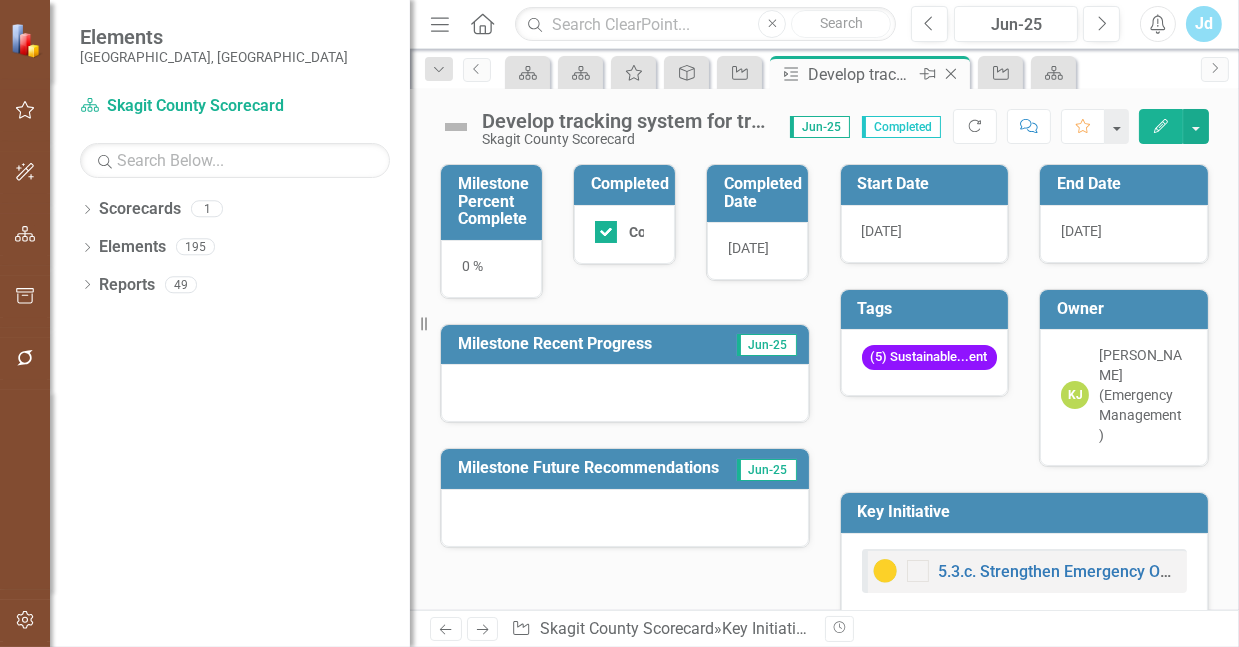 click on "Close" 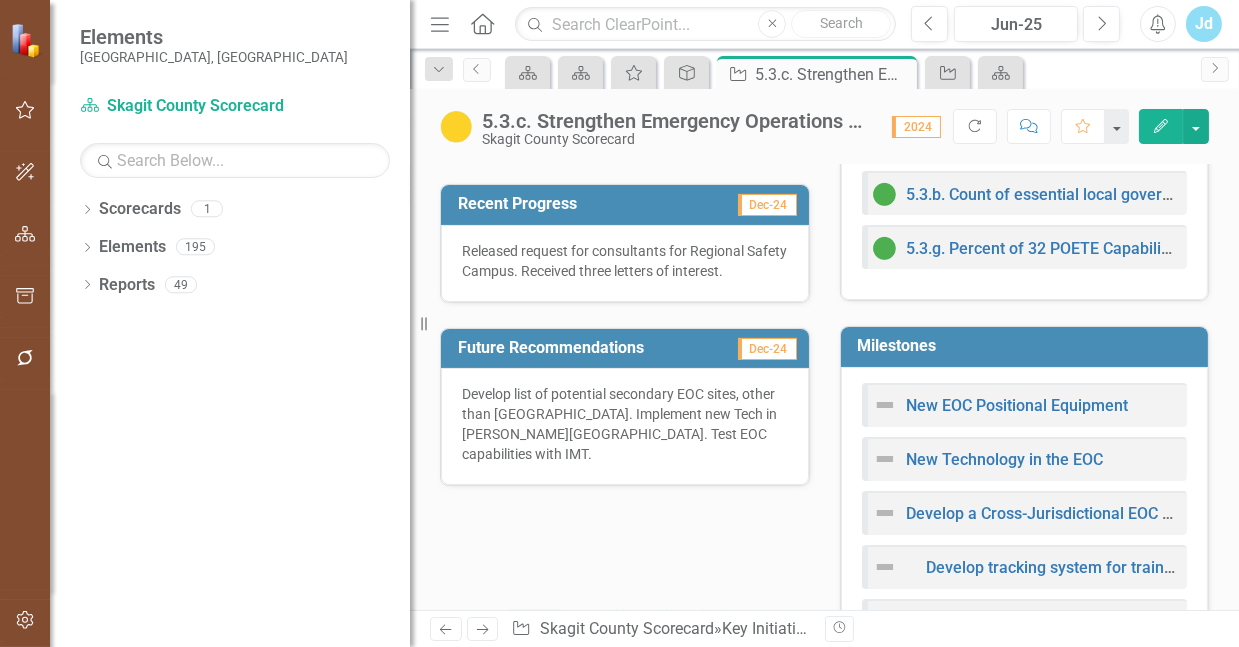 scroll, scrollTop: 666, scrollLeft: 0, axis: vertical 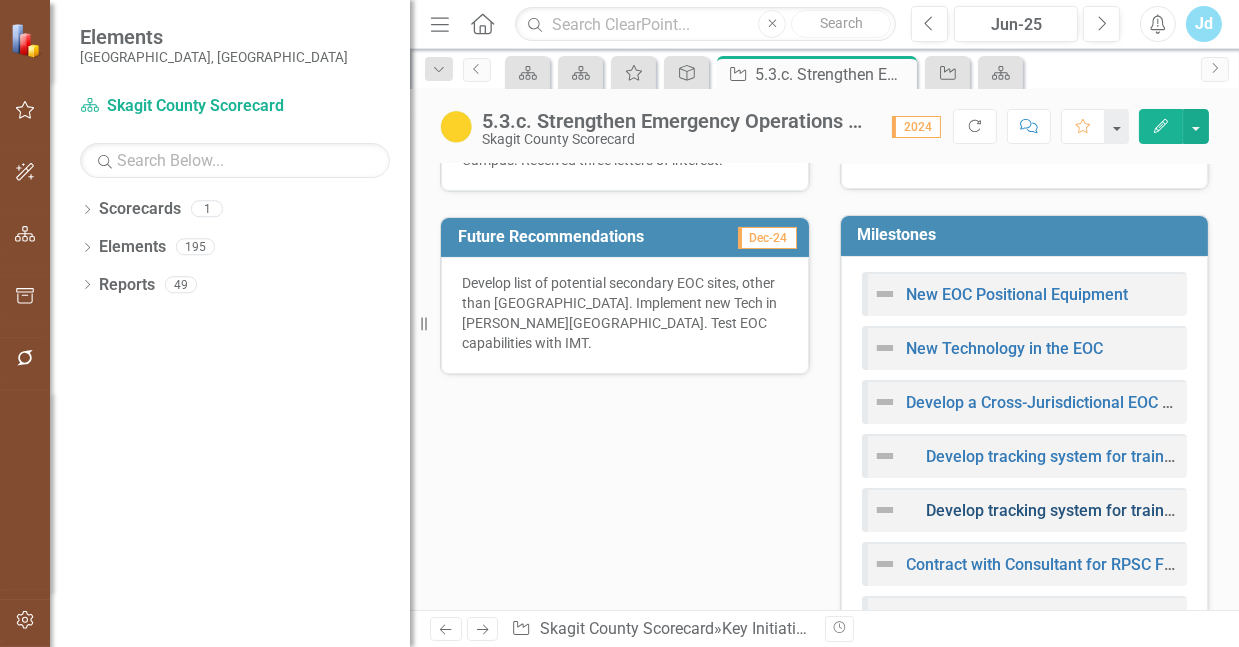 click on "Develop tracking system for training certificates across all participant jurisdictions and organizations in [GEOGRAPHIC_DATA]" at bounding box center [1375, 510] 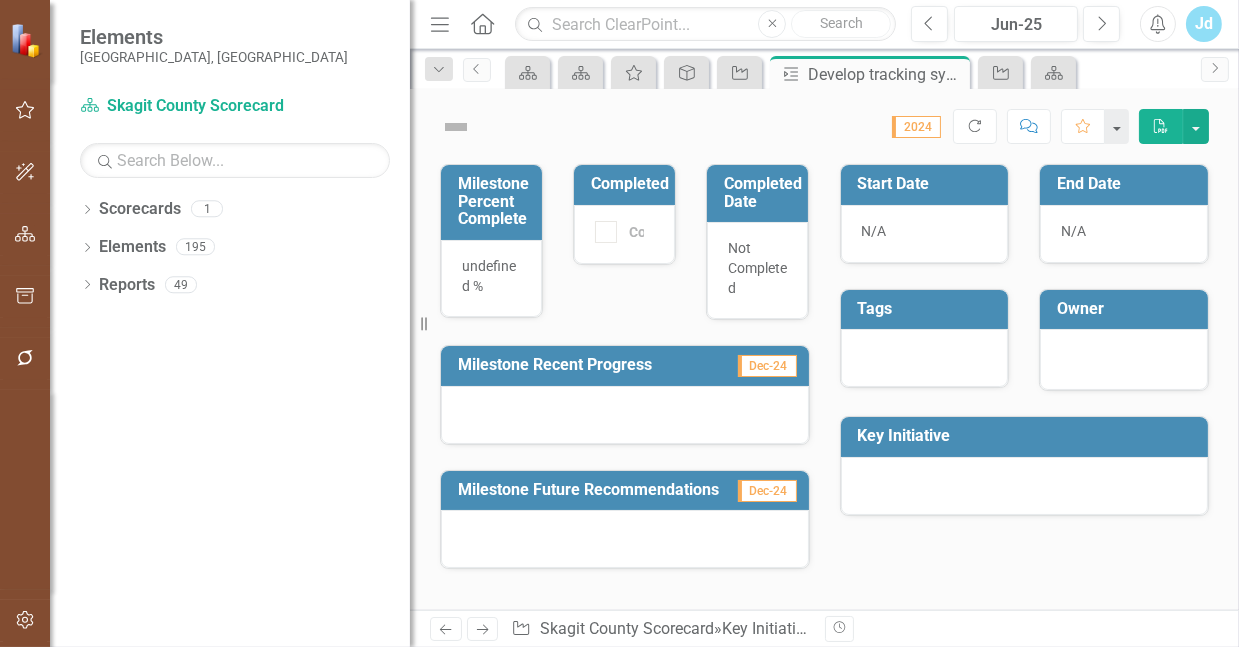 checkbox on "true" 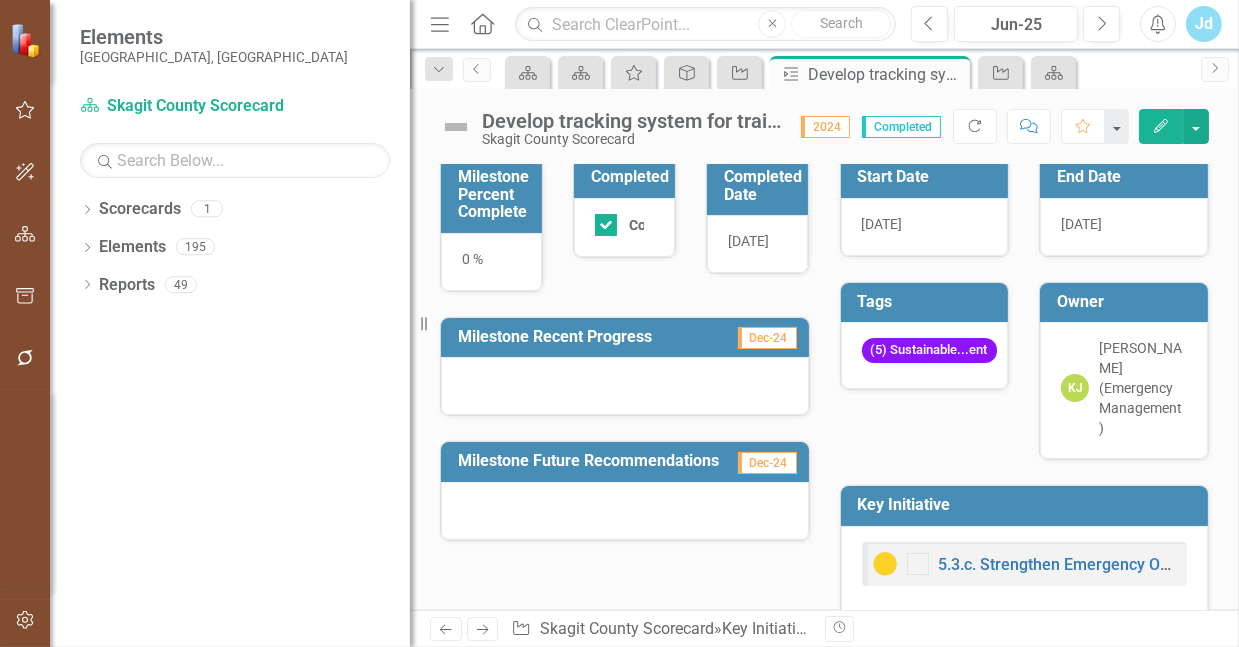 scroll, scrollTop: 0, scrollLeft: 0, axis: both 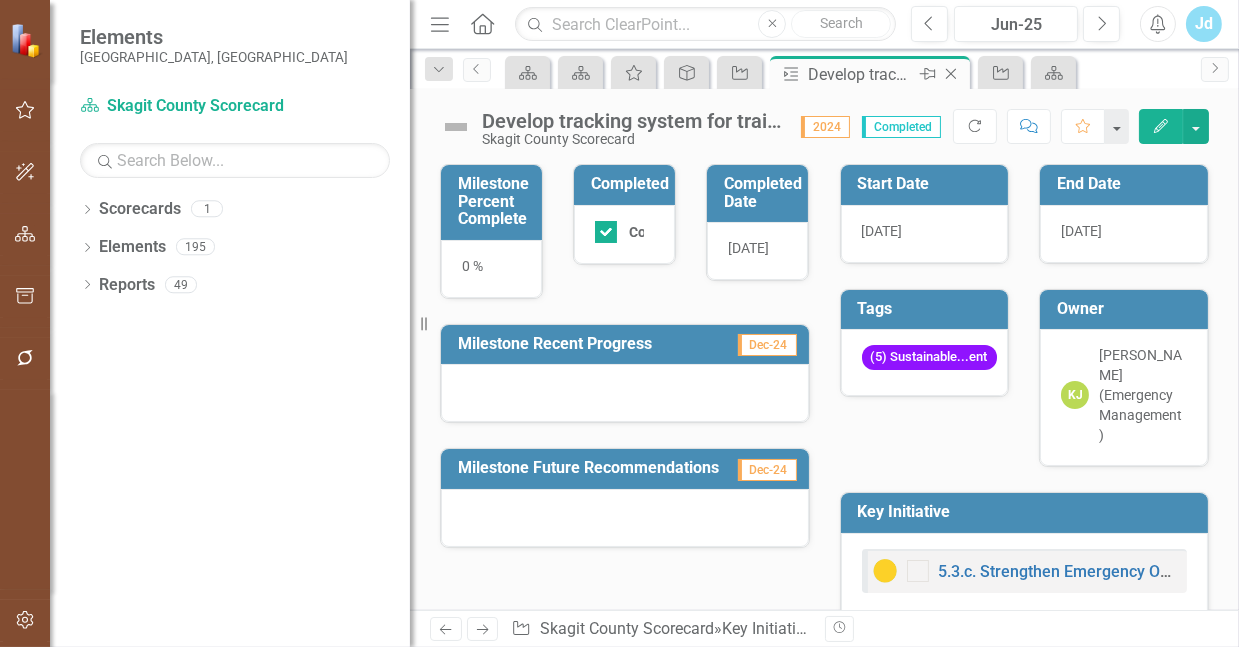 click on "Close" 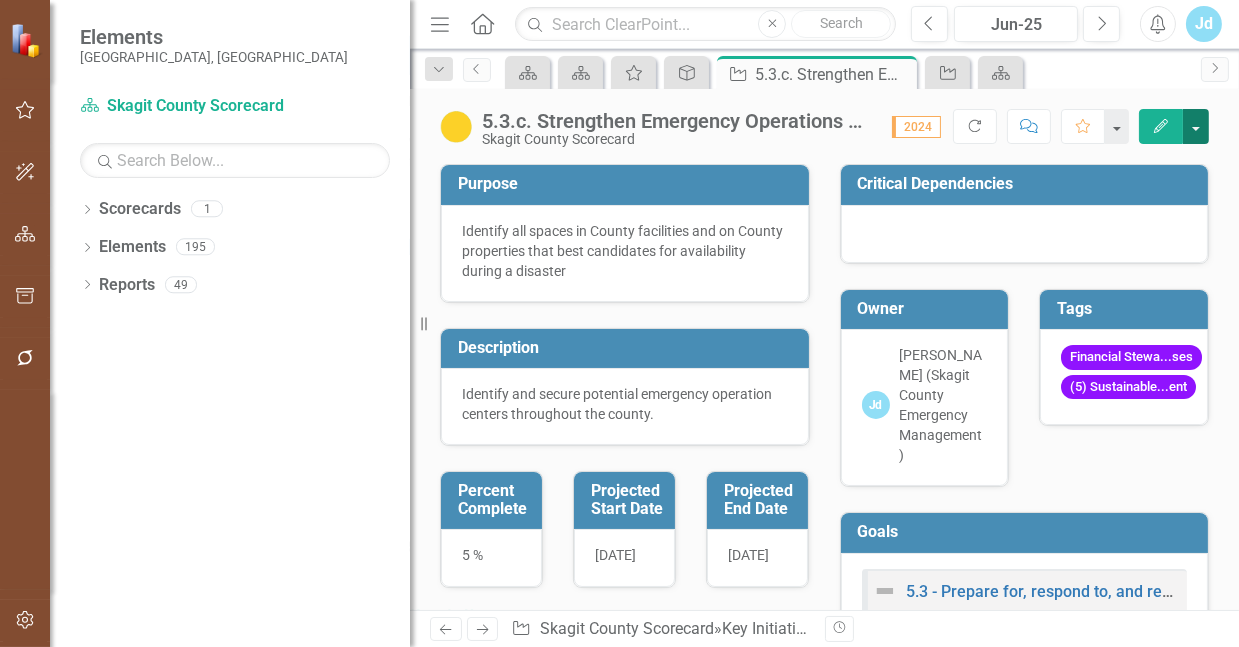 click at bounding box center [1196, 126] 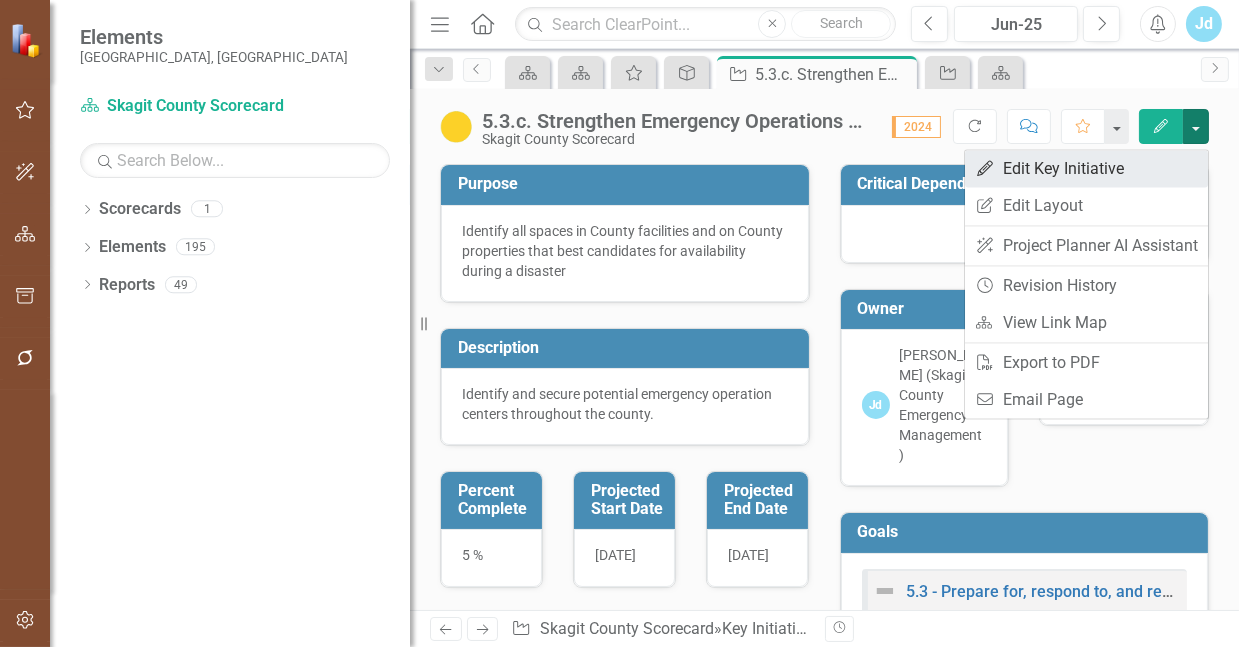 click on "Edit Edit Key Initiative" at bounding box center (1086, 168) 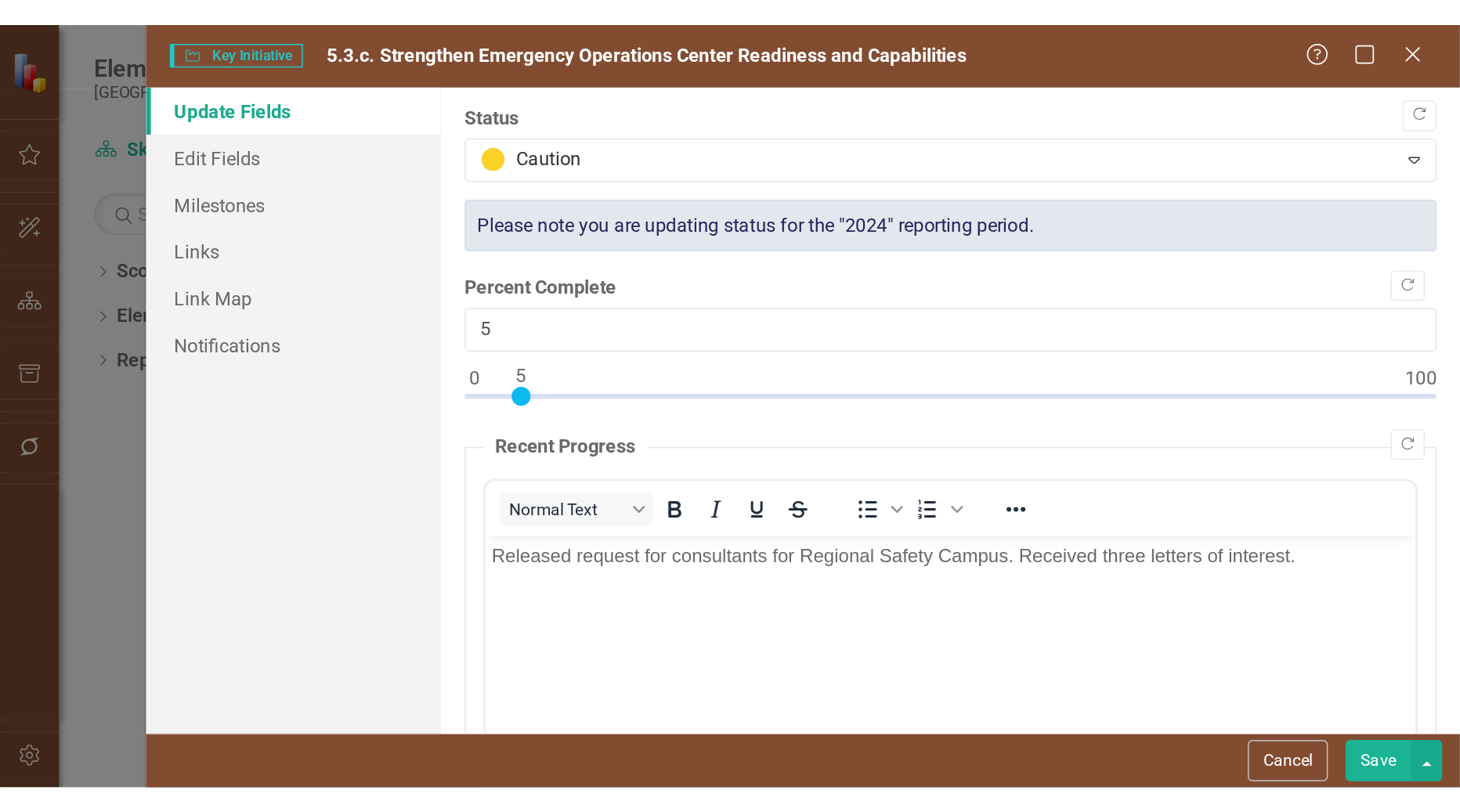 scroll, scrollTop: 0, scrollLeft: 0, axis: both 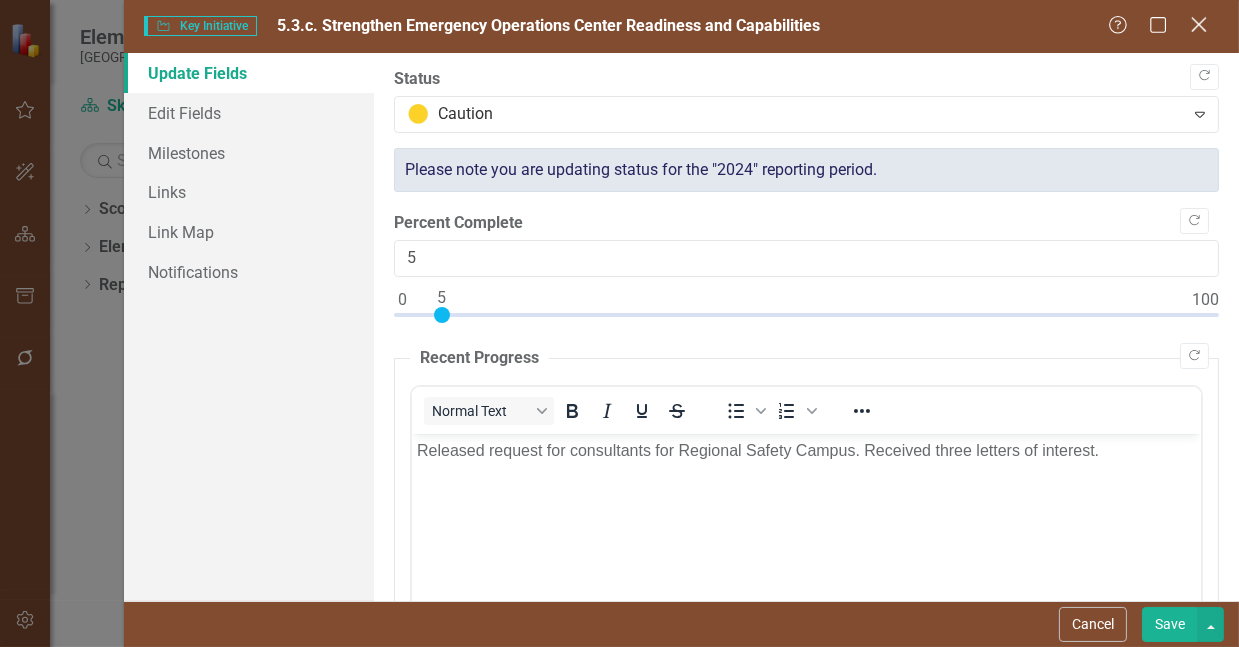 click on "Close" 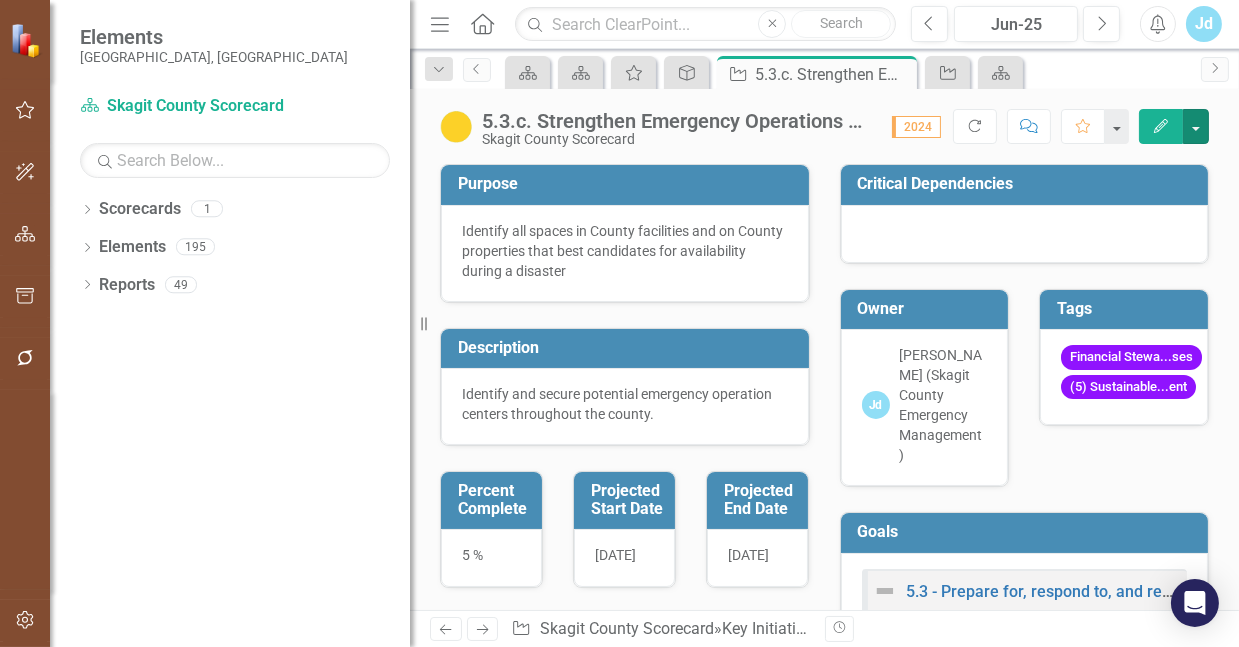 type 